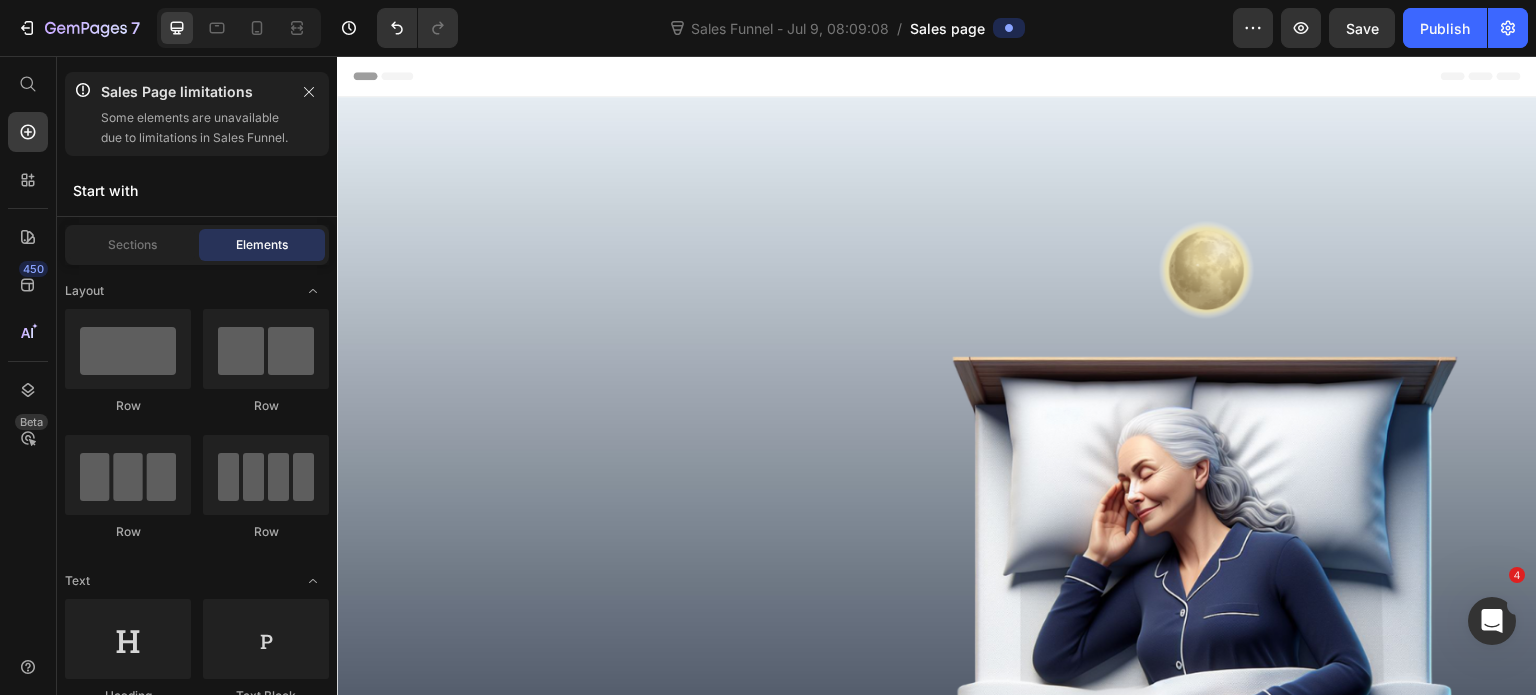 scroll, scrollTop: 5284, scrollLeft: 0, axis: vertical 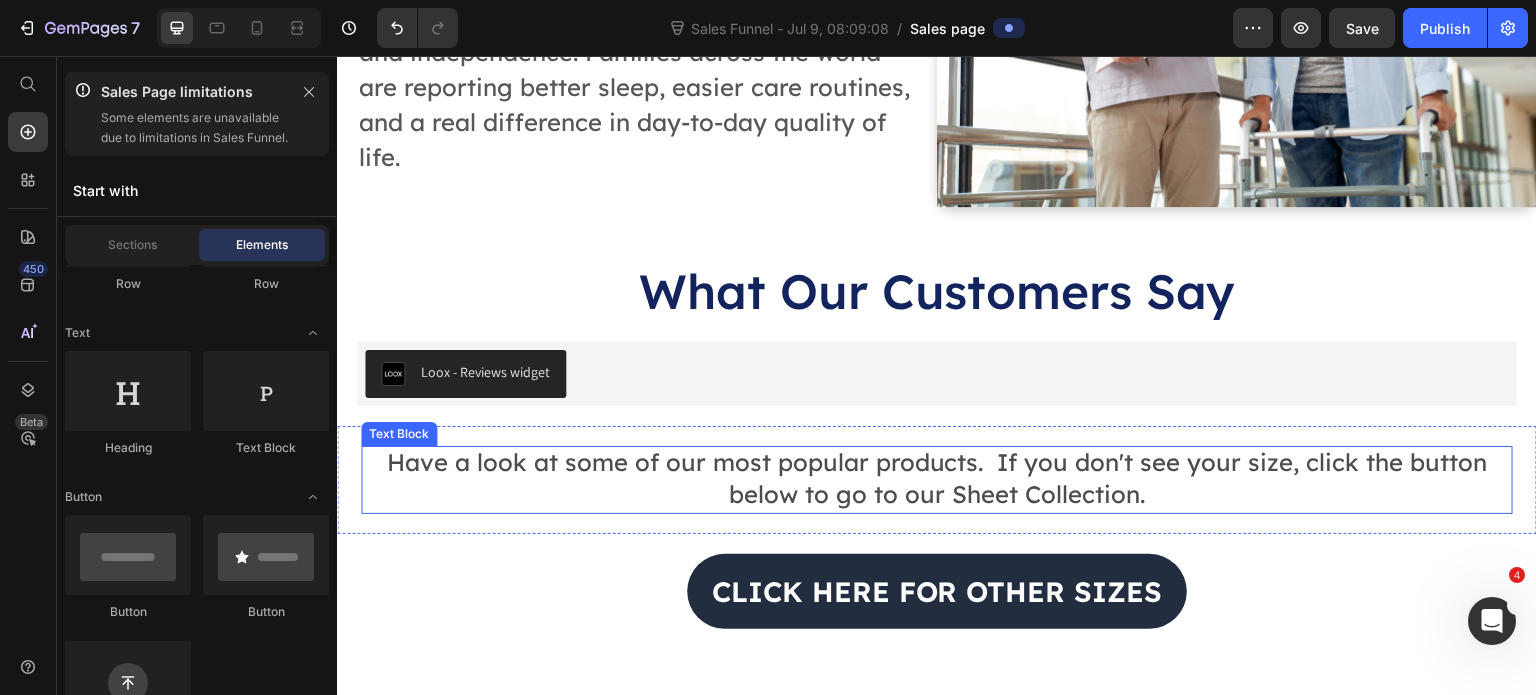 click on "Have a look at some of our most popular products.  If you don't see your size, click the button below to go to our Sheet Collection." at bounding box center [937, 478] 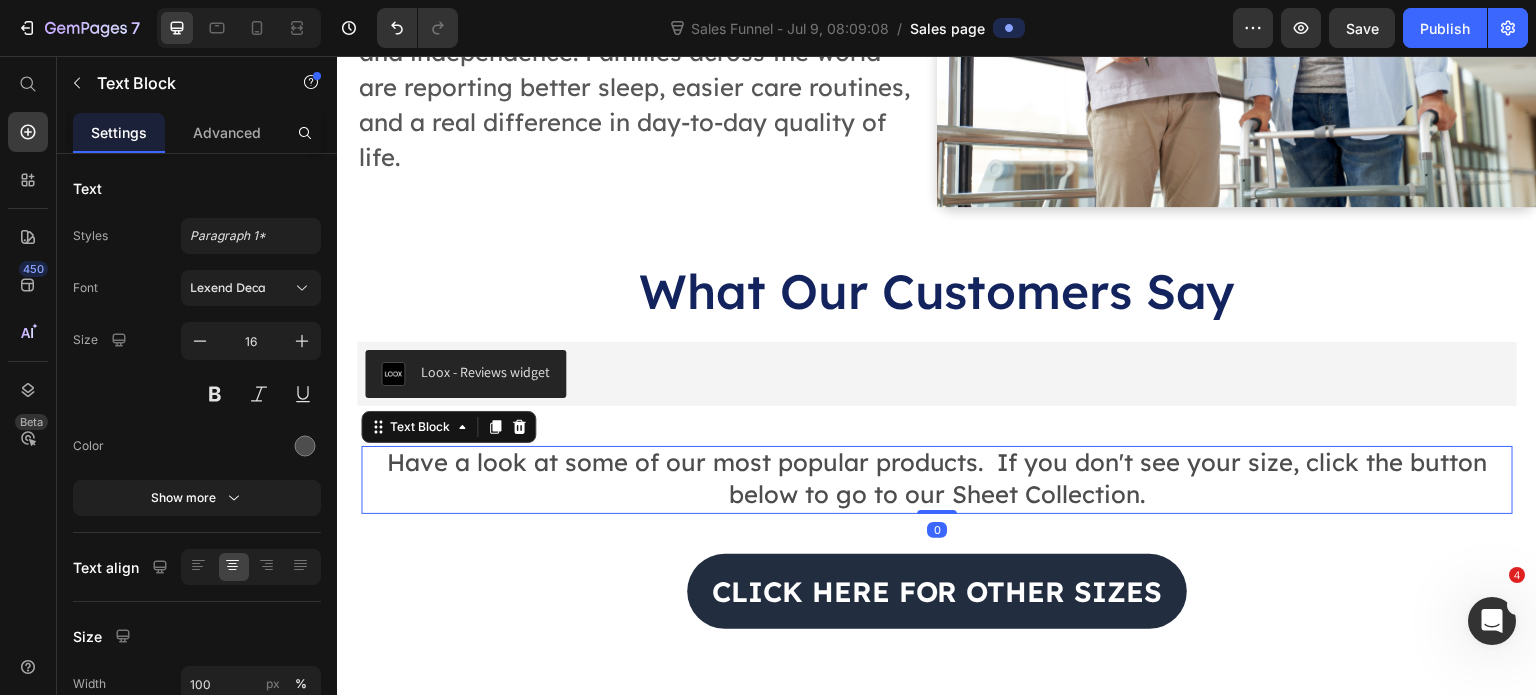click on "Have a look at some of our most popular products.  If you don't see your size, click the button below to go to our Sheet Collection." at bounding box center [937, 478] 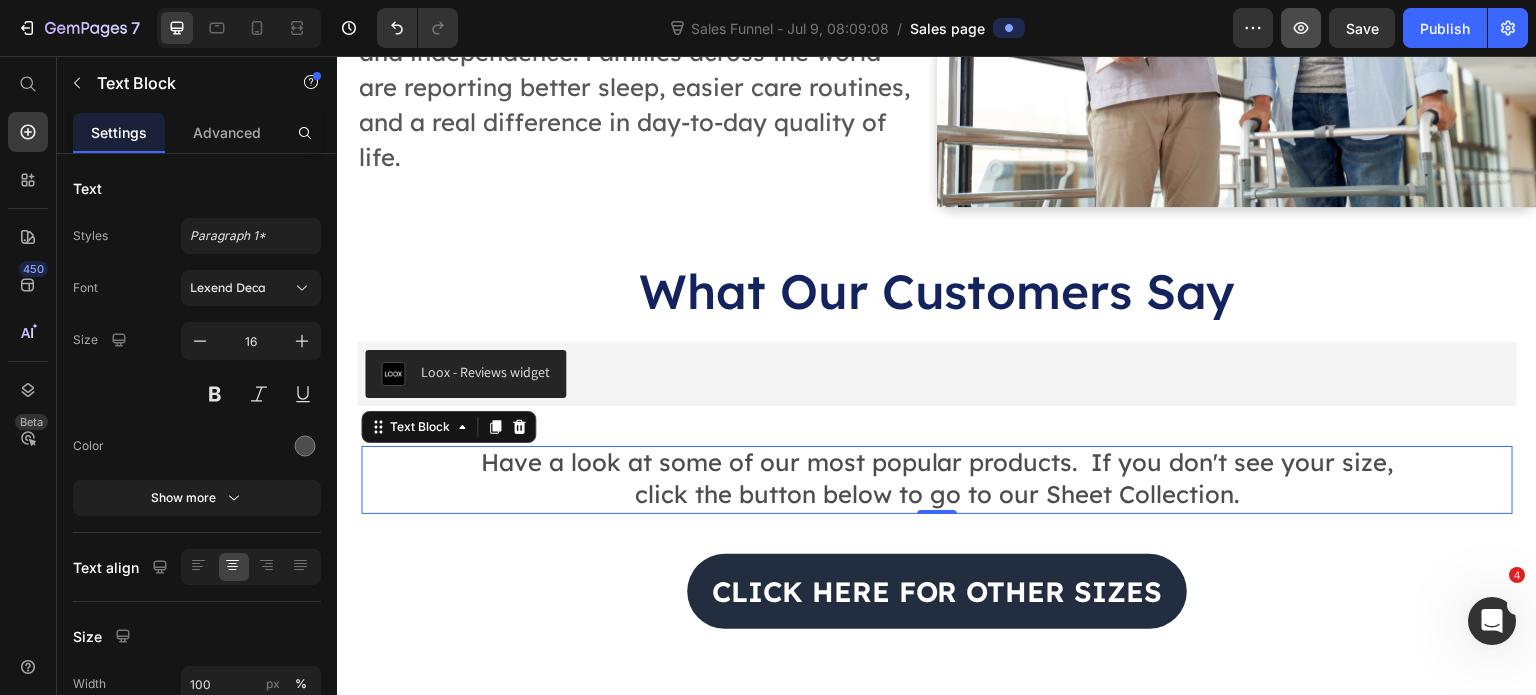 drag, startPoint x: 762, startPoint y: 8, endPoint x: 1301, endPoint y: 25, distance: 539.268 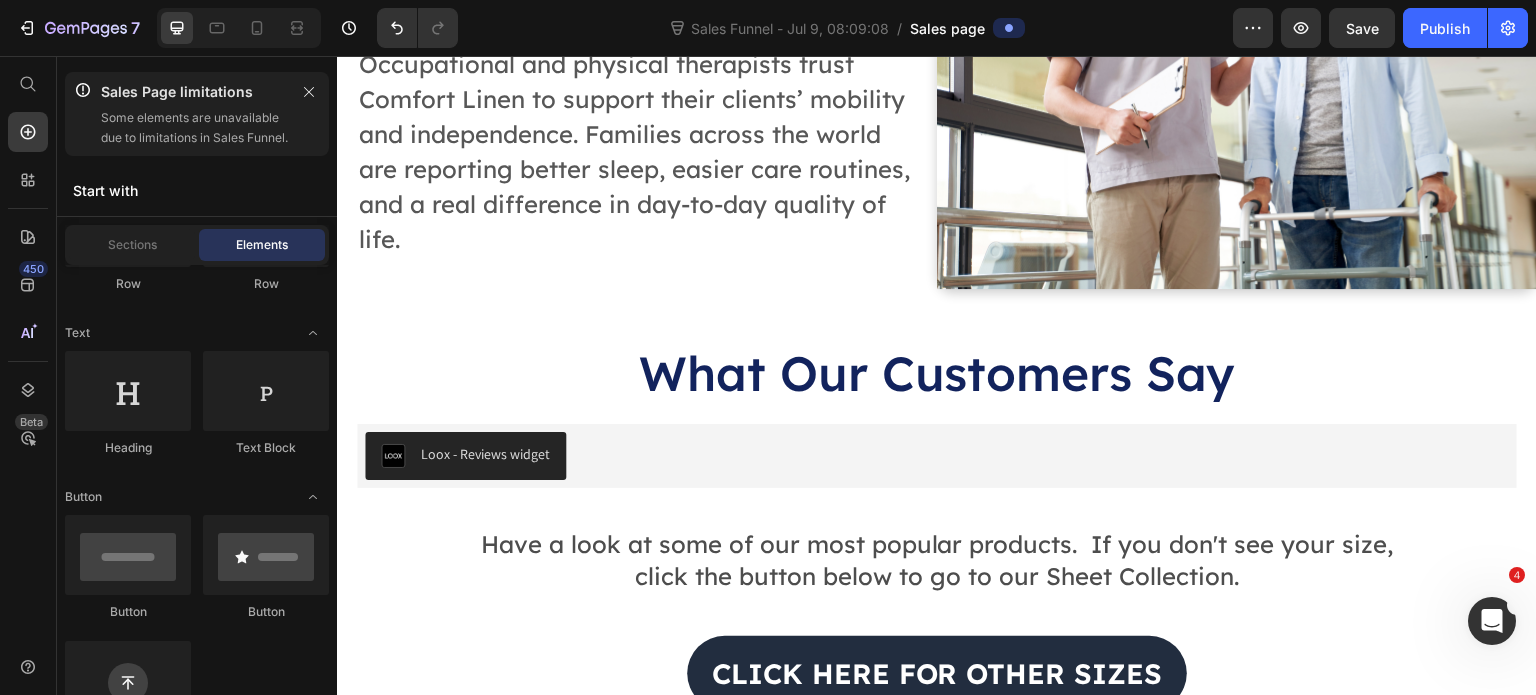 scroll, scrollTop: 3752, scrollLeft: 0, axis: vertical 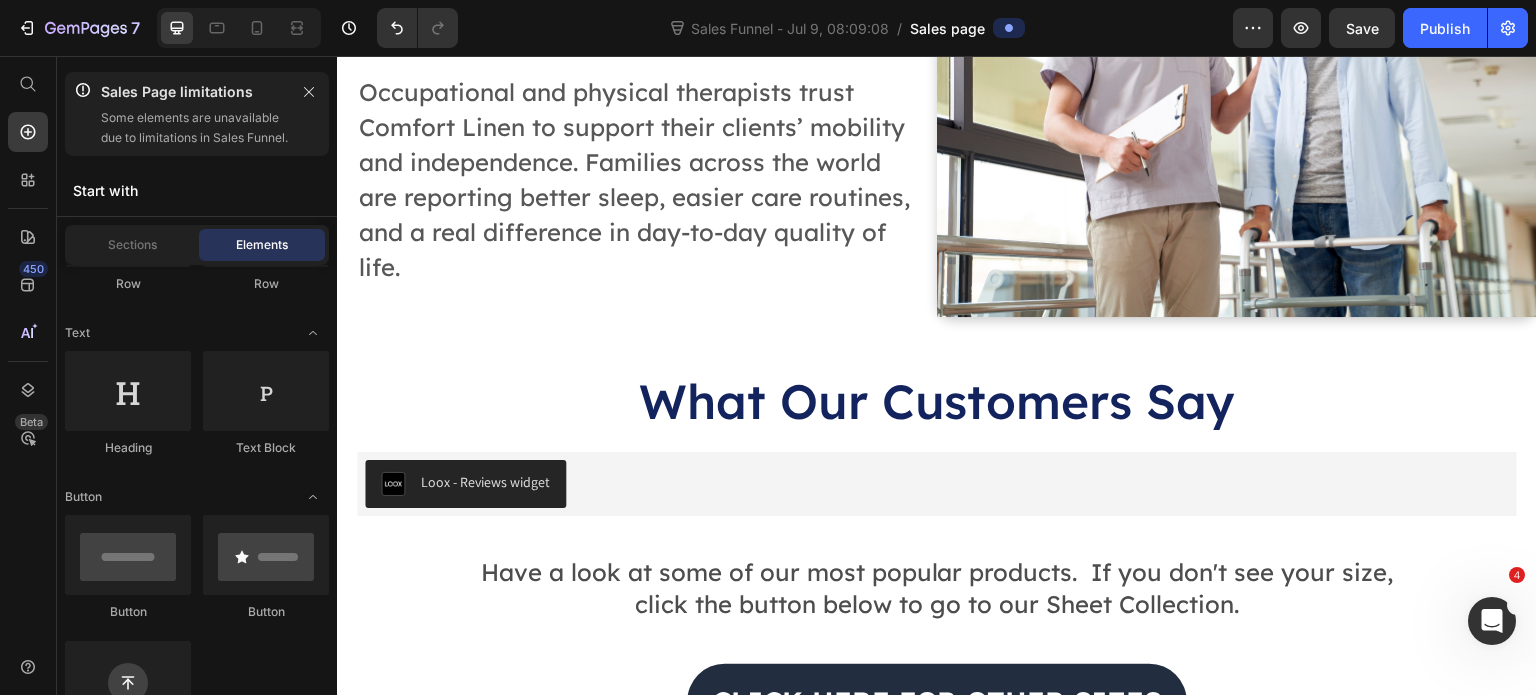 click on "Row" 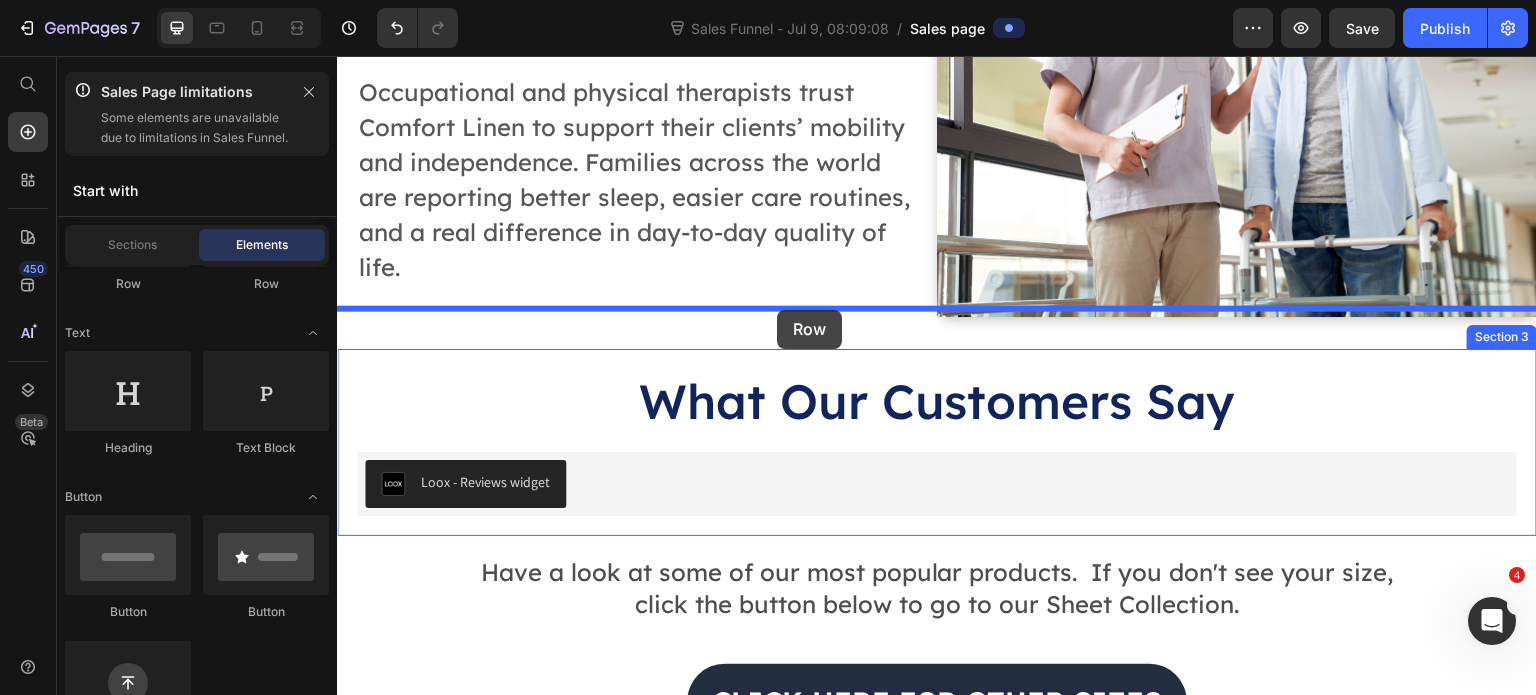 drag, startPoint x: 465, startPoint y: 360, endPoint x: 777, endPoint y: 310, distance: 315.98102 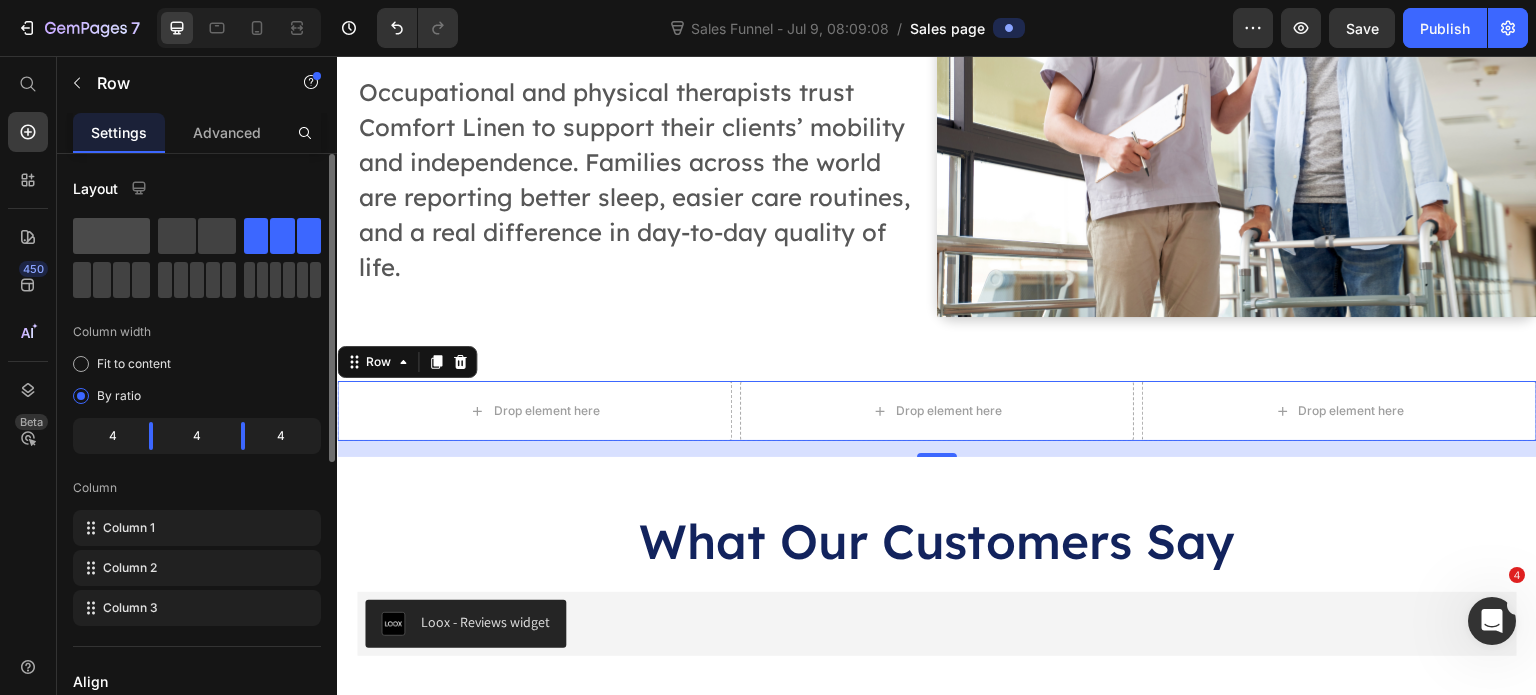 click 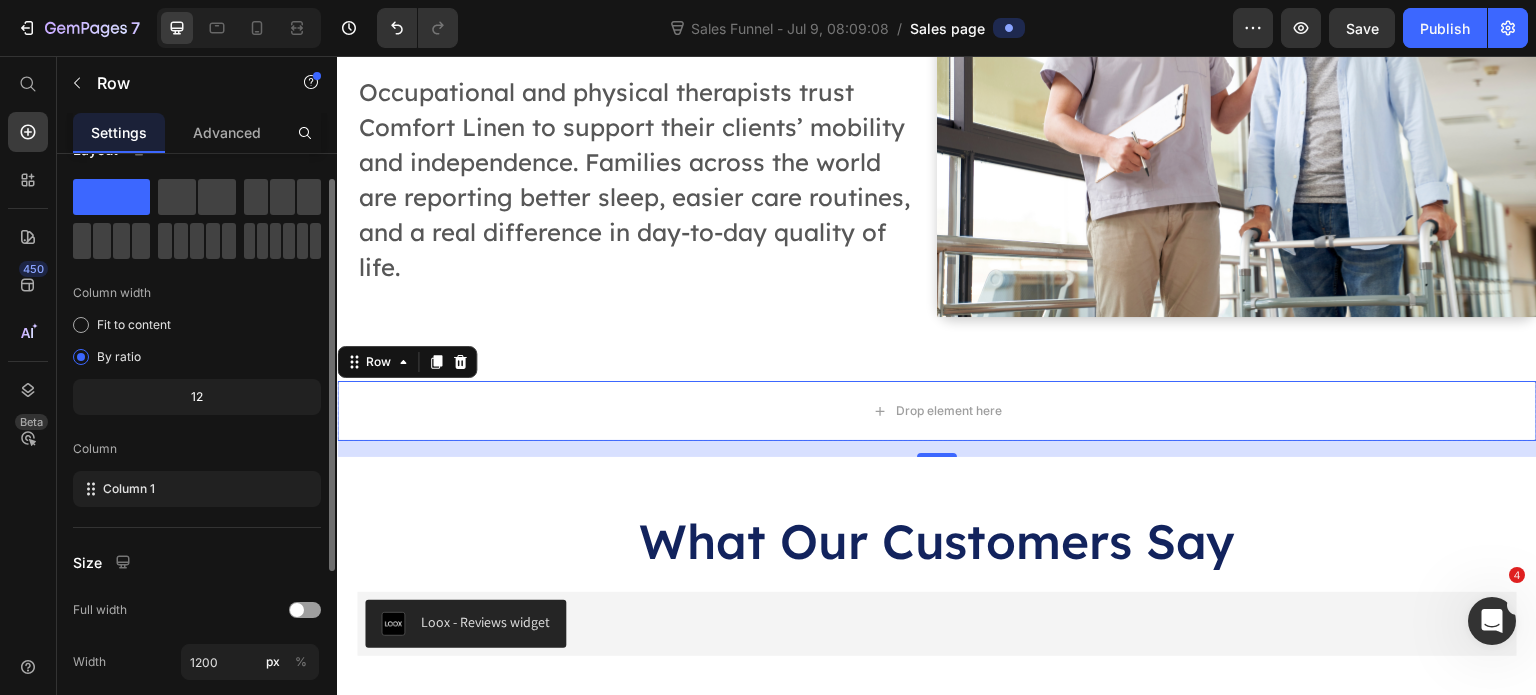 scroll, scrollTop: 0, scrollLeft: 0, axis: both 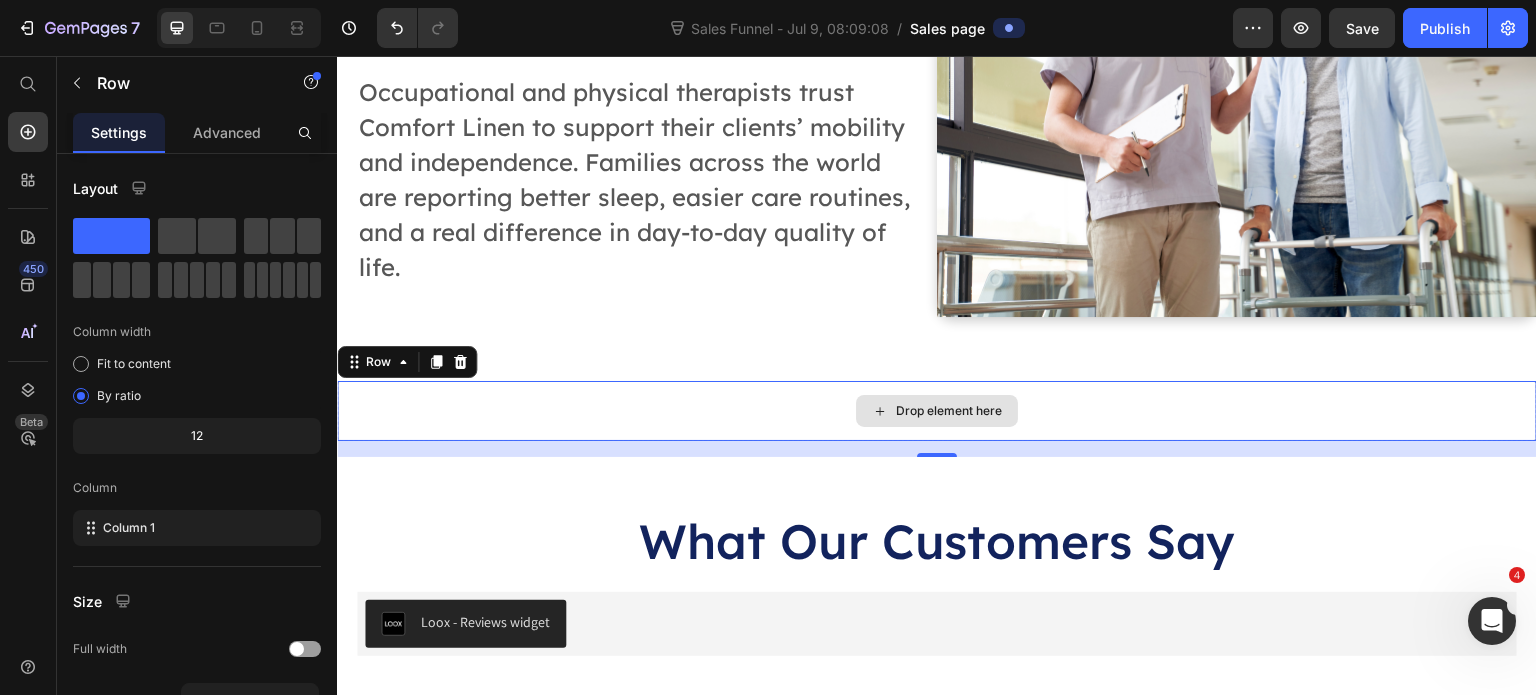 click on "Drop element here" at bounding box center (949, 411) 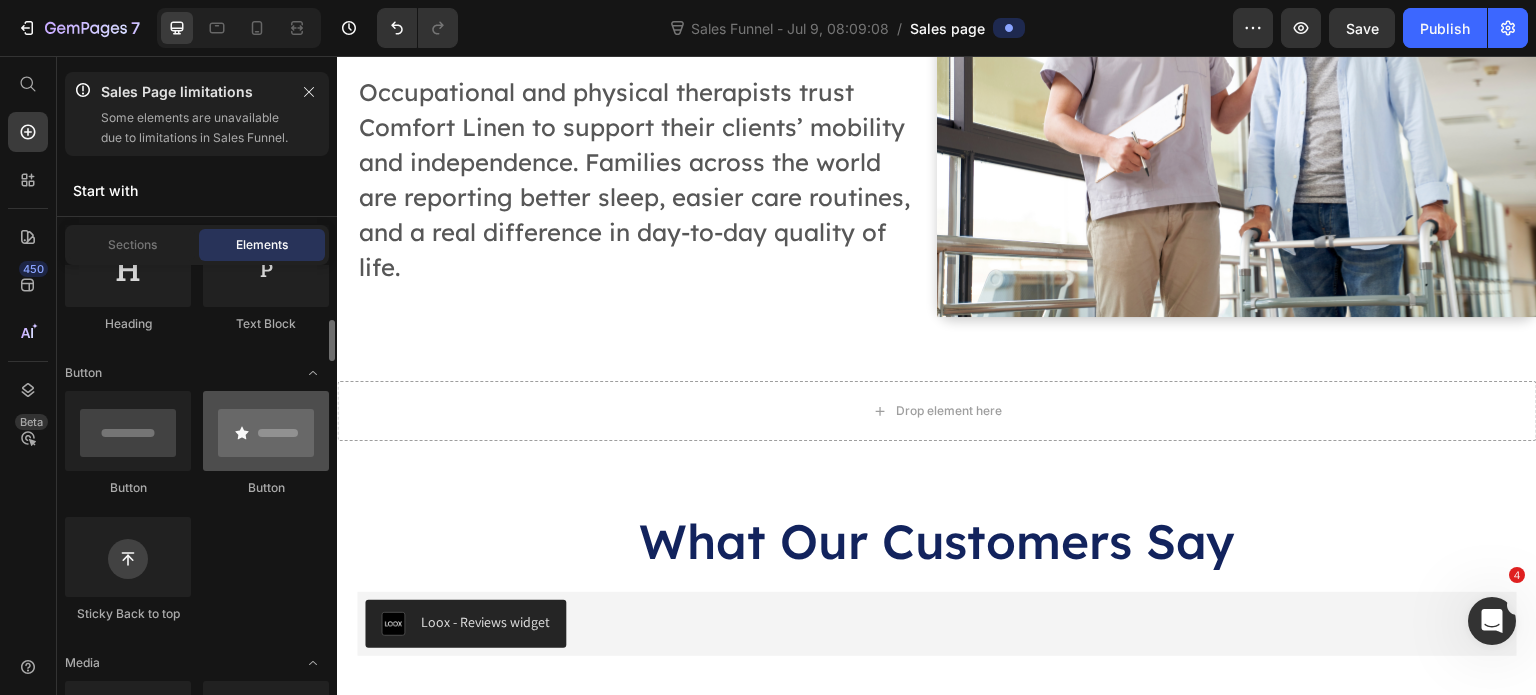 scroll, scrollTop: 471, scrollLeft: 0, axis: vertical 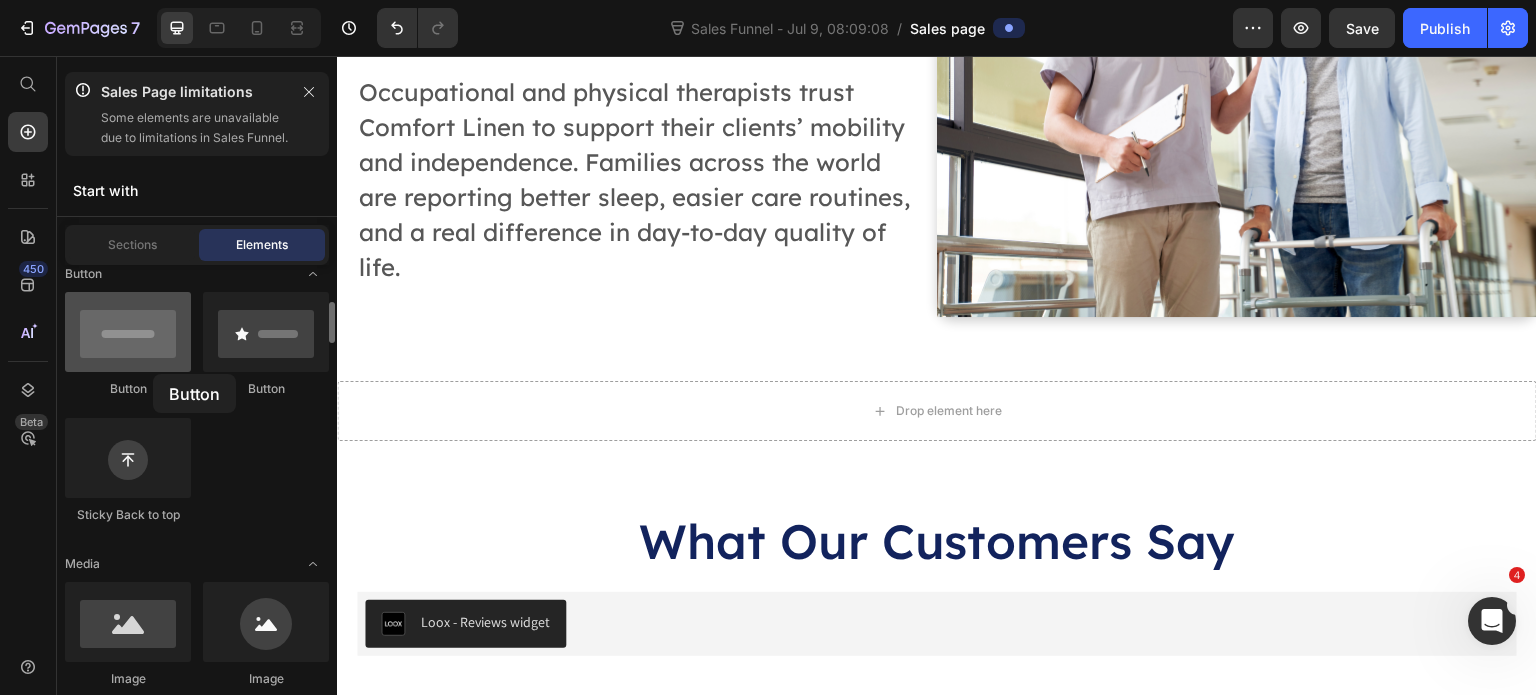 click at bounding box center [128, 332] 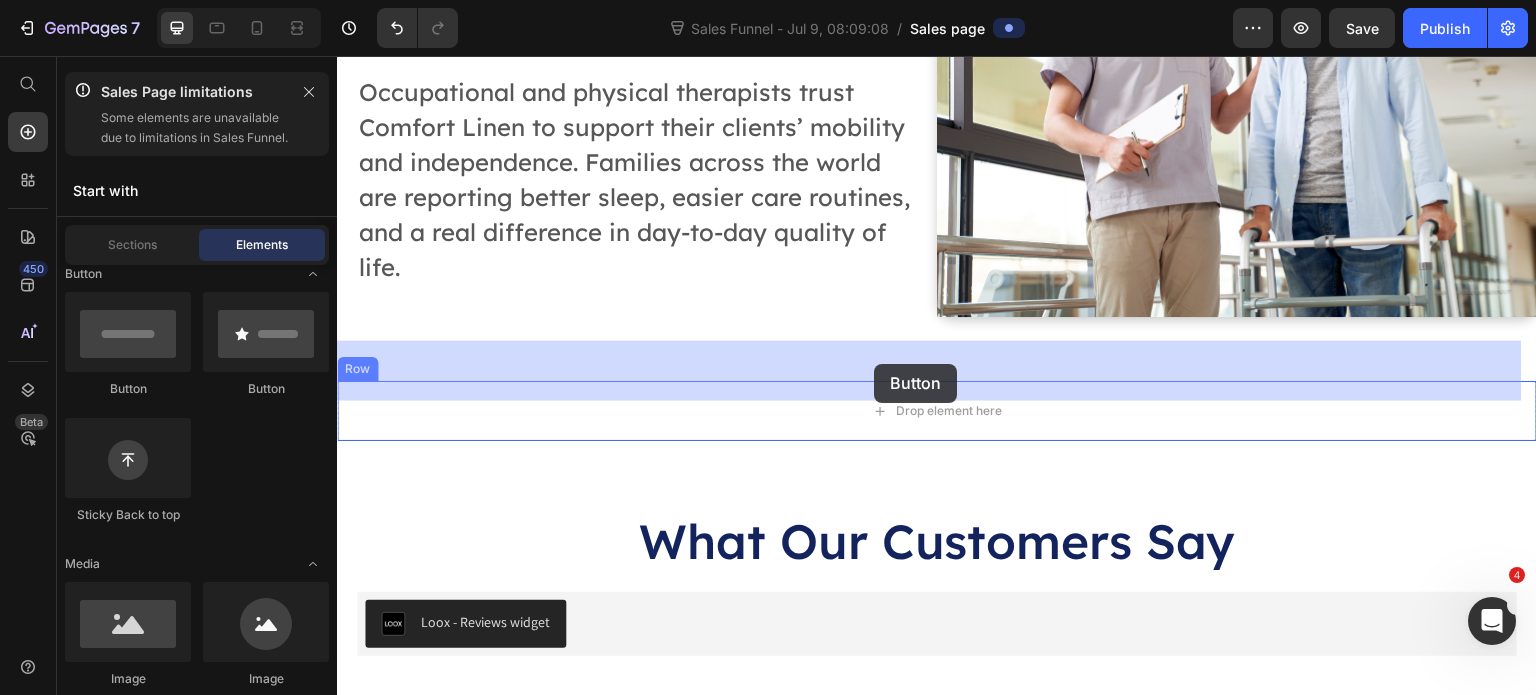 drag, startPoint x: 485, startPoint y: 421, endPoint x: 875, endPoint y: 364, distance: 394.14337 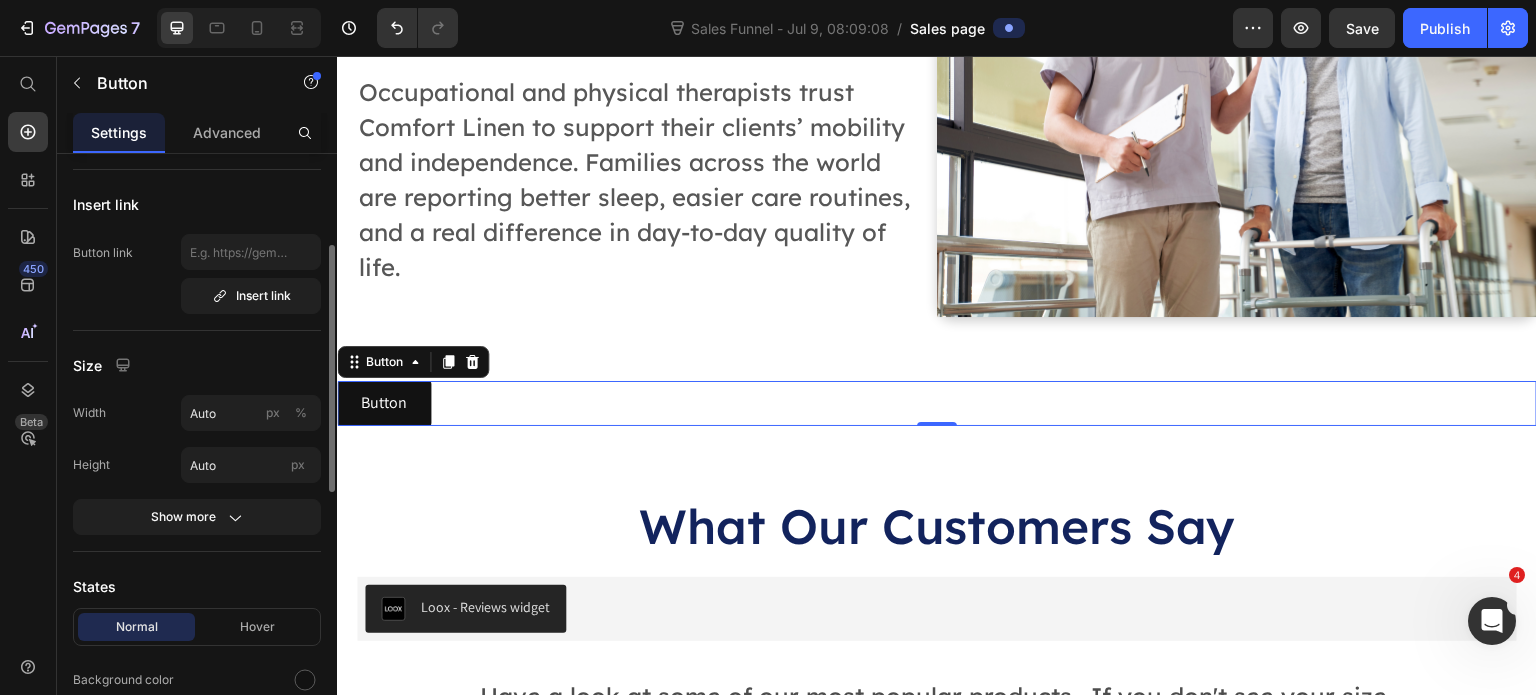 scroll, scrollTop: 99, scrollLeft: 0, axis: vertical 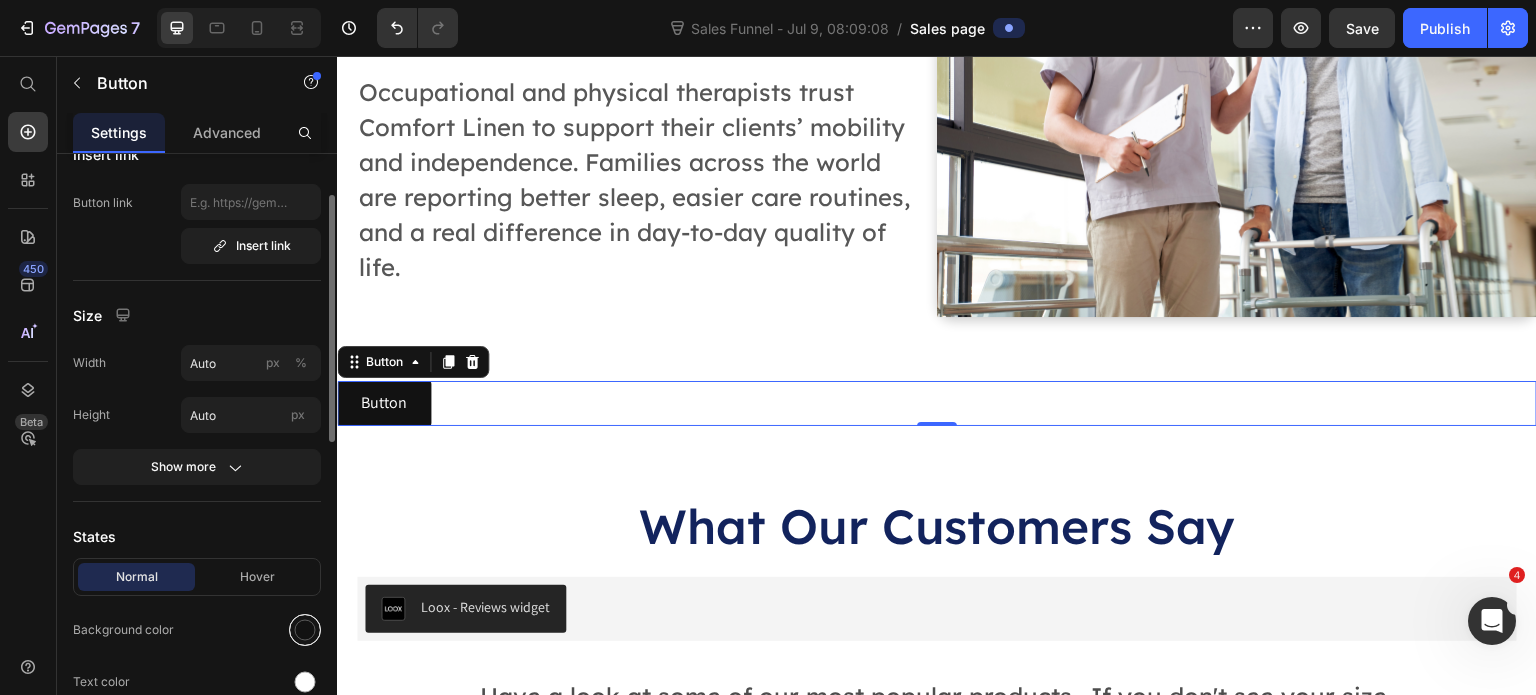 click at bounding box center [305, 630] 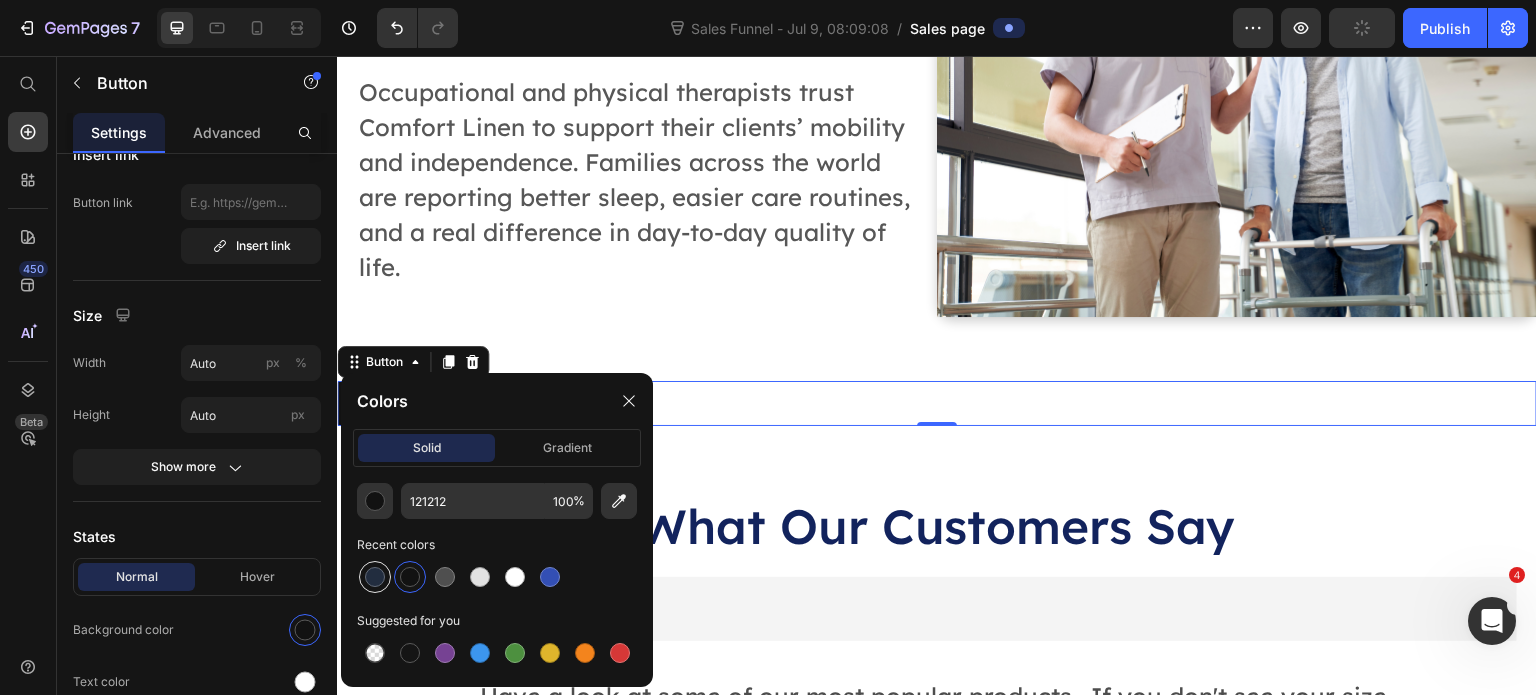 click at bounding box center (375, 577) 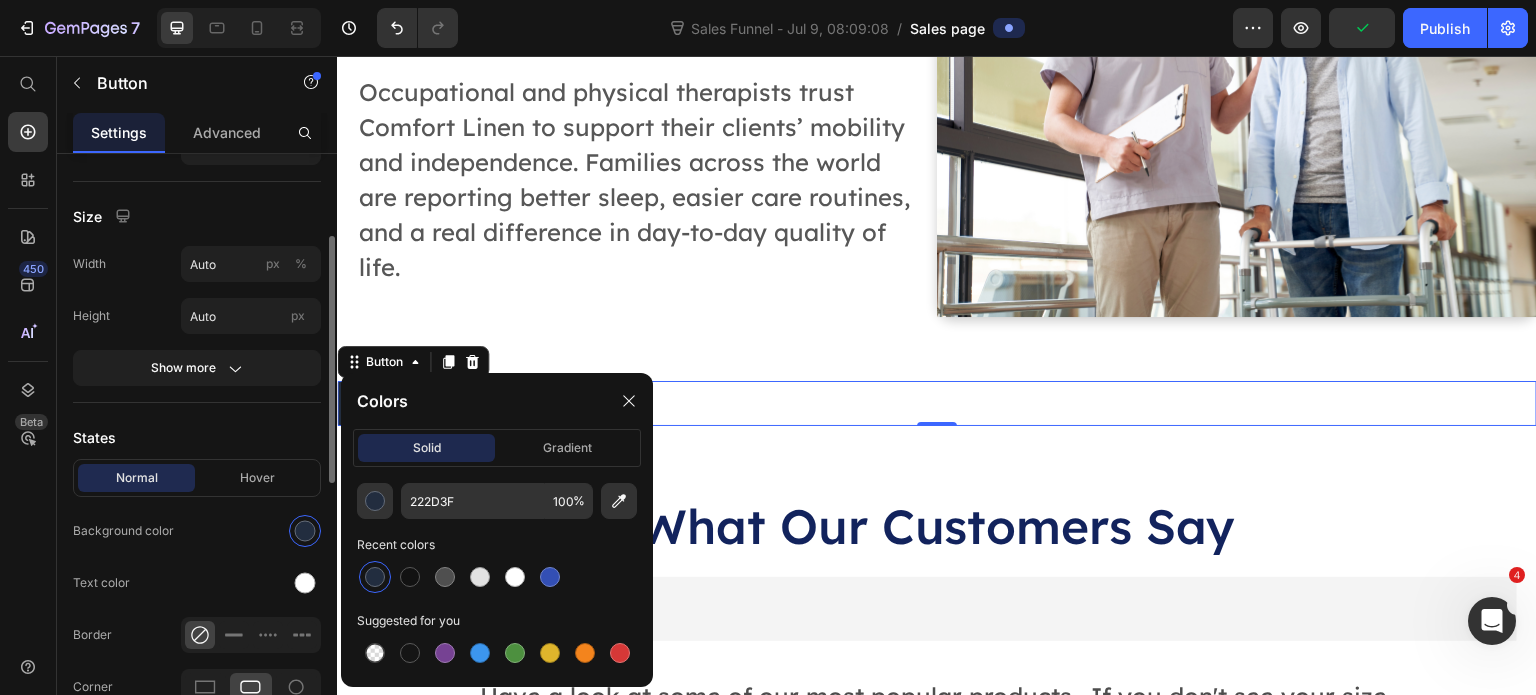 scroll, scrollTop: 248, scrollLeft: 0, axis: vertical 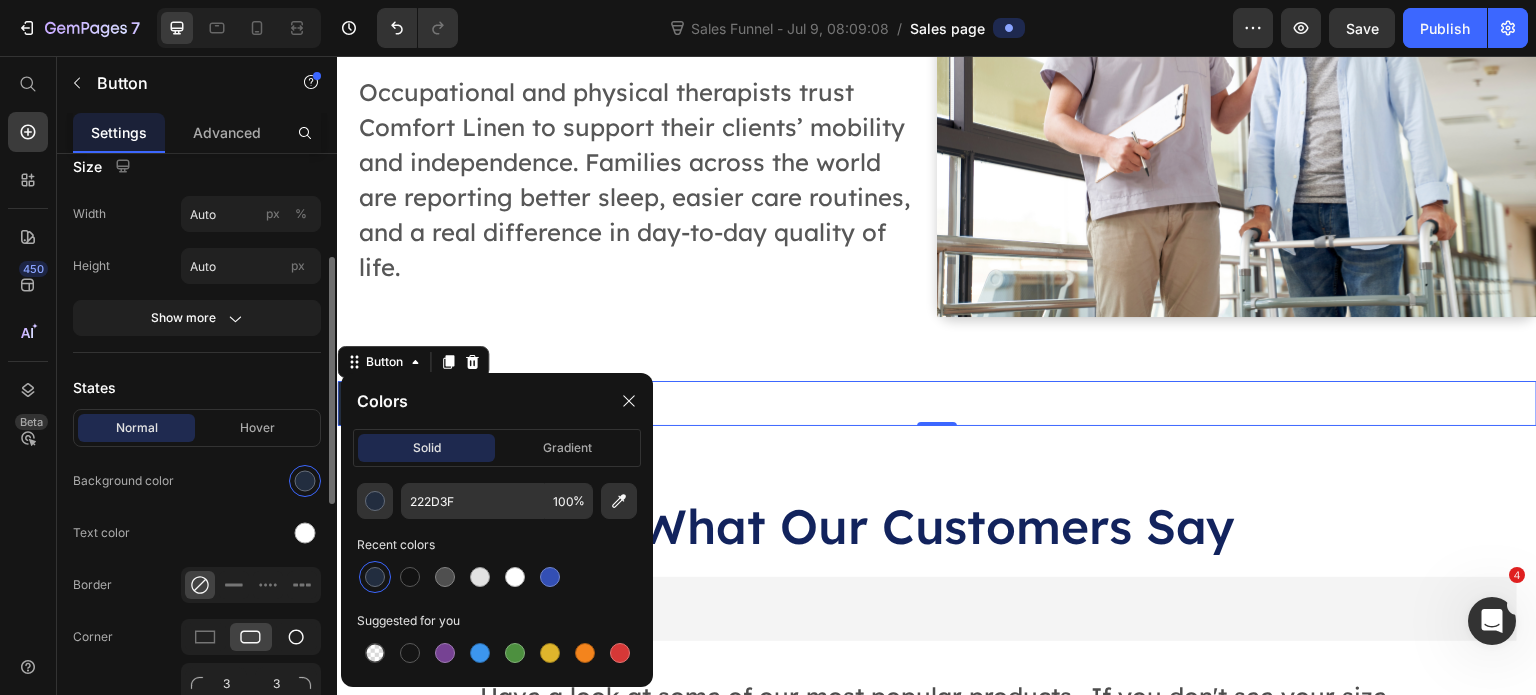click 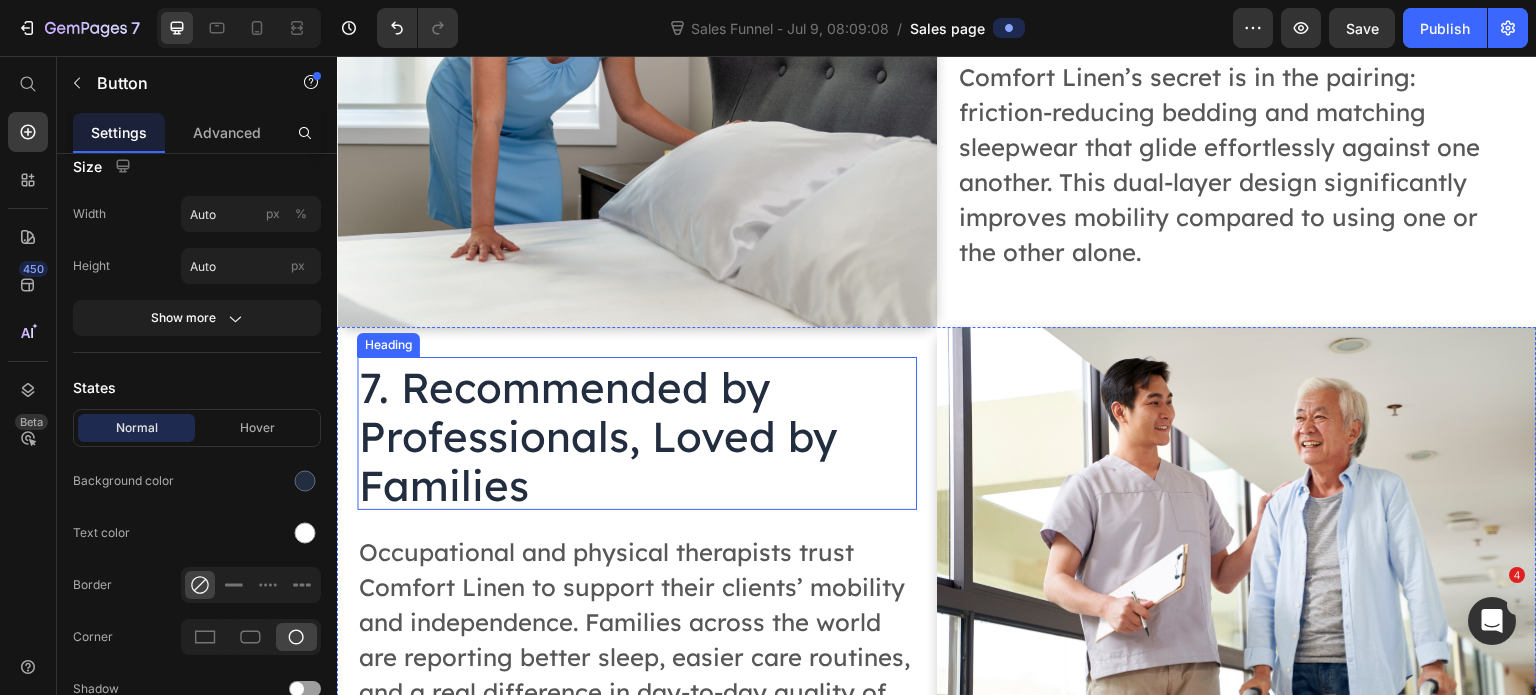 scroll, scrollTop: 3176, scrollLeft: 0, axis: vertical 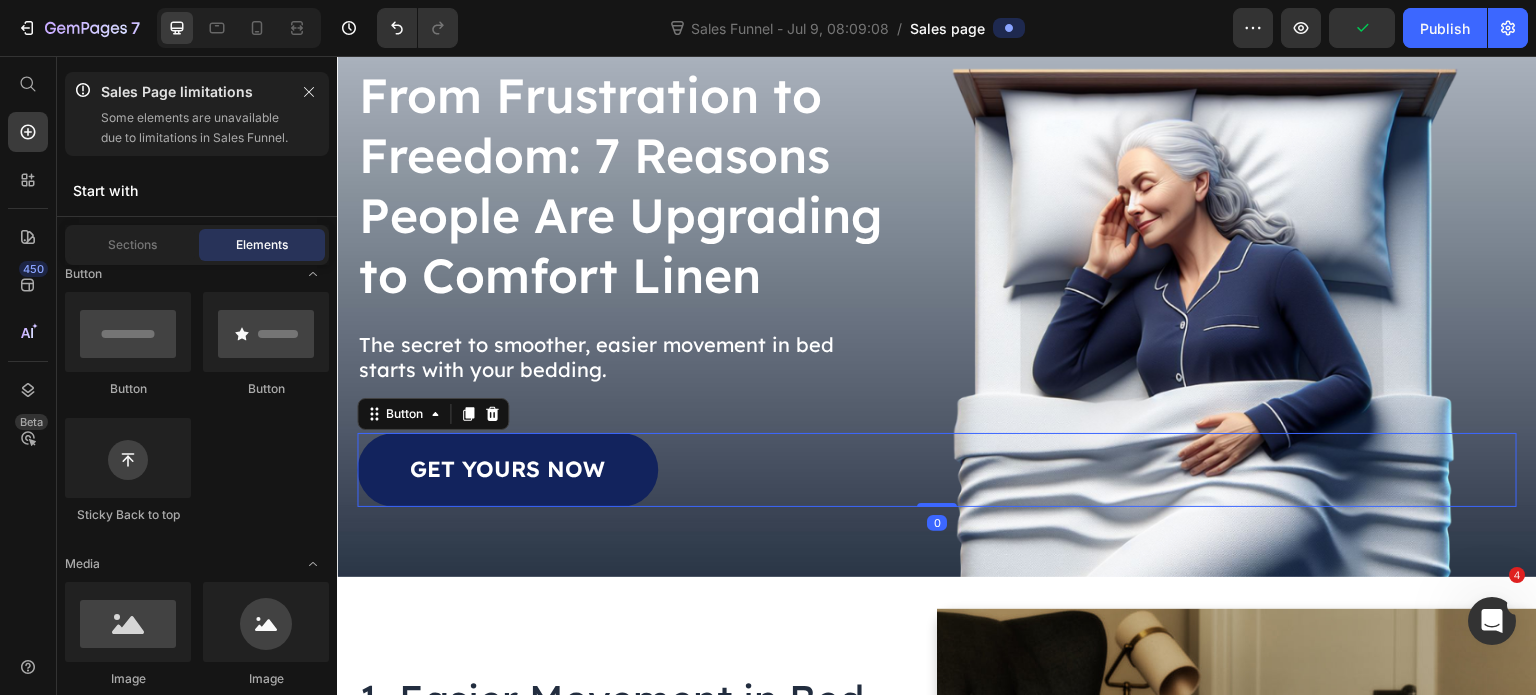 click on "GET YOURS NOW" at bounding box center [507, 470] 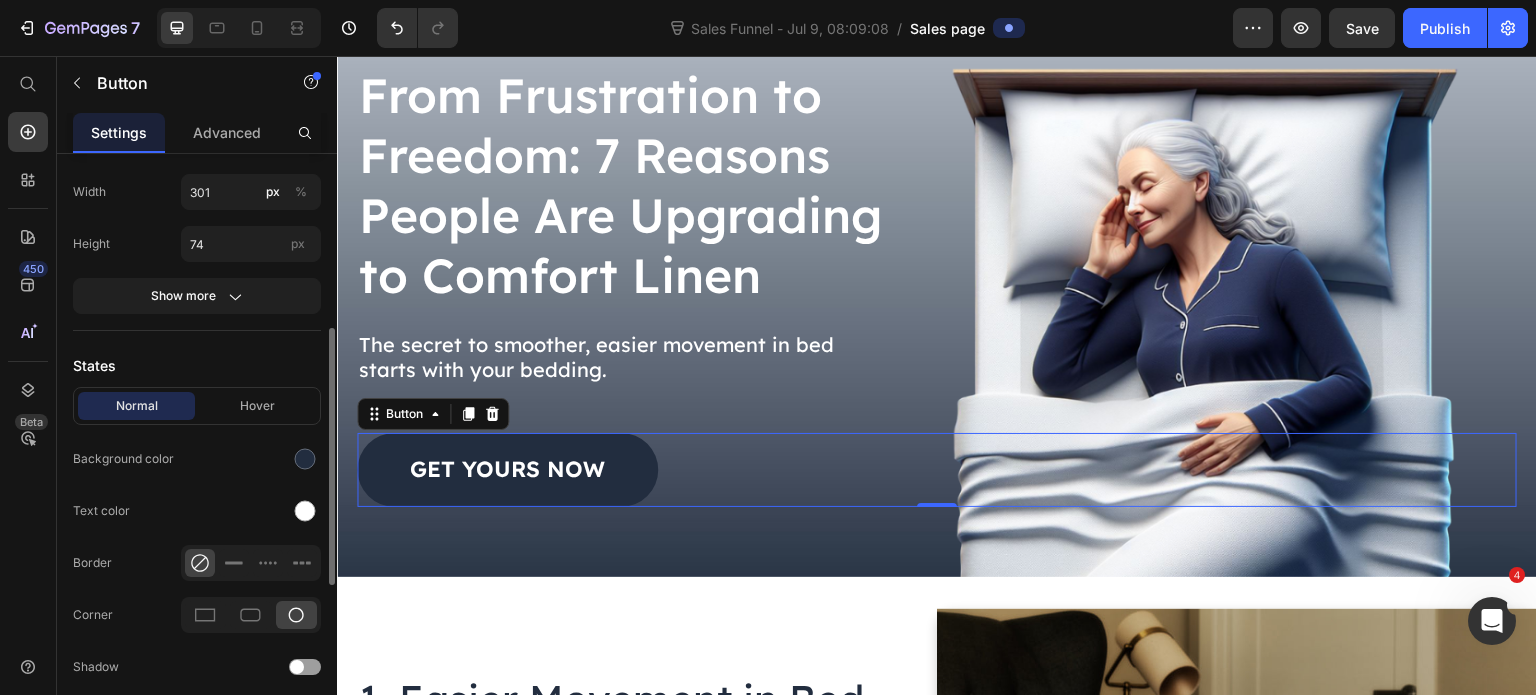 scroll, scrollTop: 347, scrollLeft: 0, axis: vertical 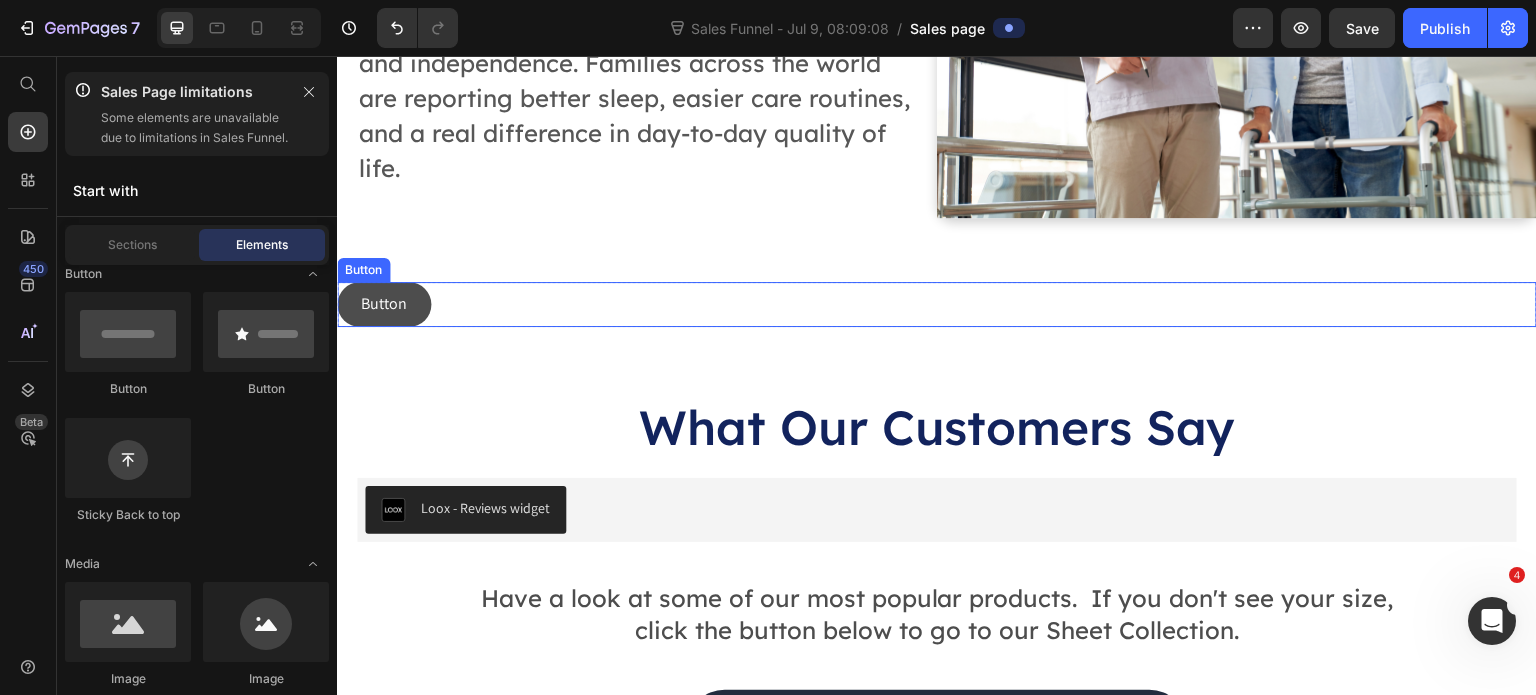 click on "Button" at bounding box center [384, 304] 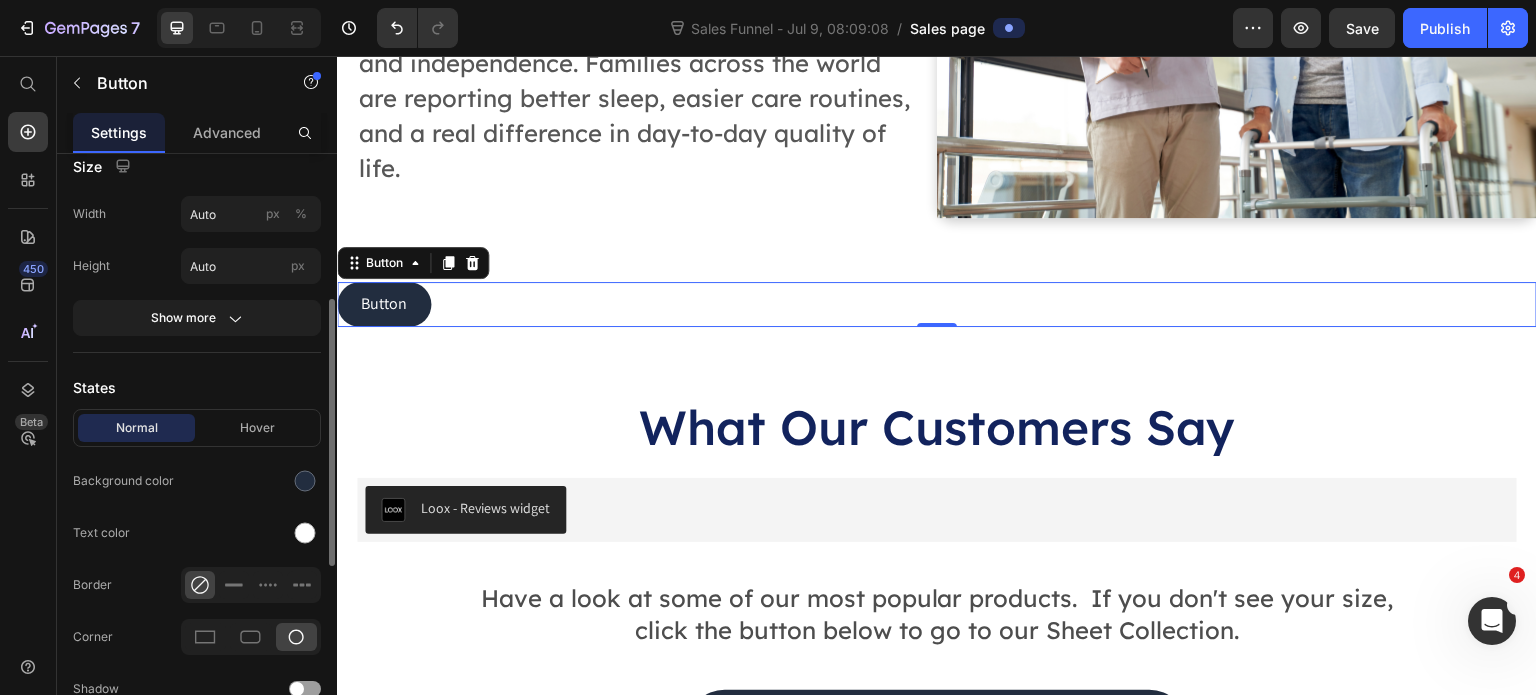 scroll, scrollTop: 148, scrollLeft: 0, axis: vertical 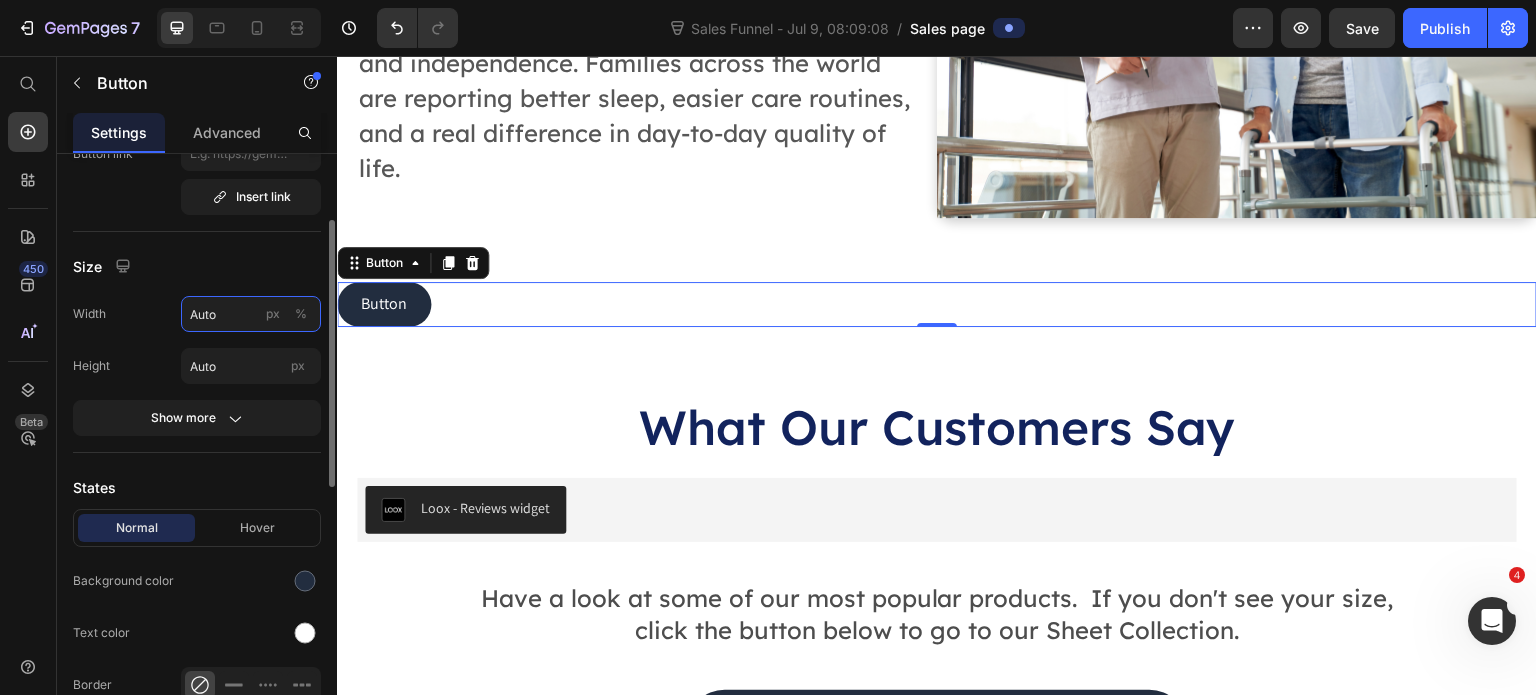 click on "Auto" at bounding box center [251, 314] 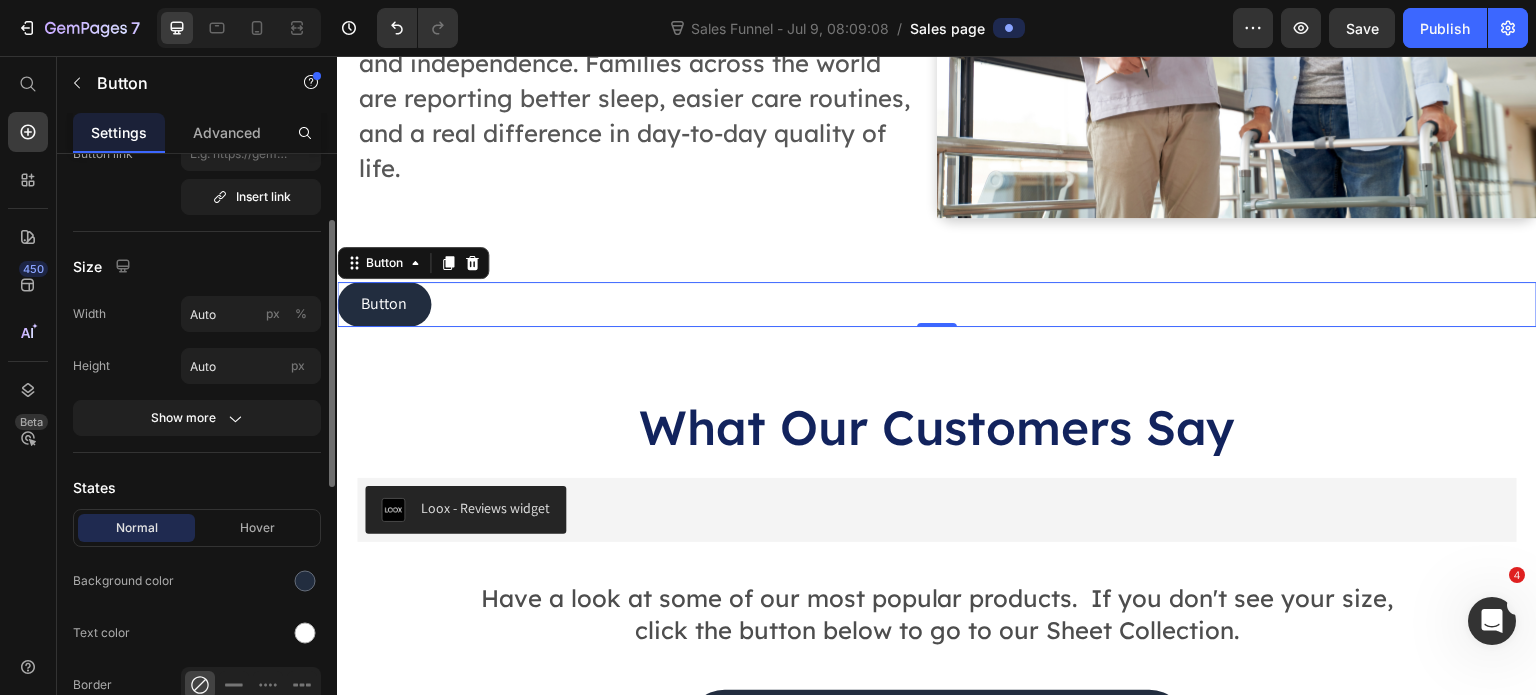 click on "Size" at bounding box center (197, 266) 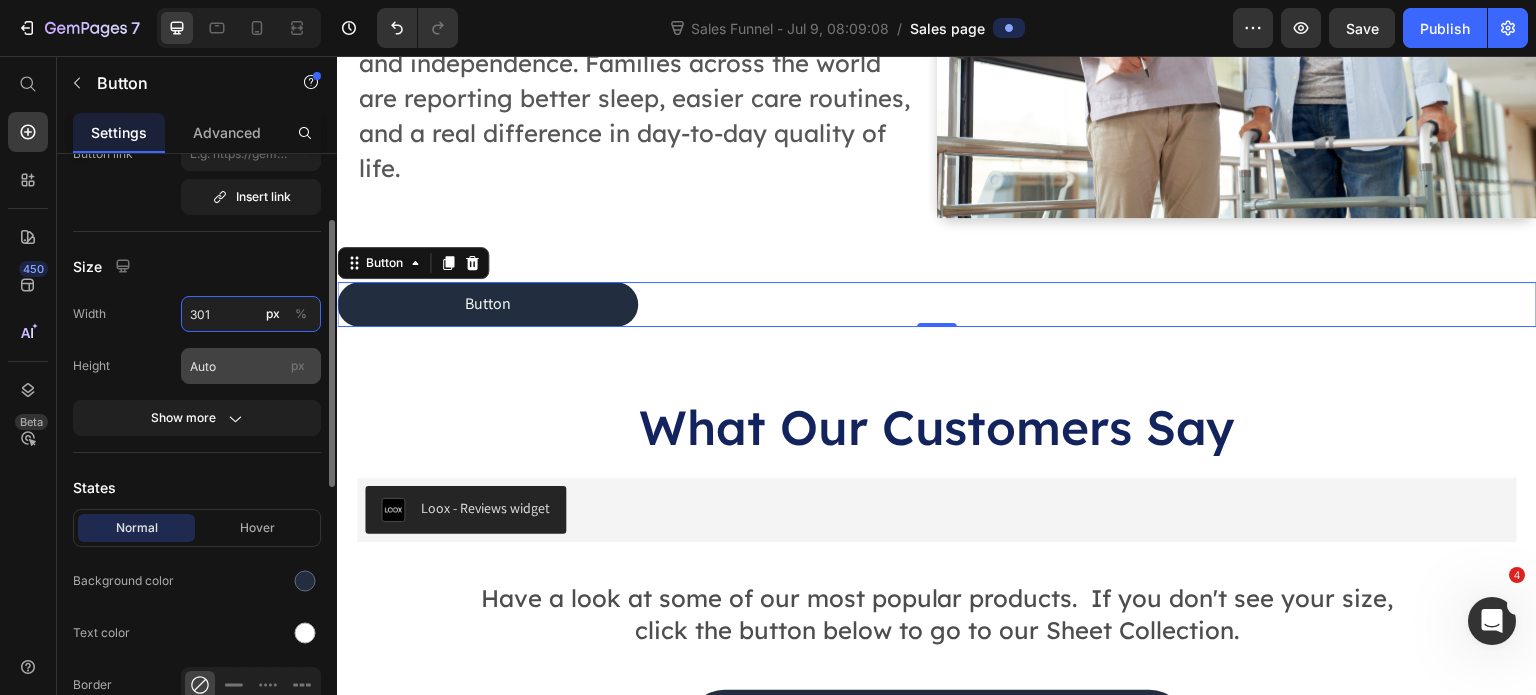type on "301" 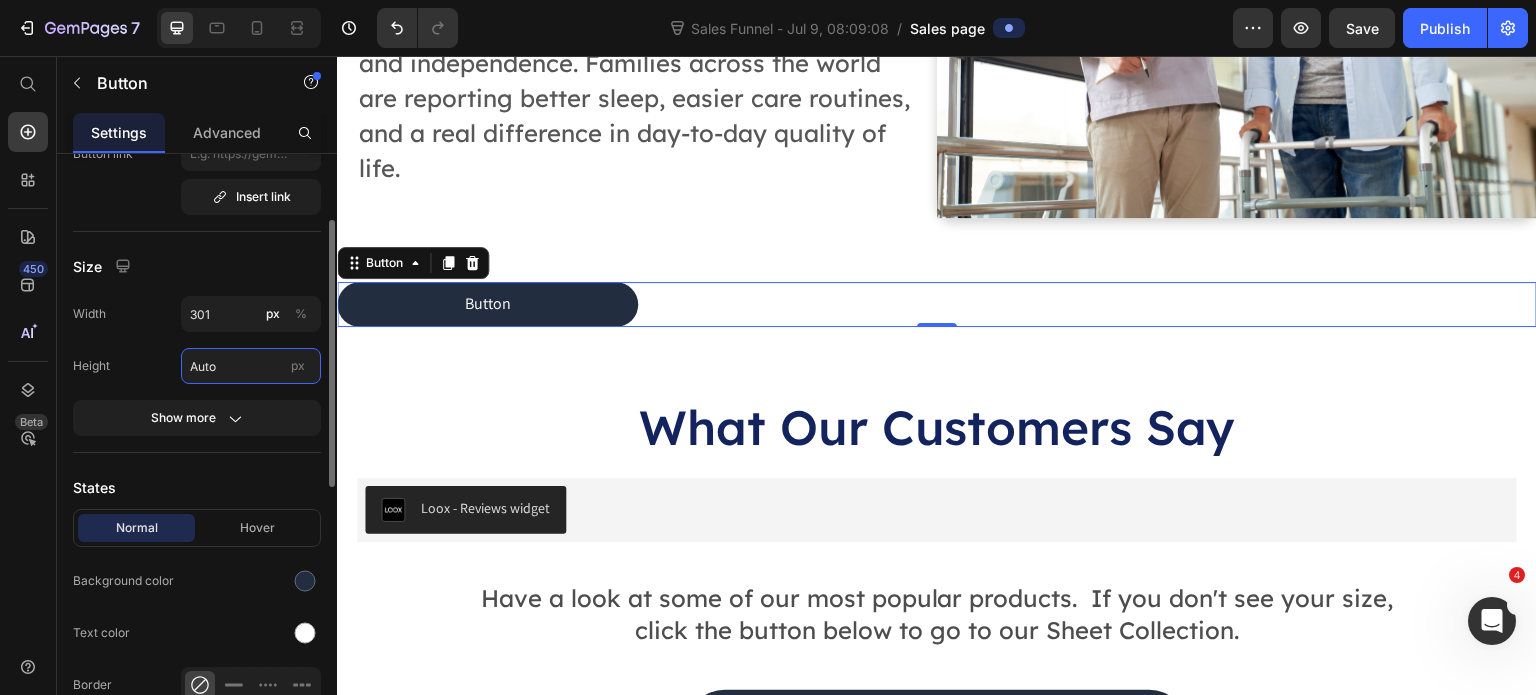 click on "Auto" at bounding box center [251, 366] 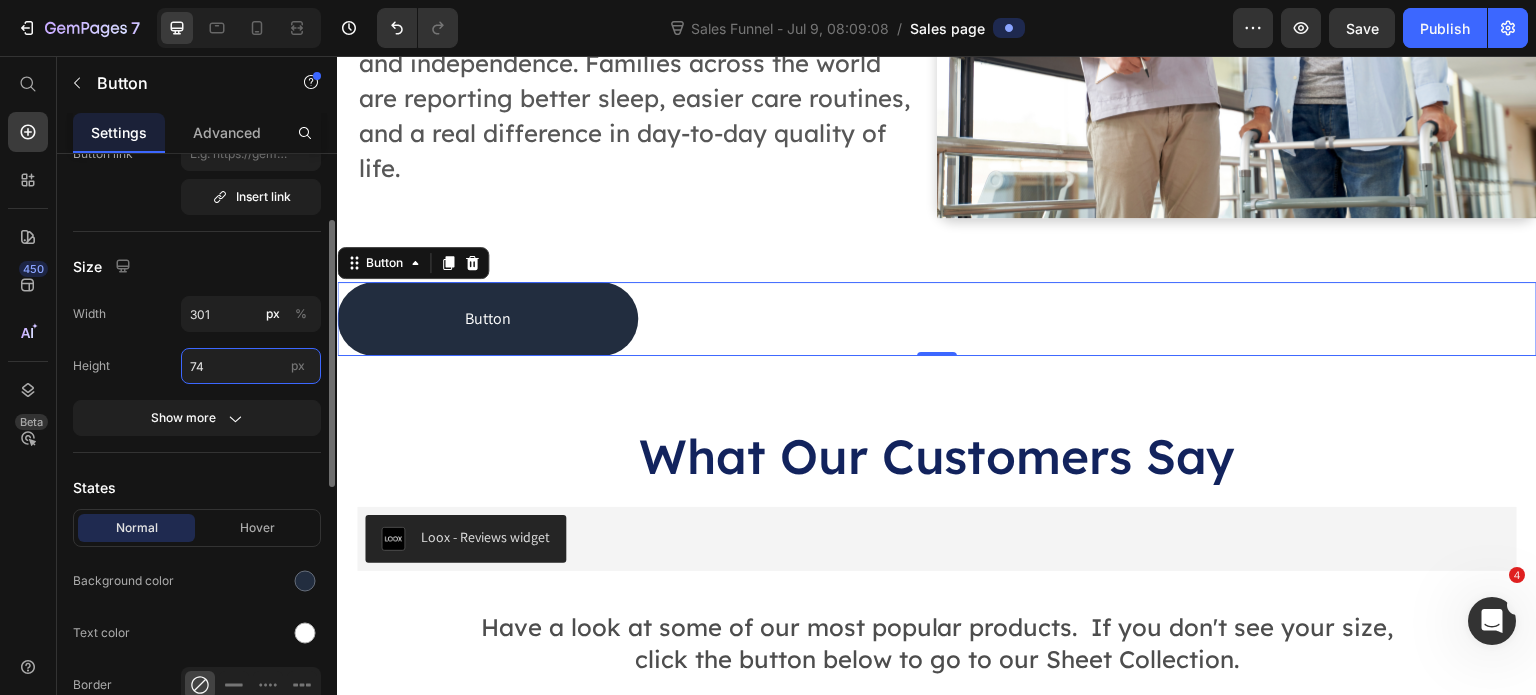 type on "74" 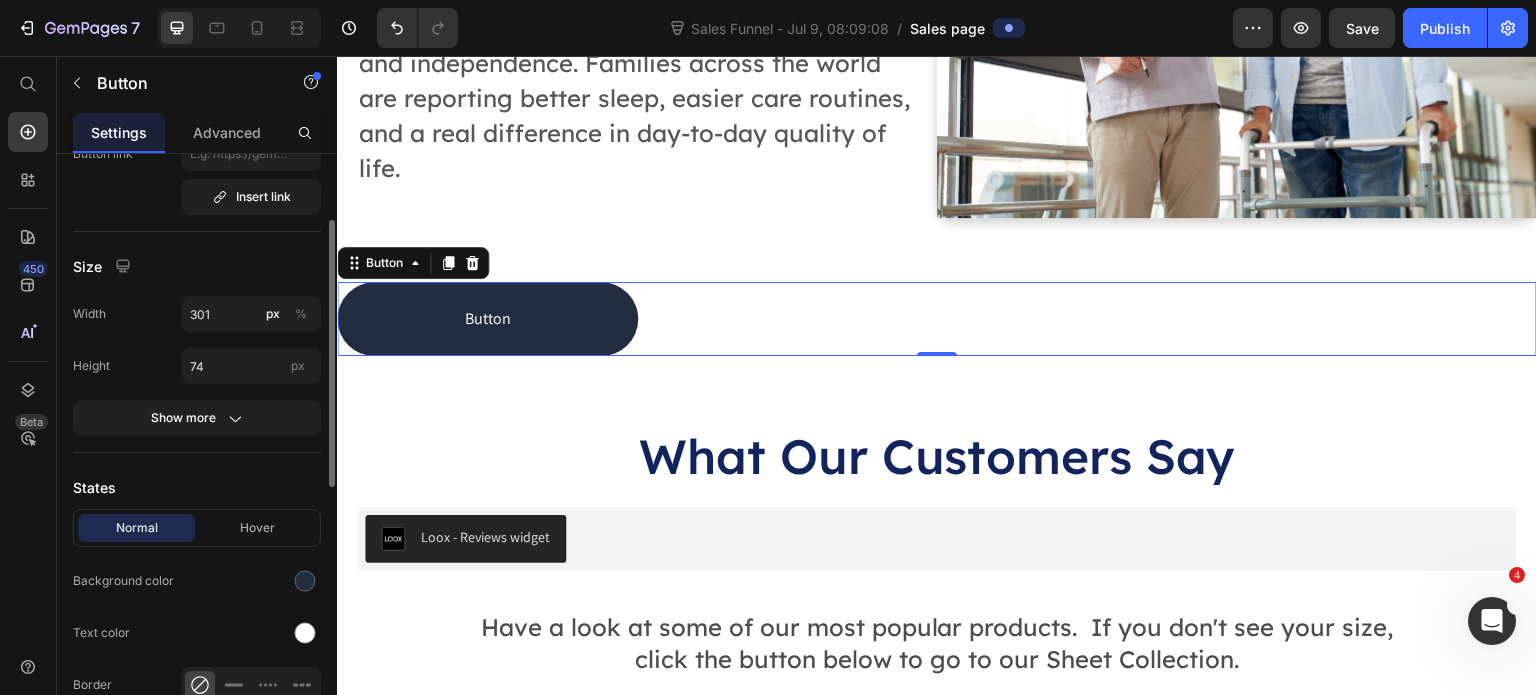click on "States" at bounding box center (197, 487) 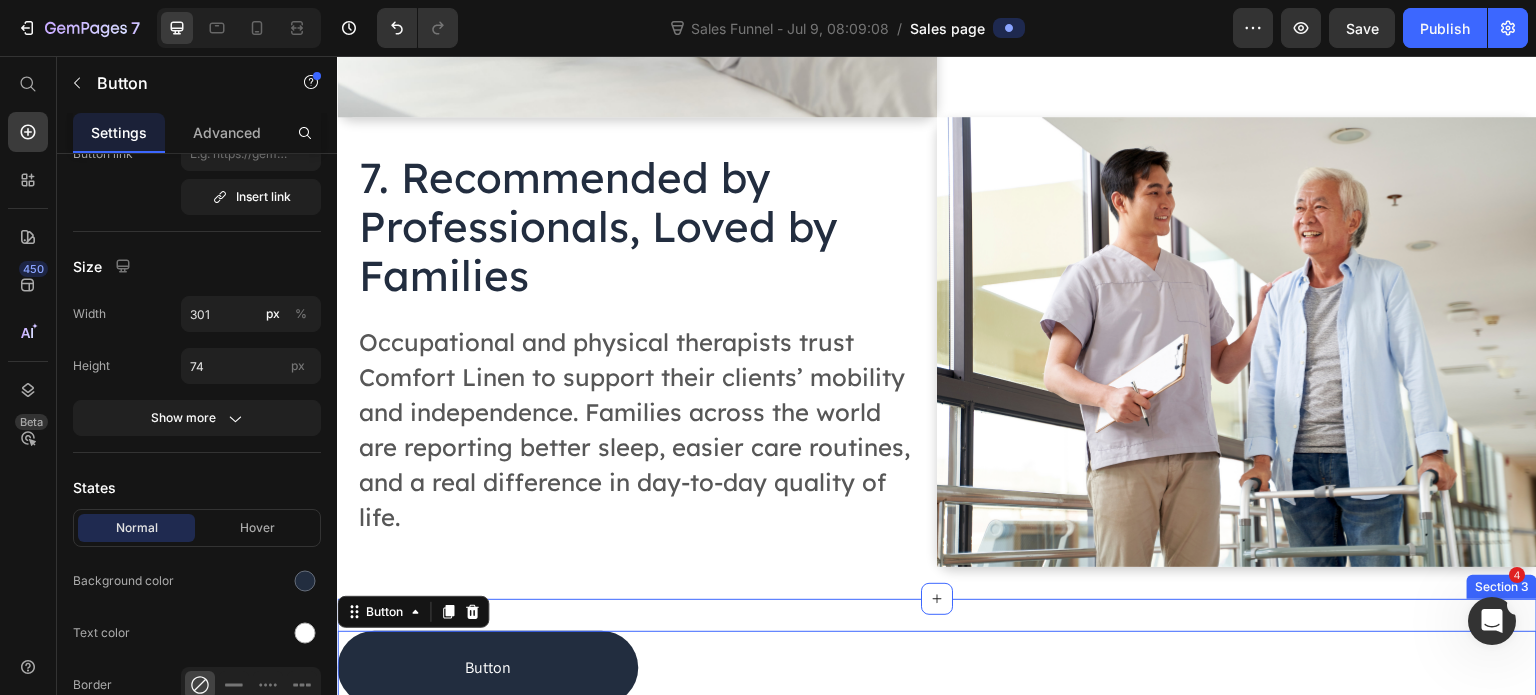 scroll, scrollTop: 3501, scrollLeft: 0, axis: vertical 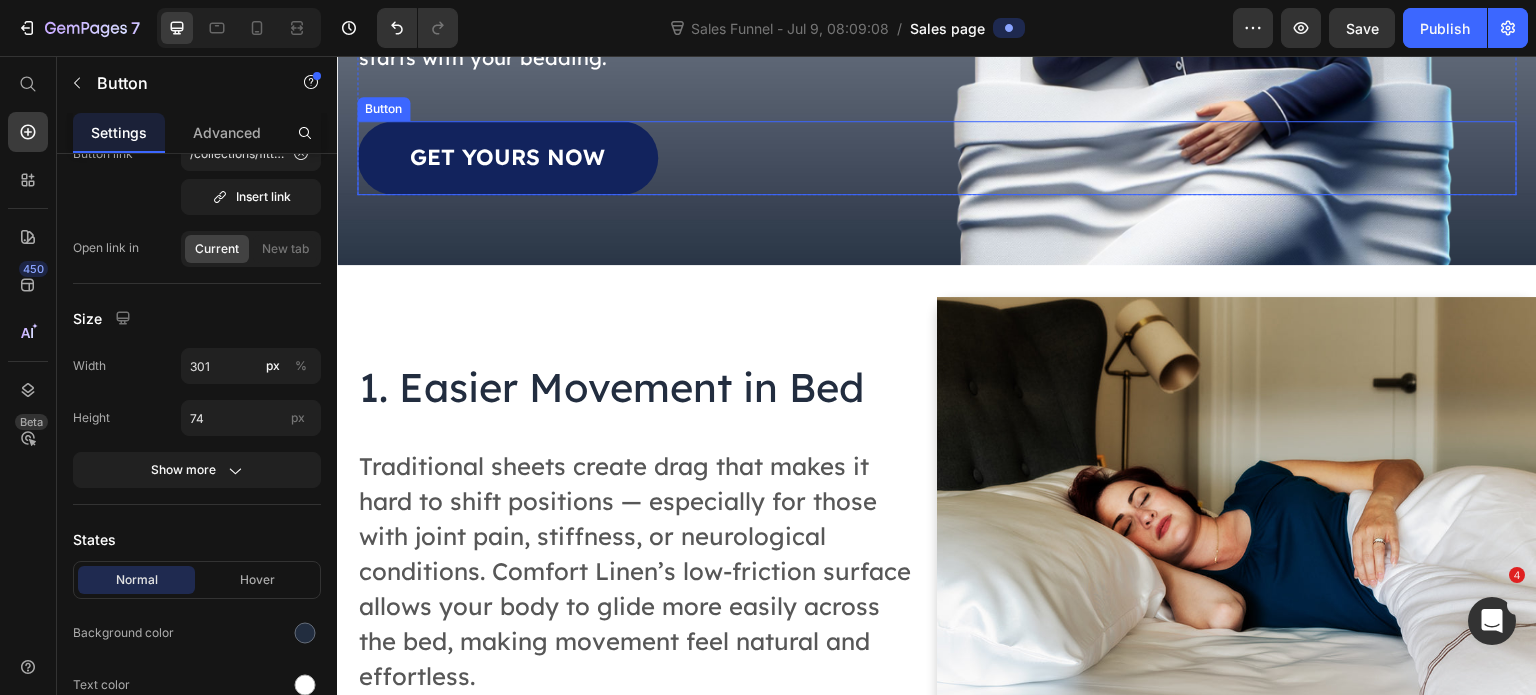 click on "GET YOURS NOW" at bounding box center [507, 158] 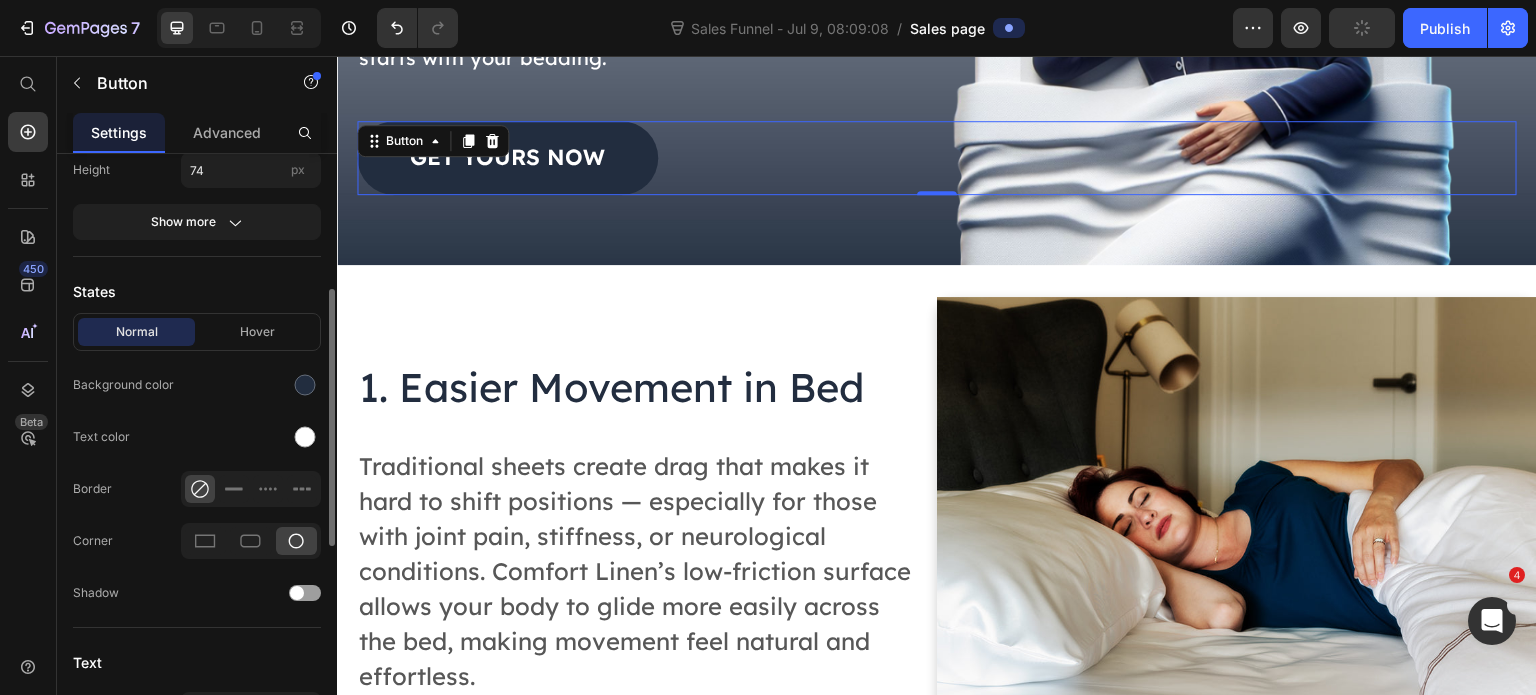 scroll, scrollTop: 421, scrollLeft: 0, axis: vertical 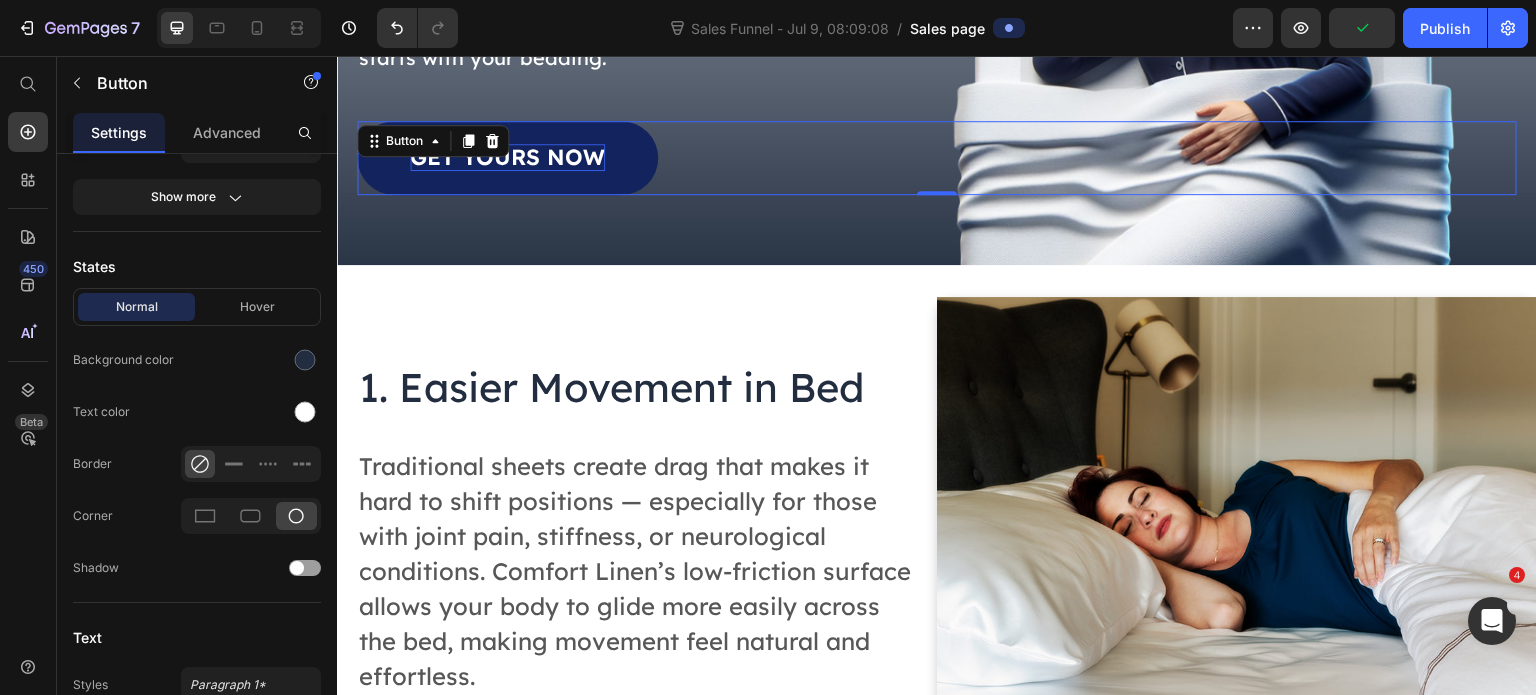 click on "GET YOURS NOW" at bounding box center [507, 158] 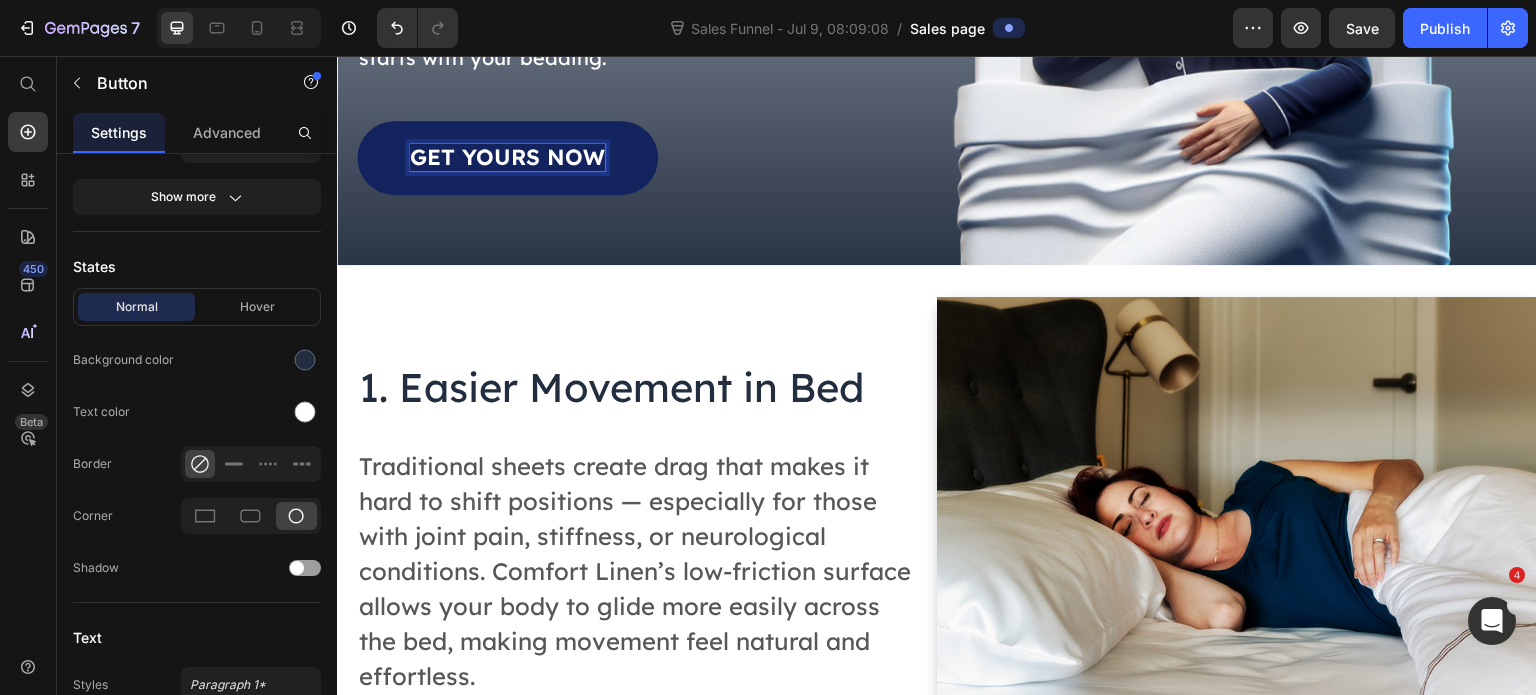 click on "GET YOURS NOW" at bounding box center (507, 158) 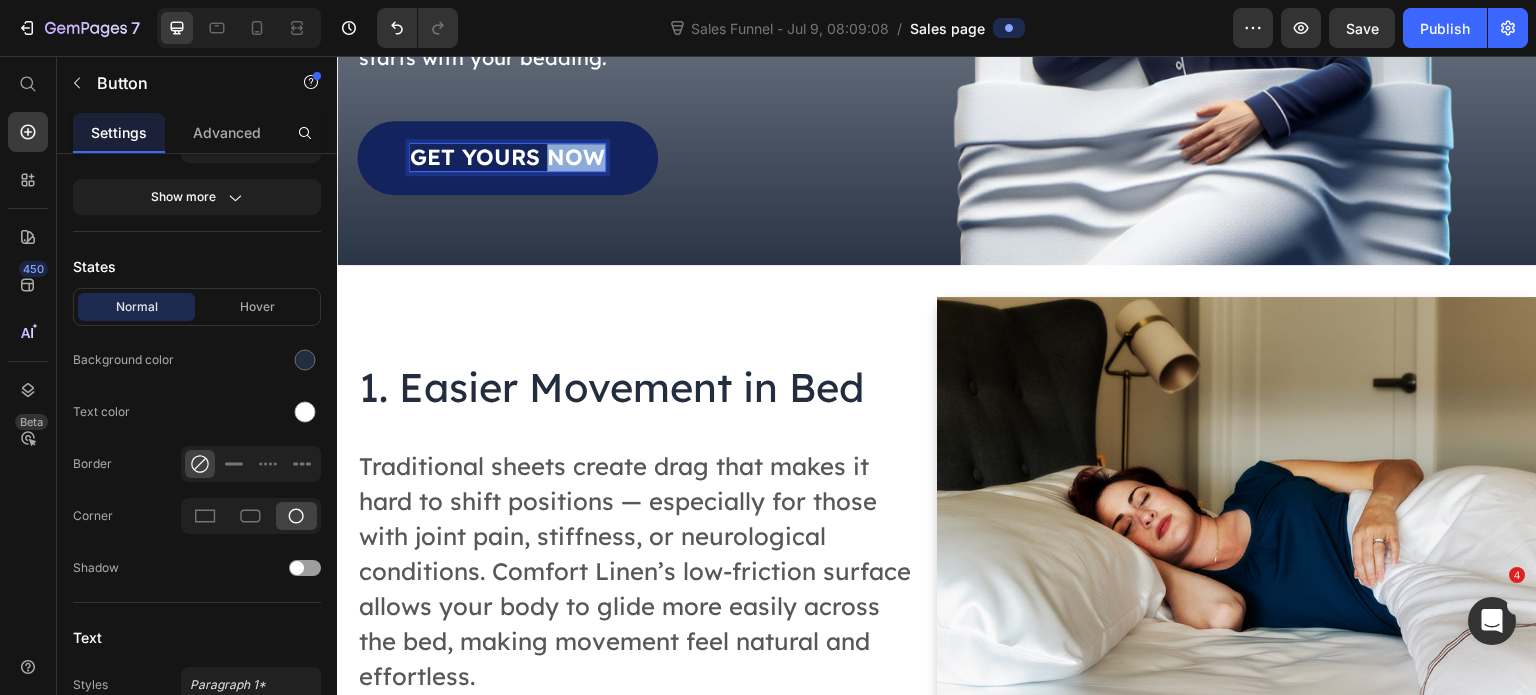 click on "GET YOURS NOW" at bounding box center (507, 158) 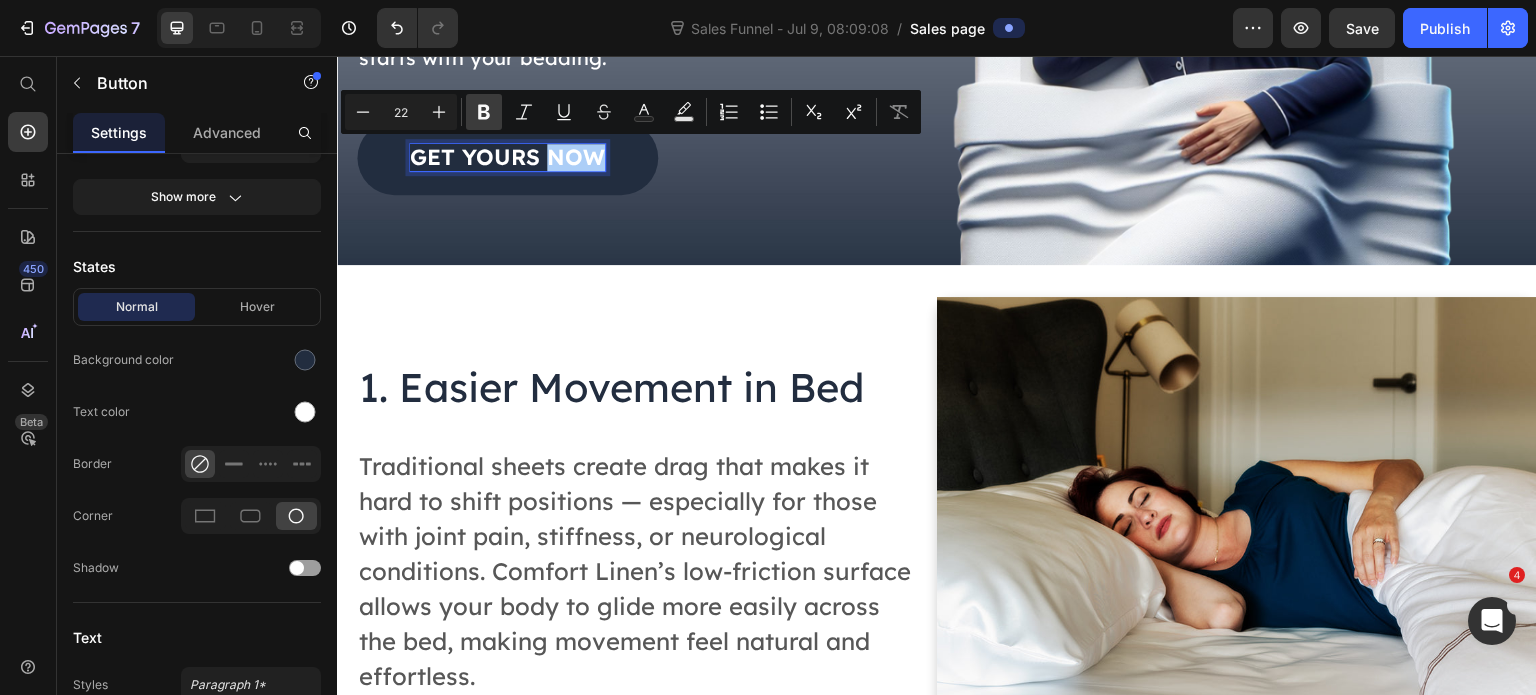click 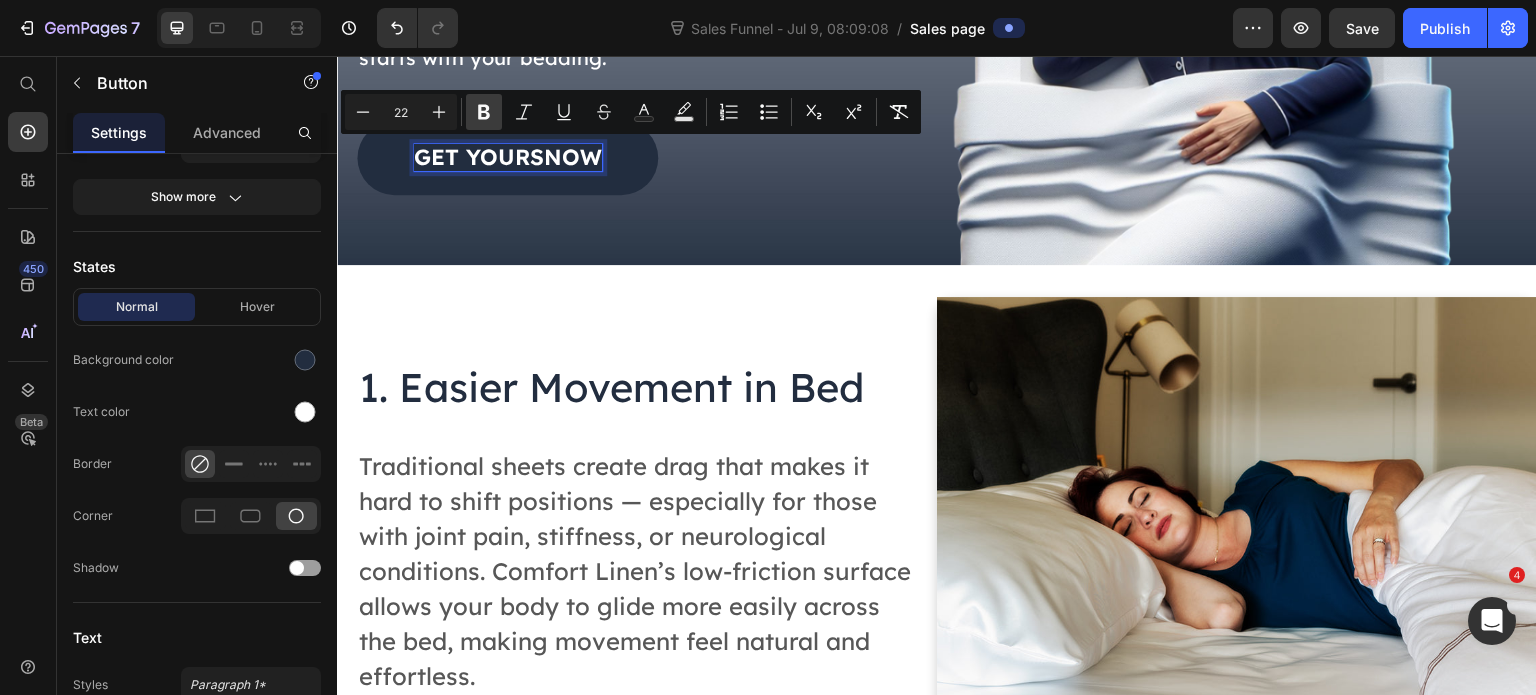 click 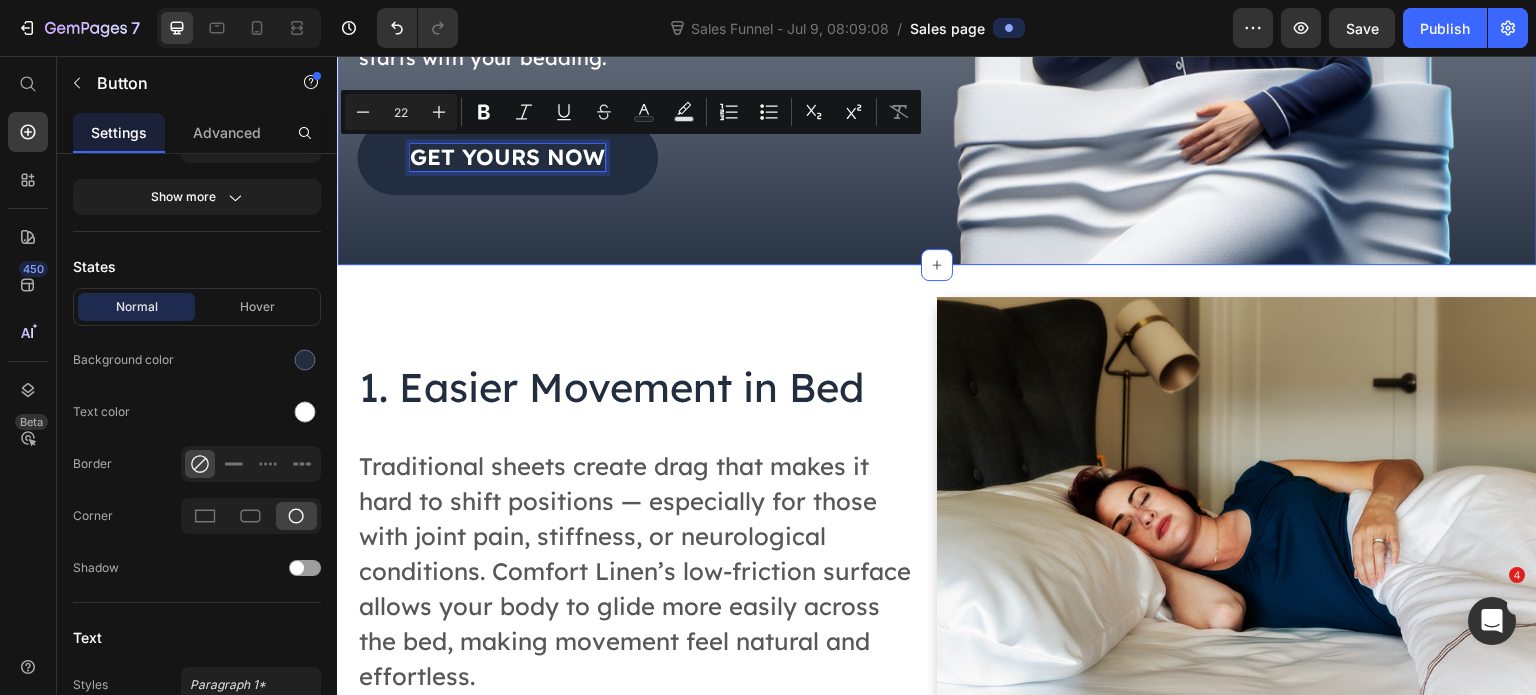 click on "Image
Drop element here Row
Icon
Icon
Icon
Icon
Icon Icon List 1000+ Happy Customers Text Block Row From Frustration to Freedom: 7 Reasons People Are Upgrading to Comfort Linen  Heading The secret to smoother, easier movement in bed  starts with your bedding. Text Block GET YOURS NOW Button   0 Row Section 1" at bounding box center (937, -119) 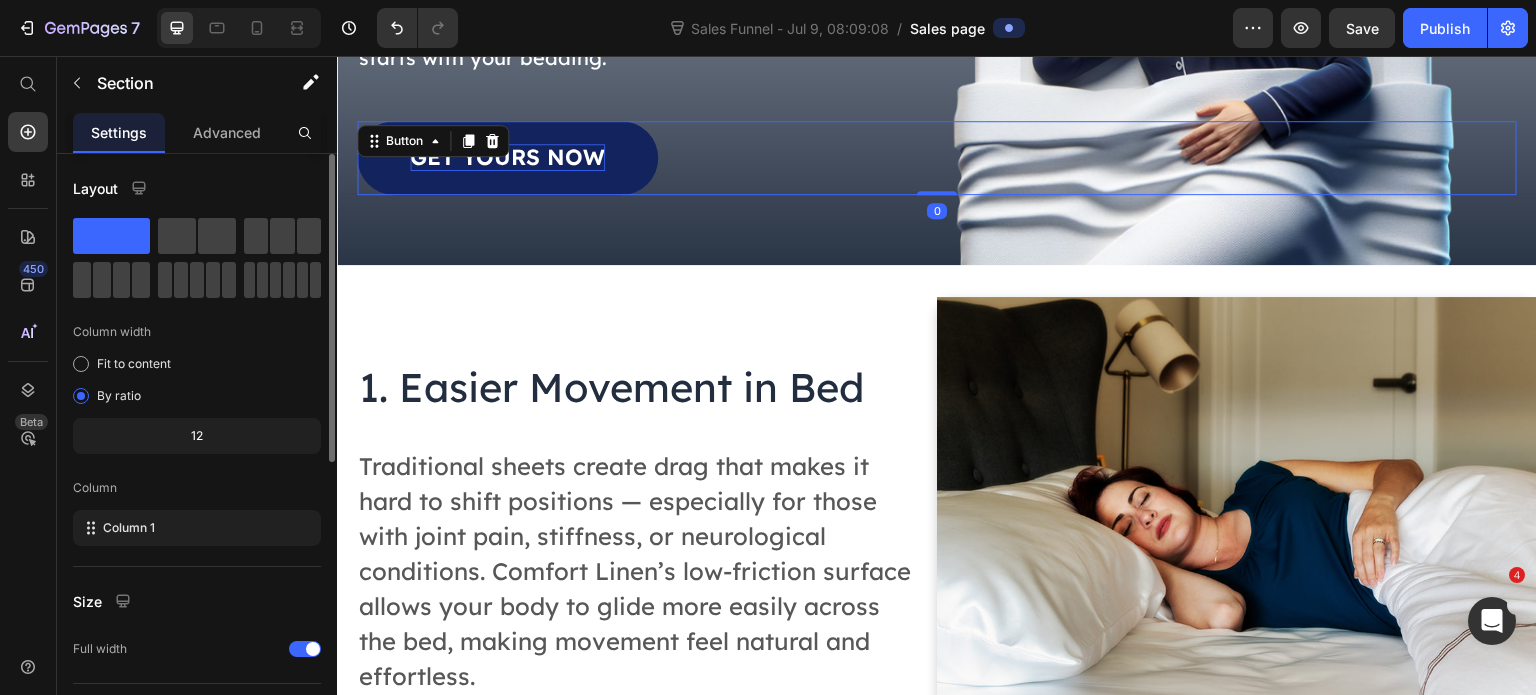 click on "GET YOURS NOW" at bounding box center (507, 158) 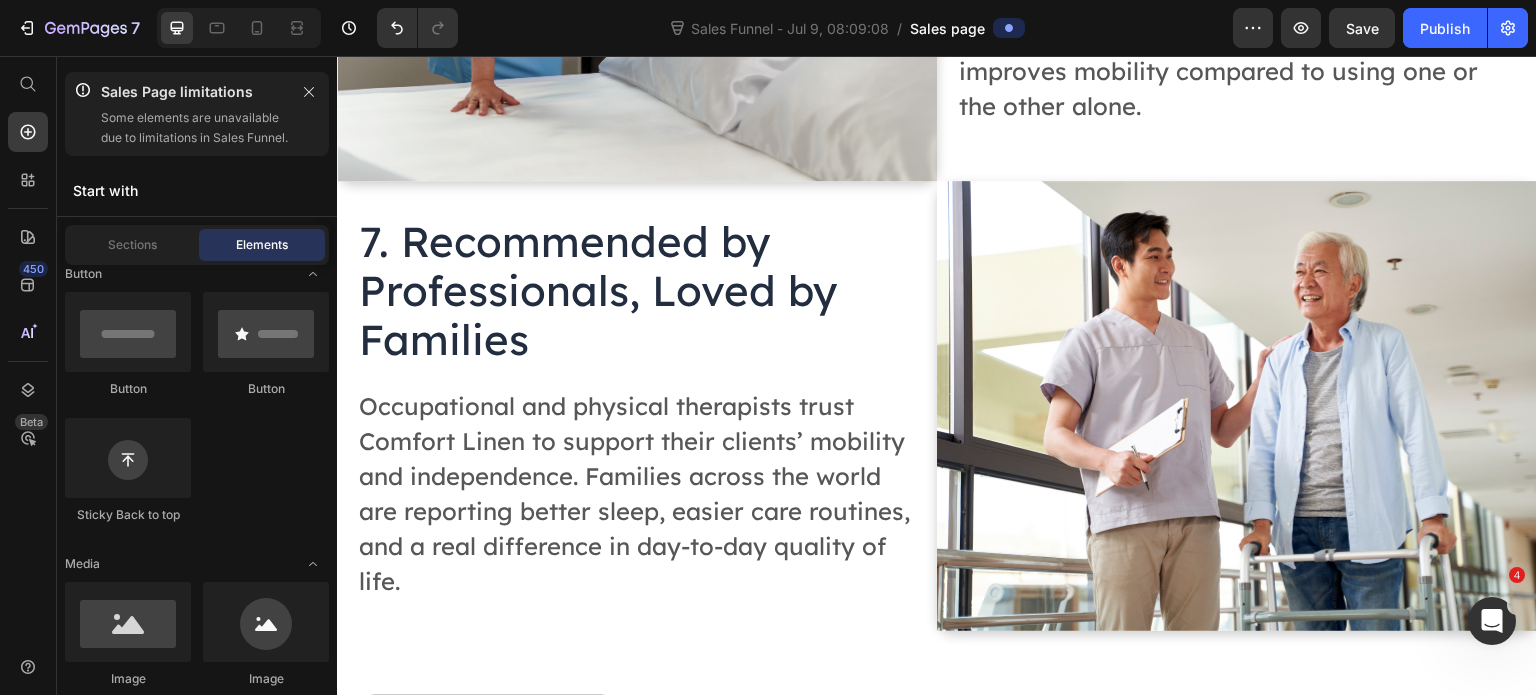 scroll, scrollTop: 3742, scrollLeft: 0, axis: vertical 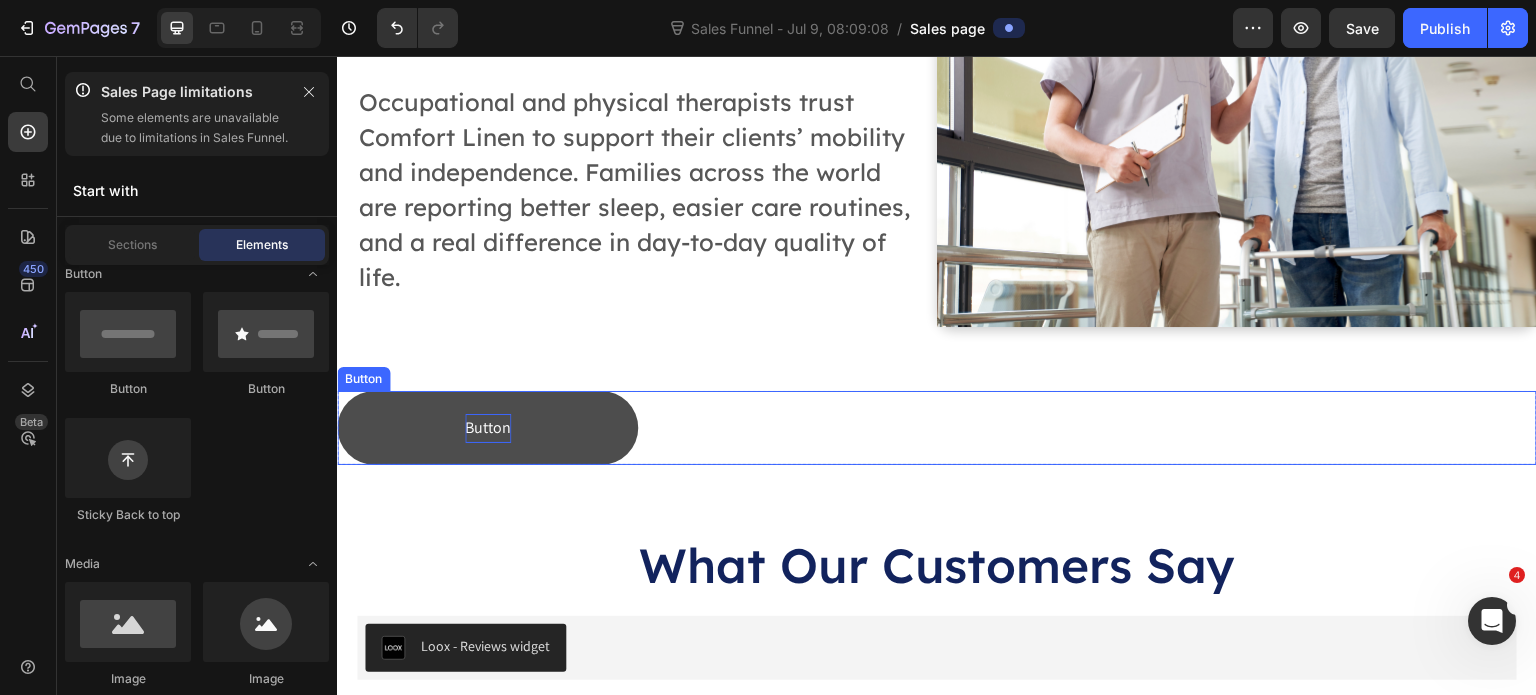 click on "Button" at bounding box center (488, 428) 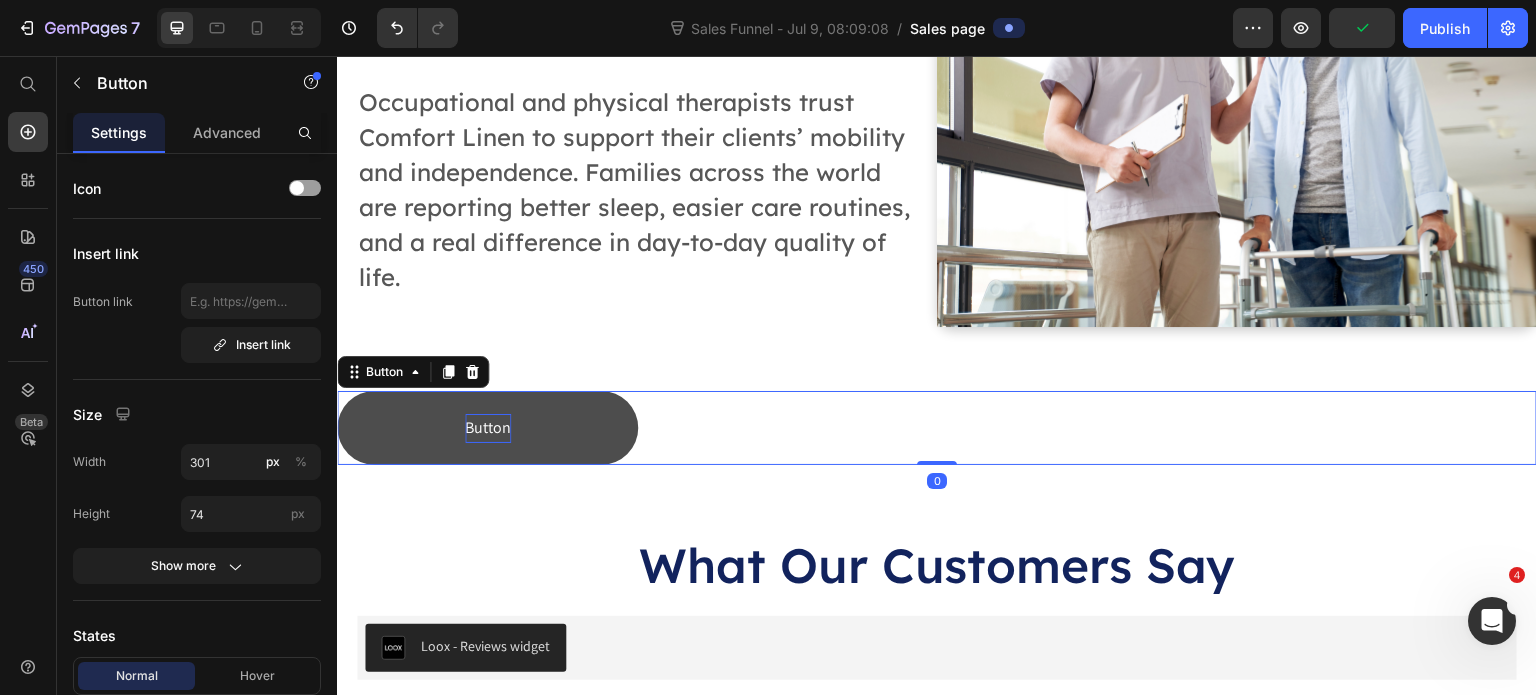 click on "Button" at bounding box center [488, 428] 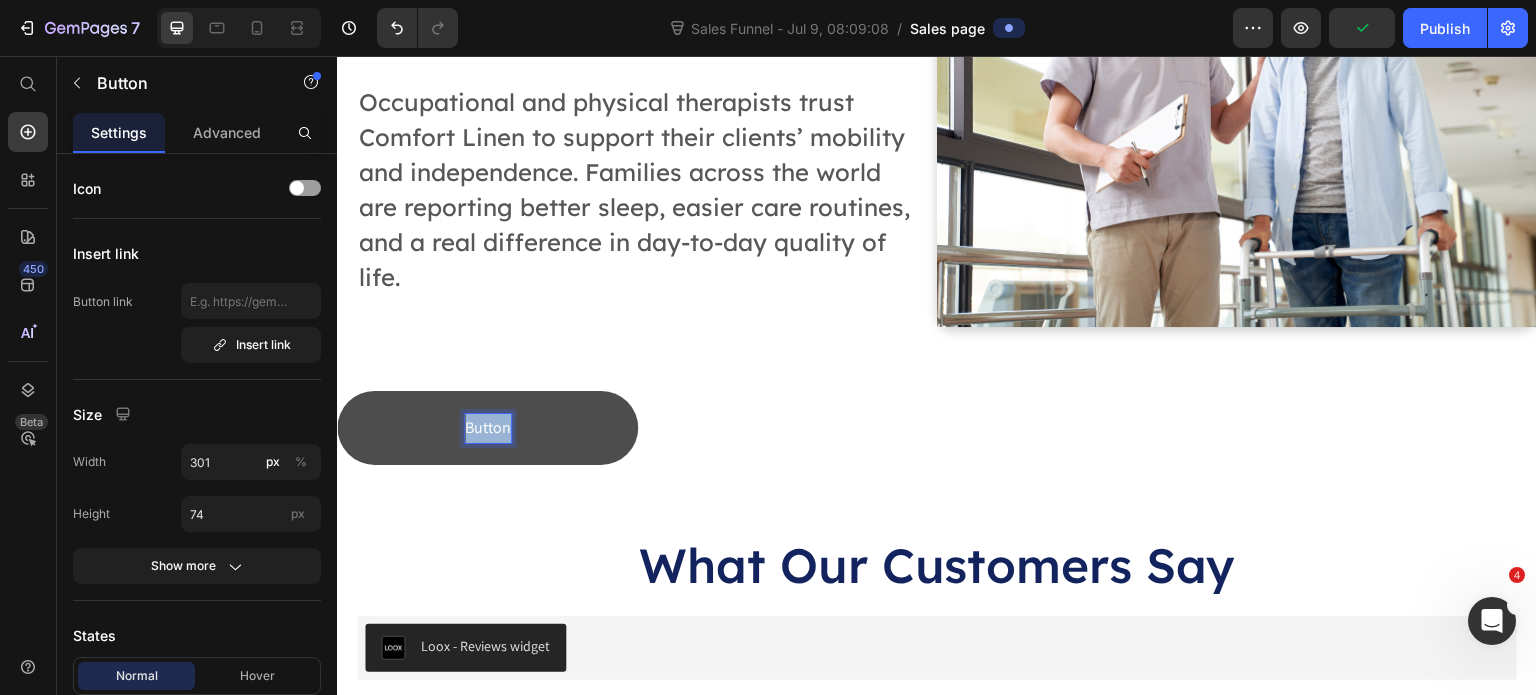 click on "Button" at bounding box center (488, 428) 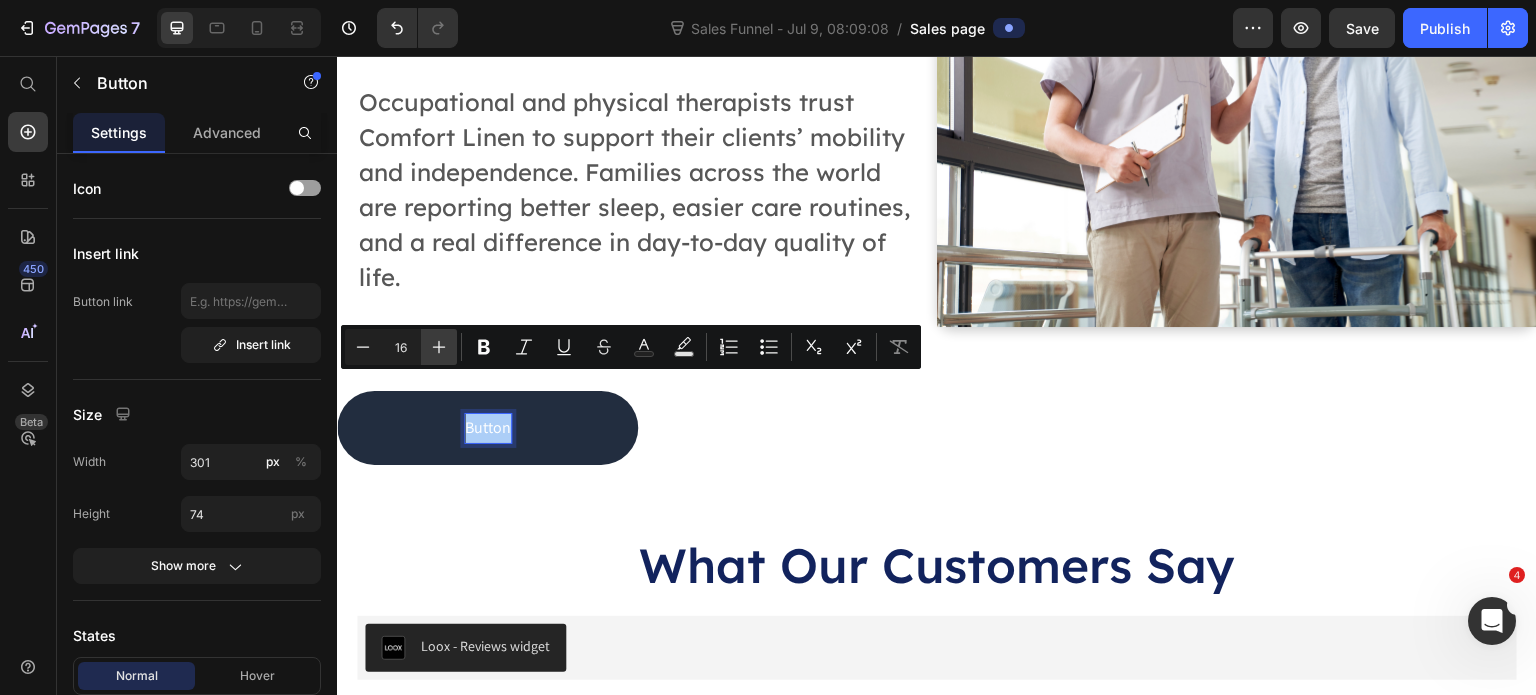 click 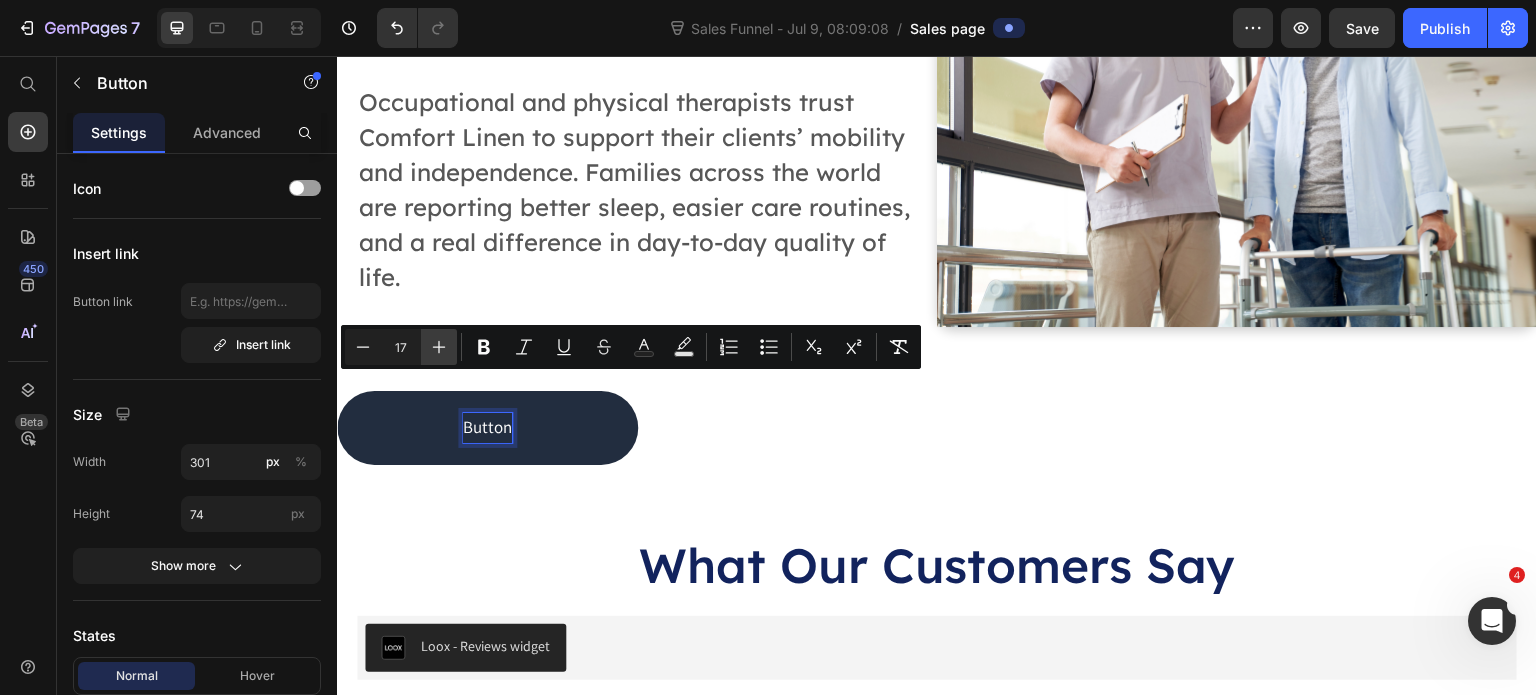 click 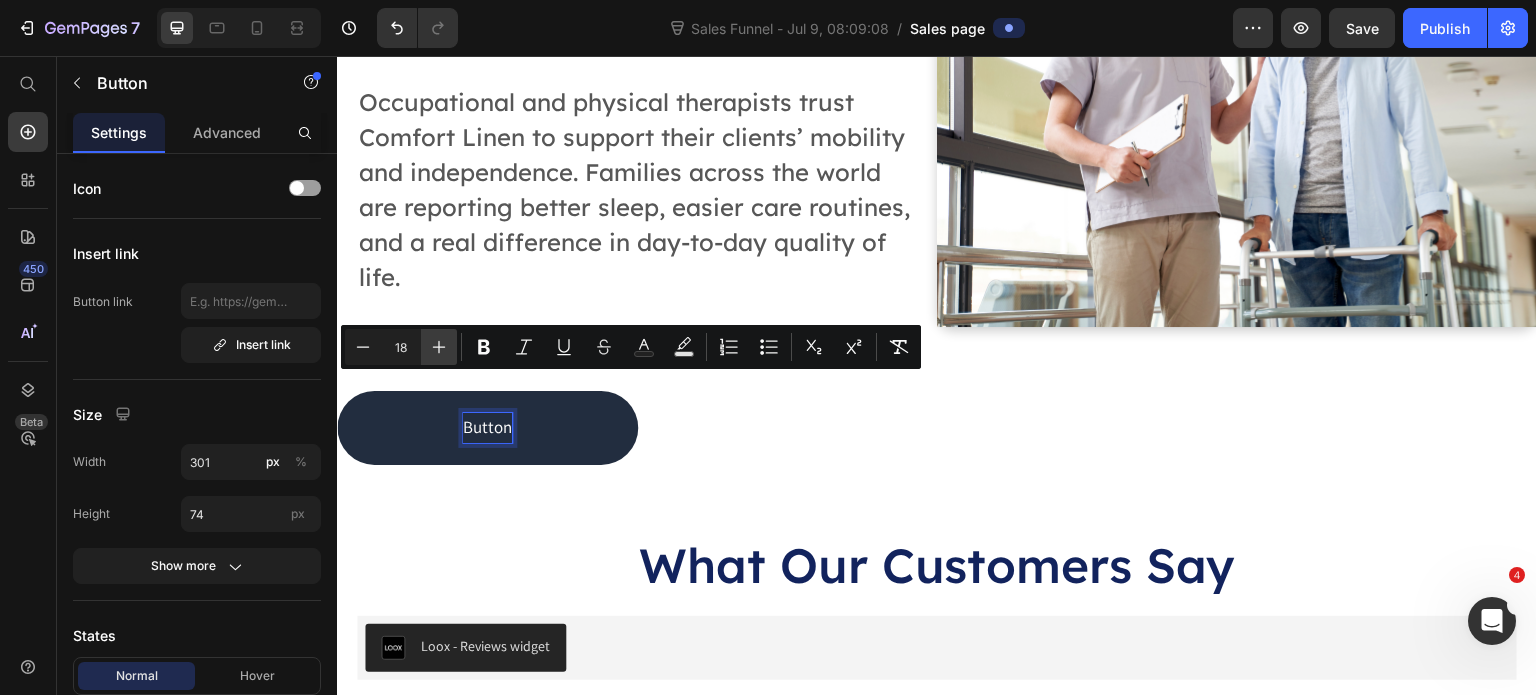 click 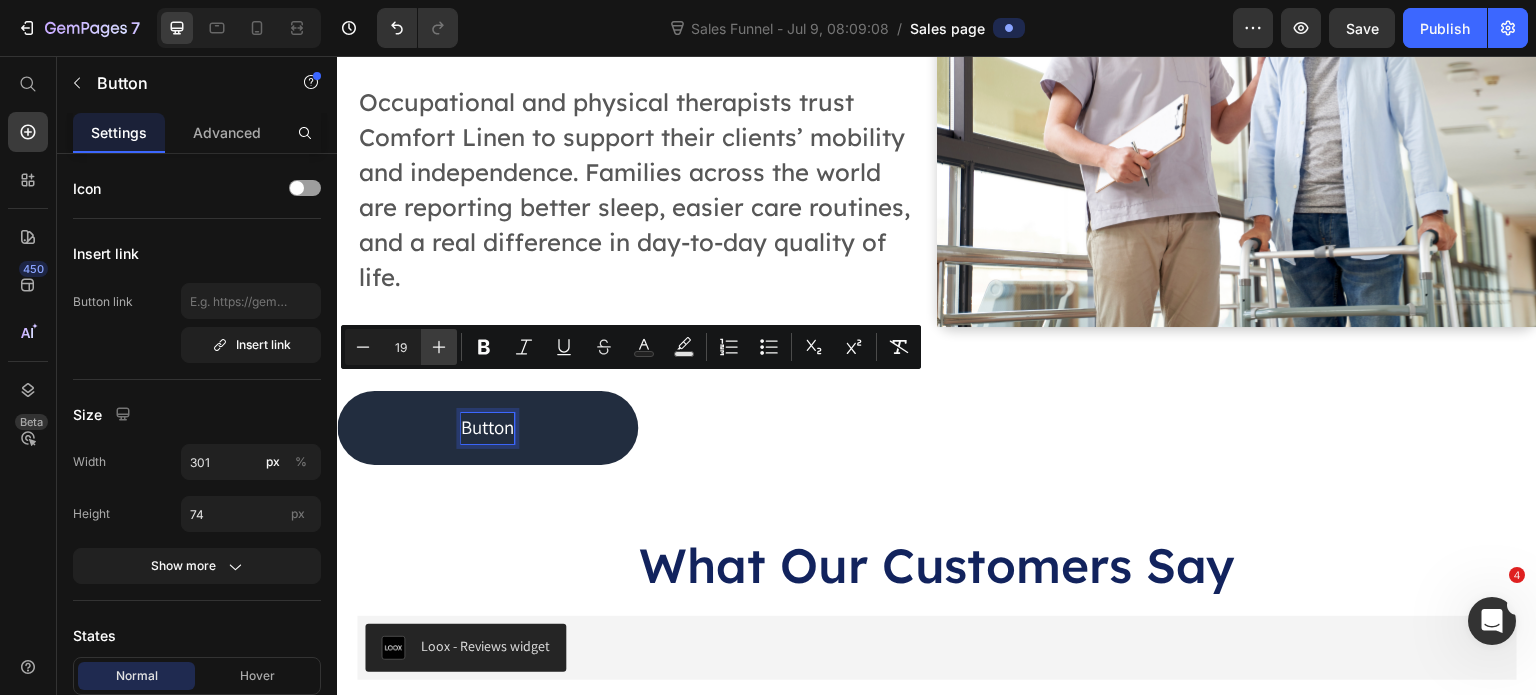 click 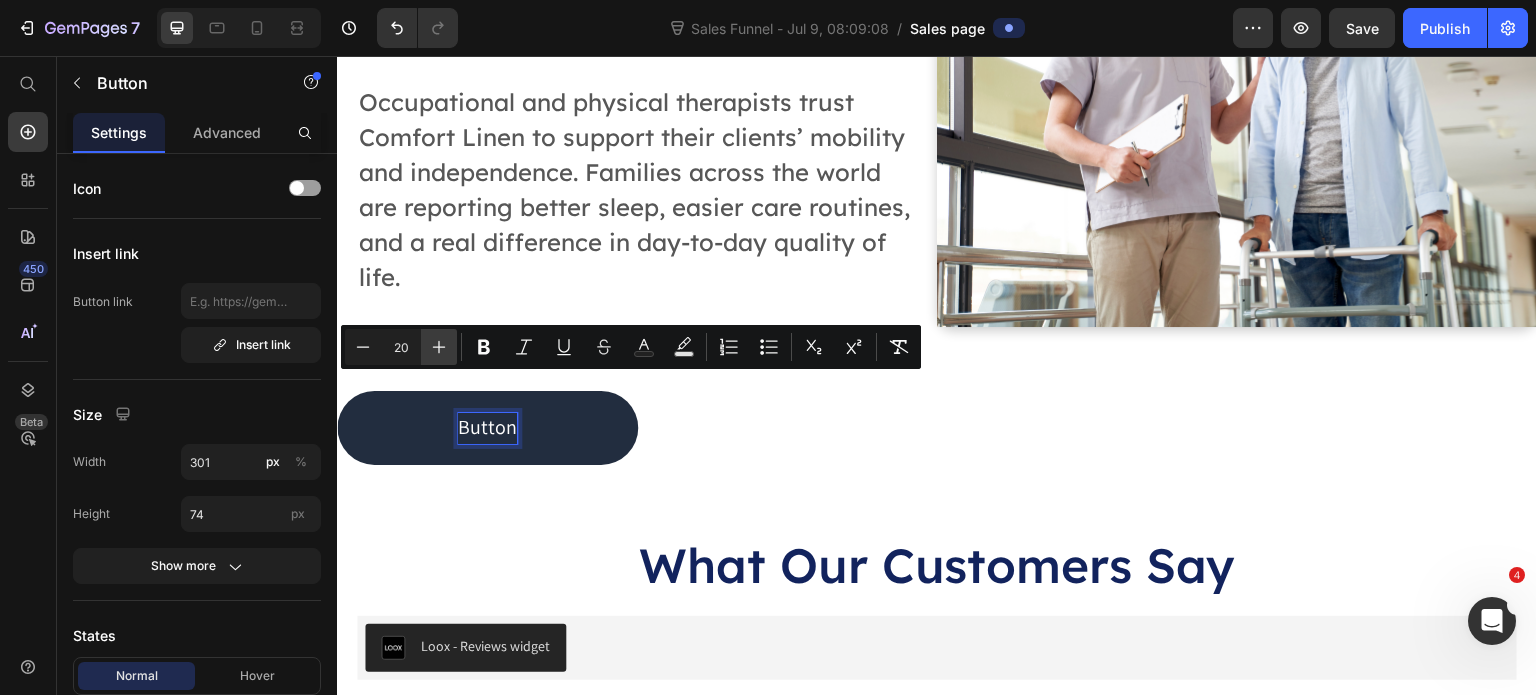 click 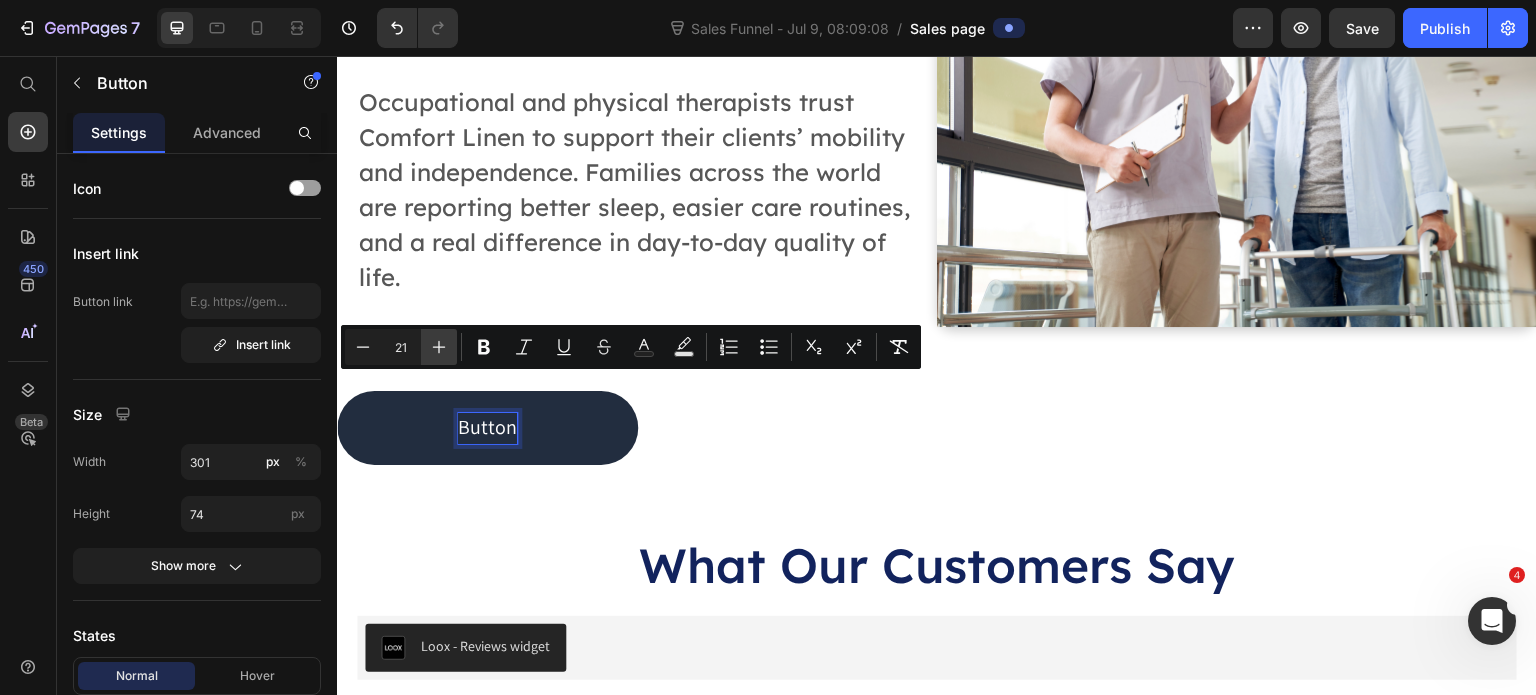 click 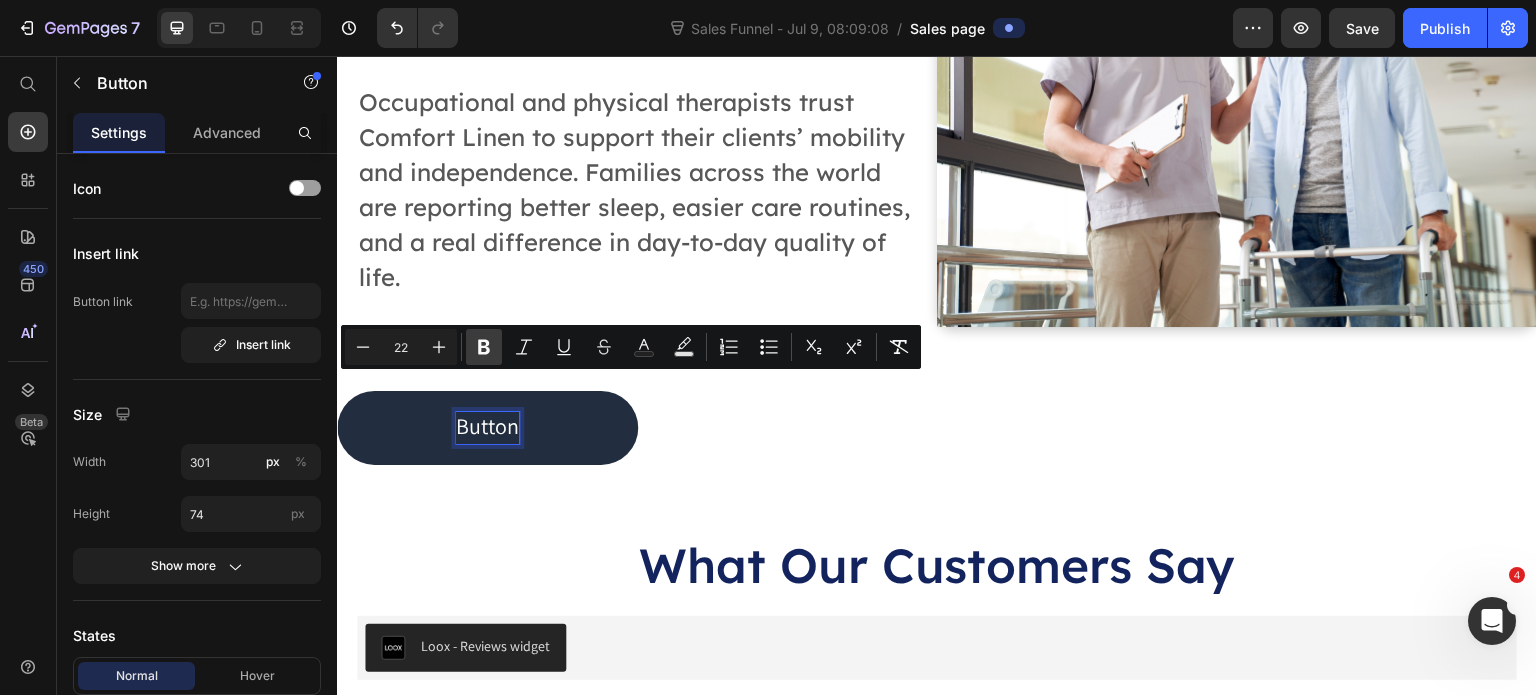 click 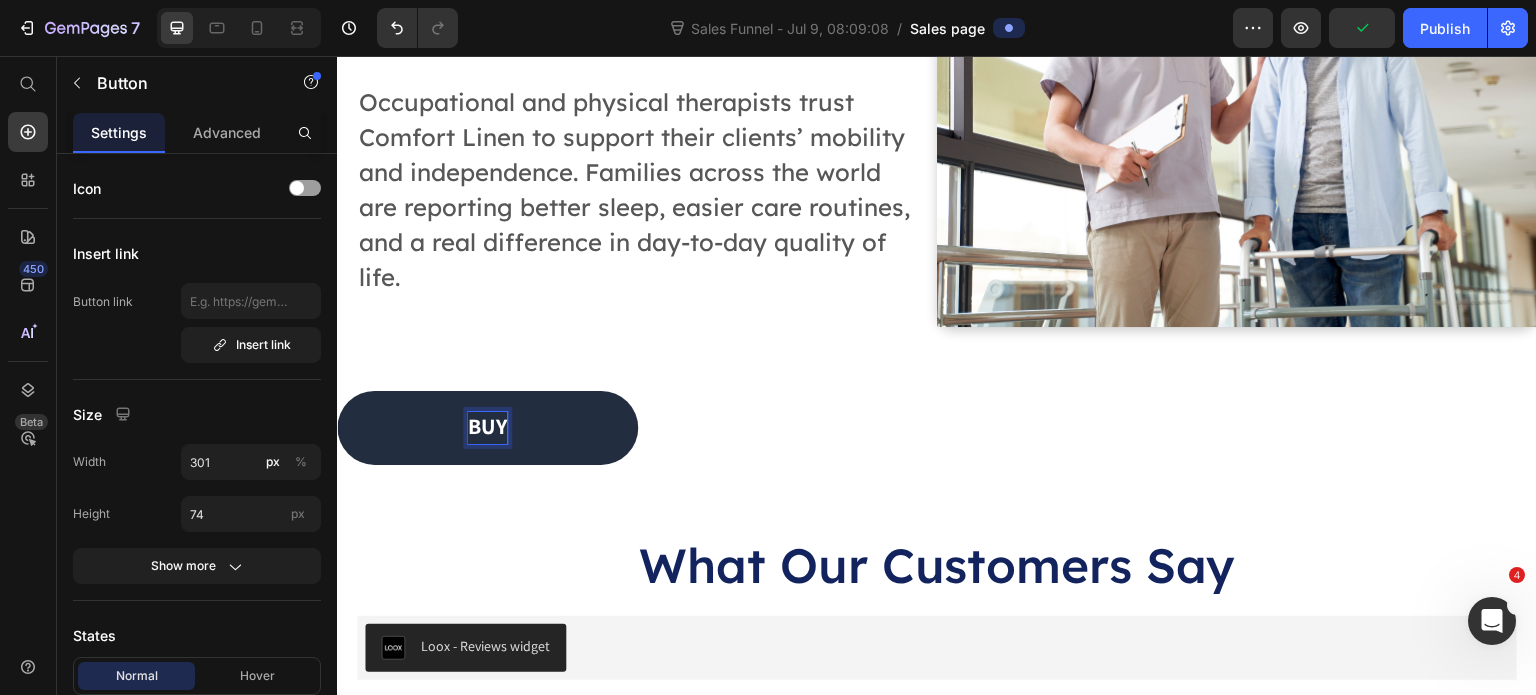 click on "BUY" at bounding box center (487, 428) 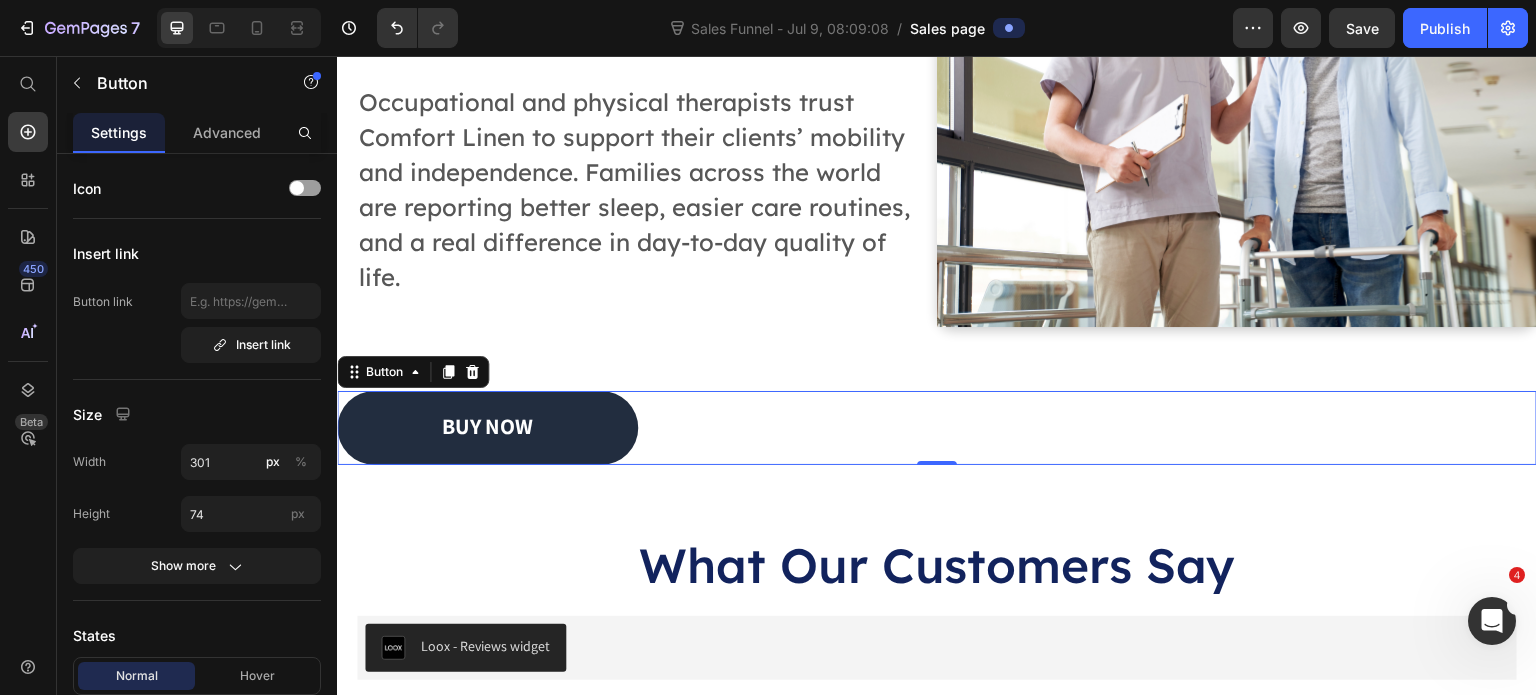 click on "BUY NOW Button   0" at bounding box center (937, 428) 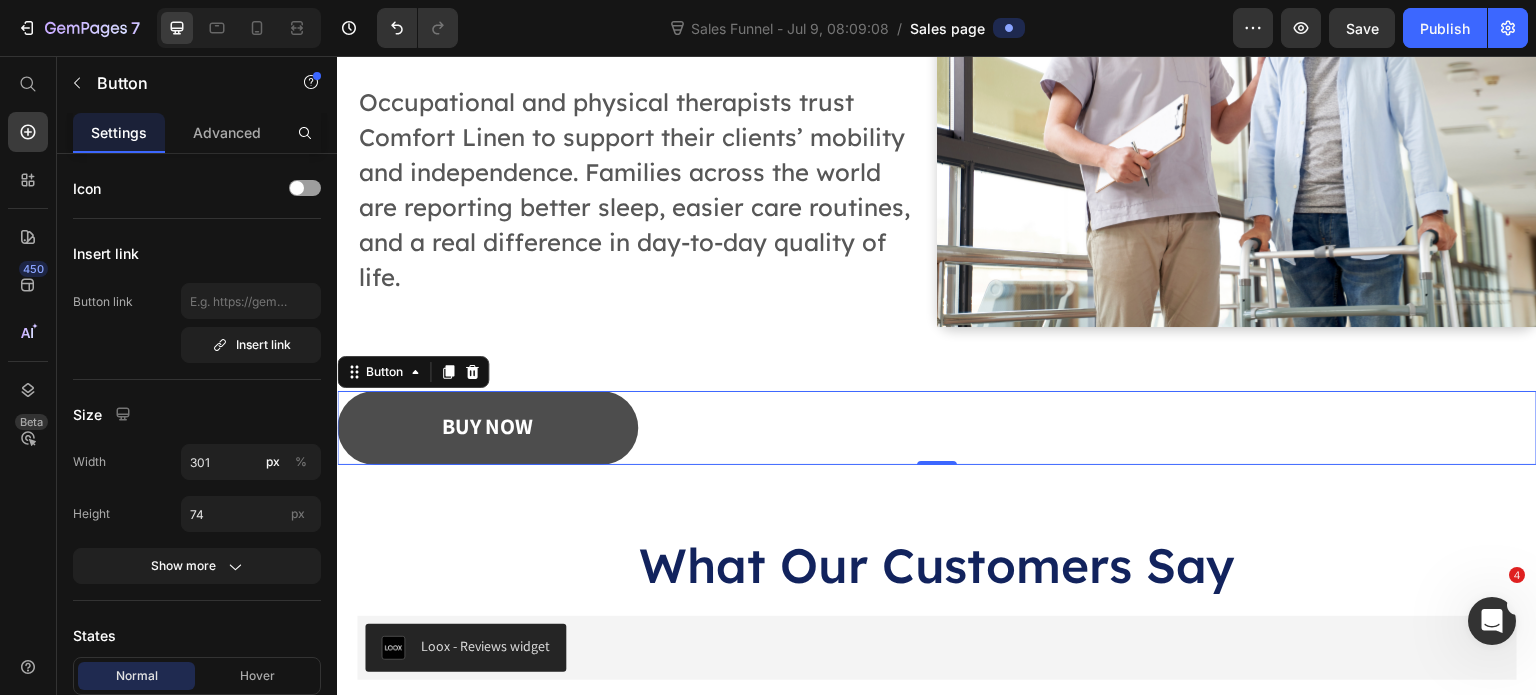 click on "BUY NOW" at bounding box center [487, 428] 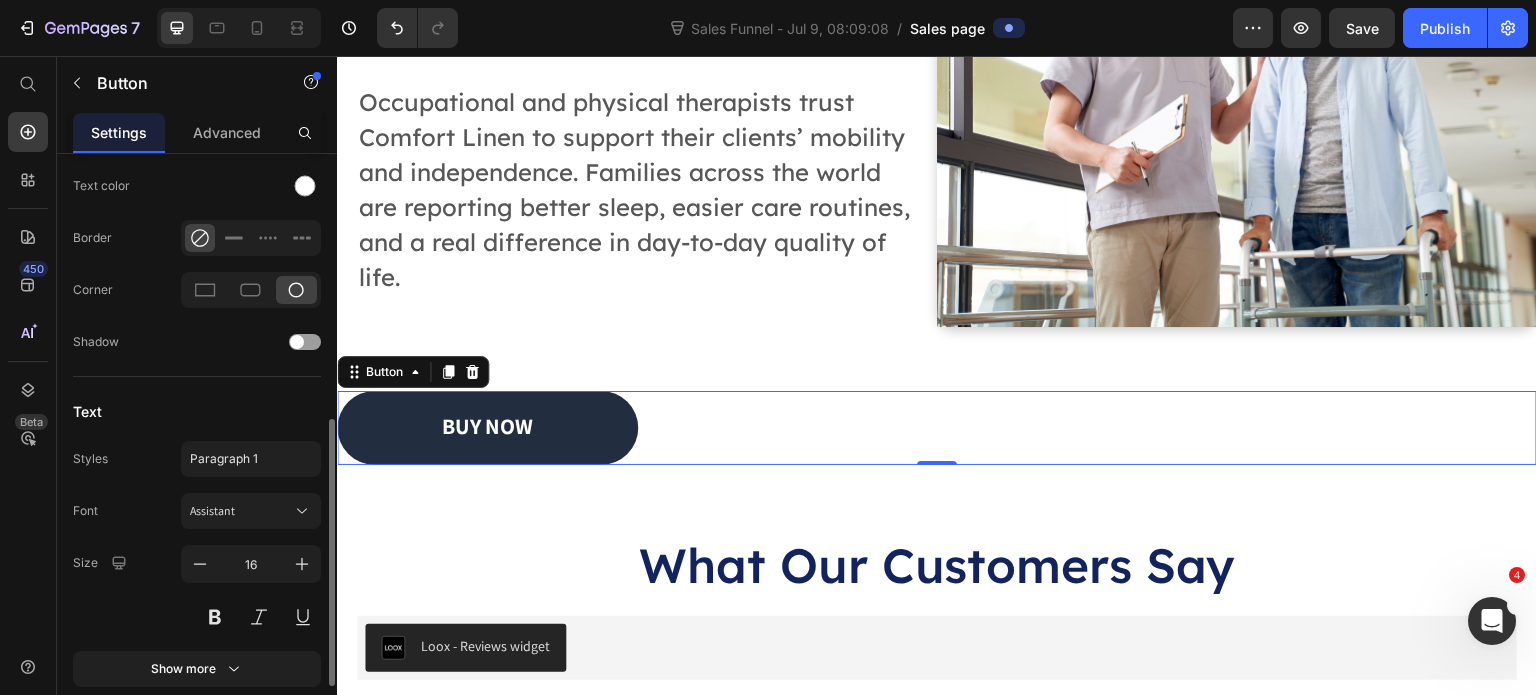 scroll, scrollTop: 719, scrollLeft: 0, axis: vertical 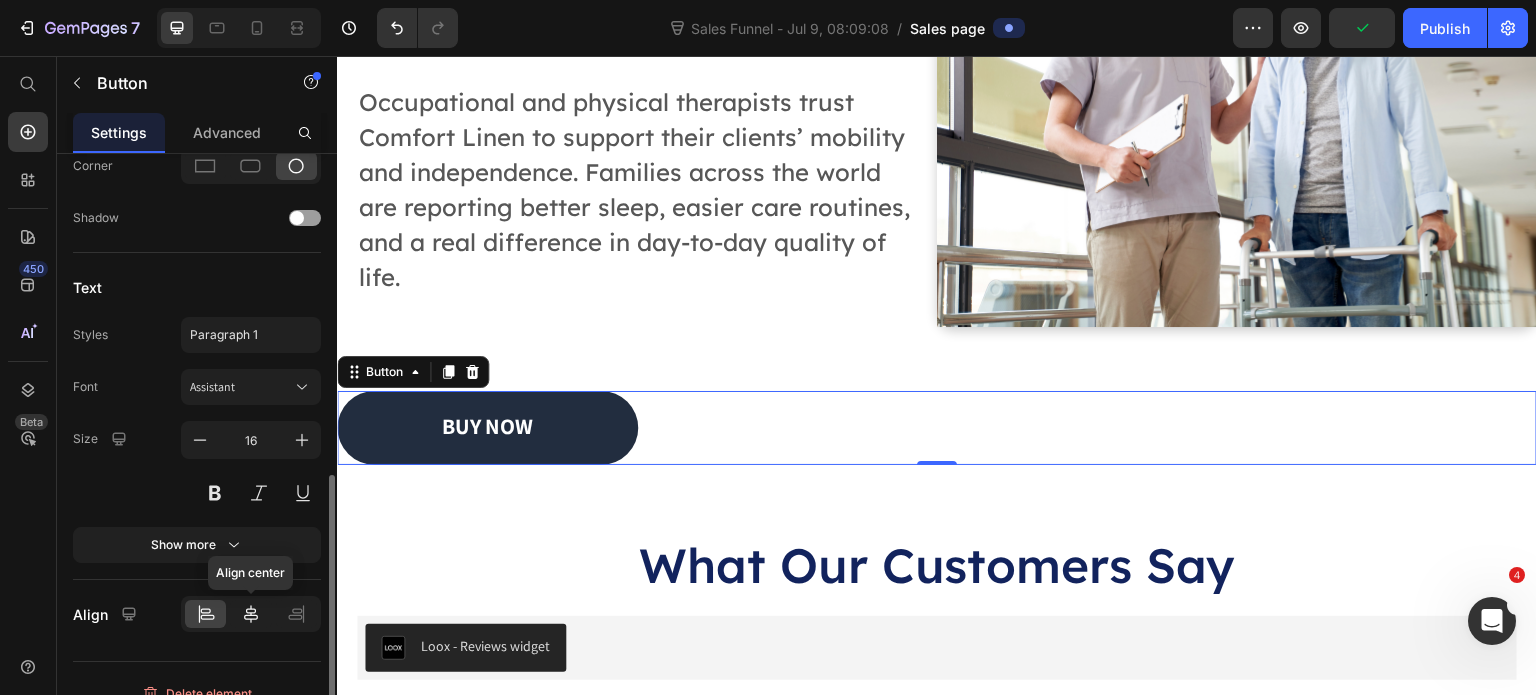 click 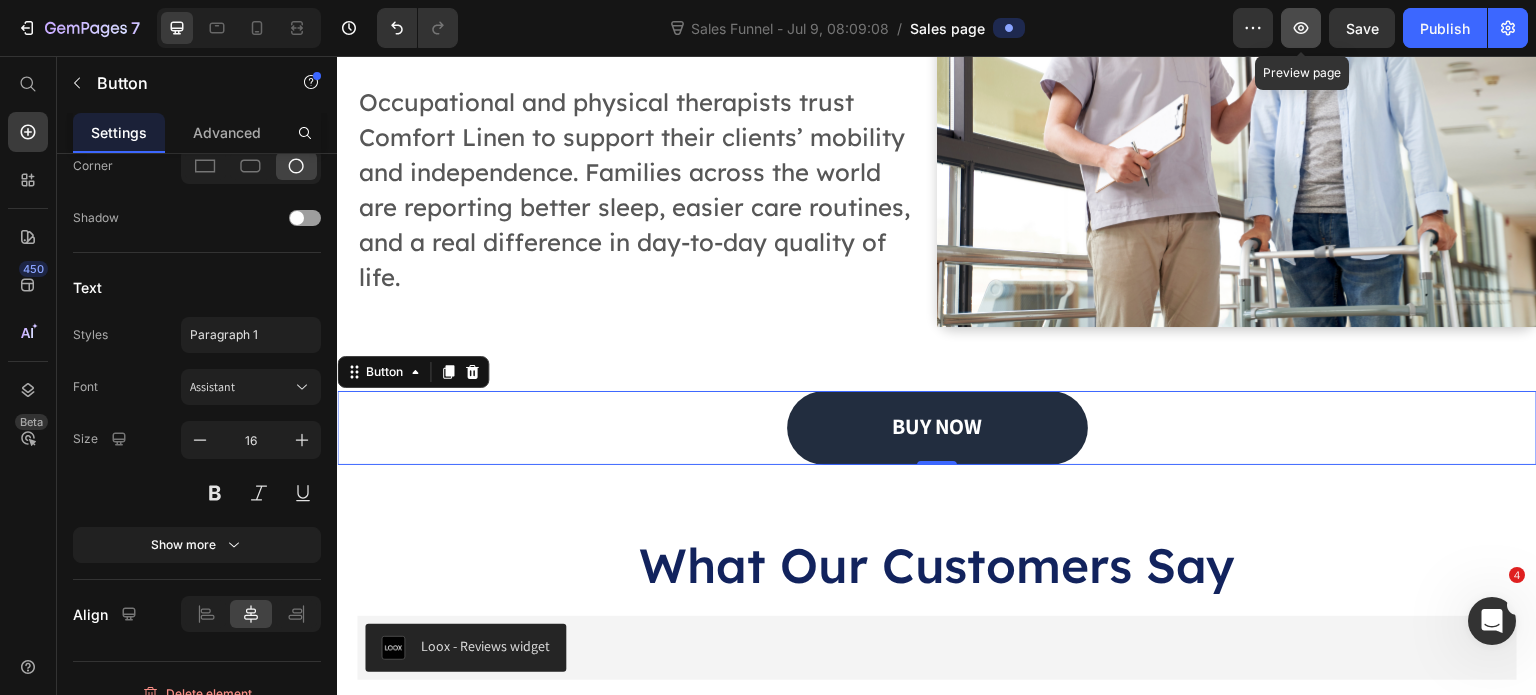 click 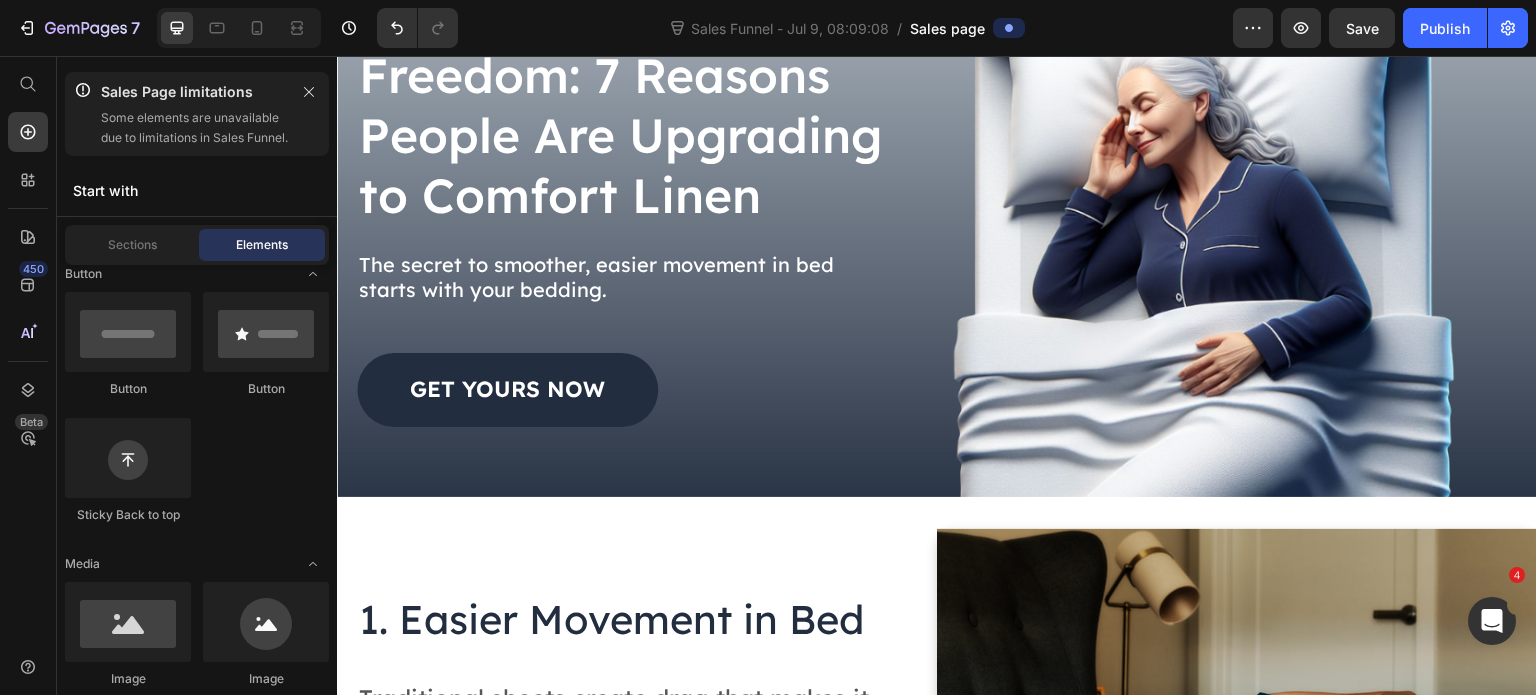 scroll, scrollTop: 408, scrollLeft: 0, axis: vertical 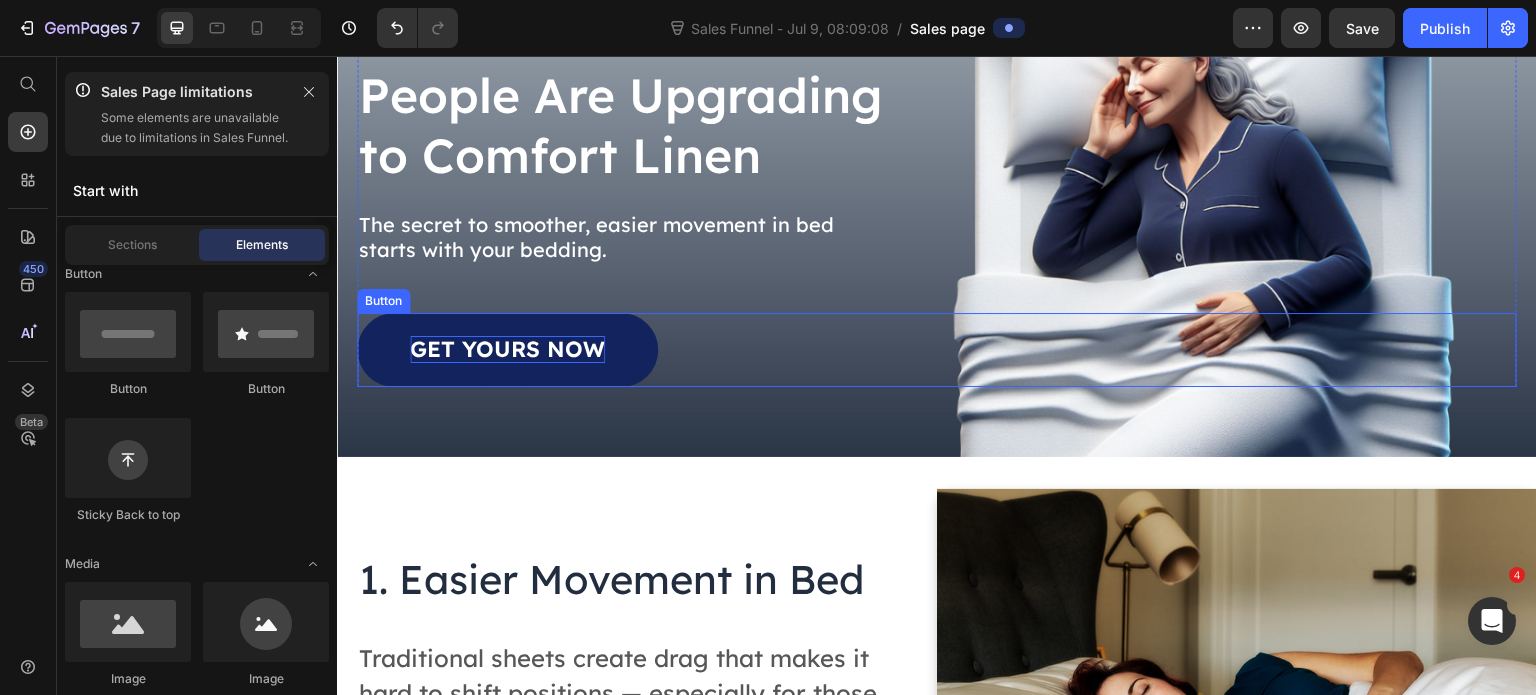 click on "GET YOURS NOW" at bounding box center (507, 350) 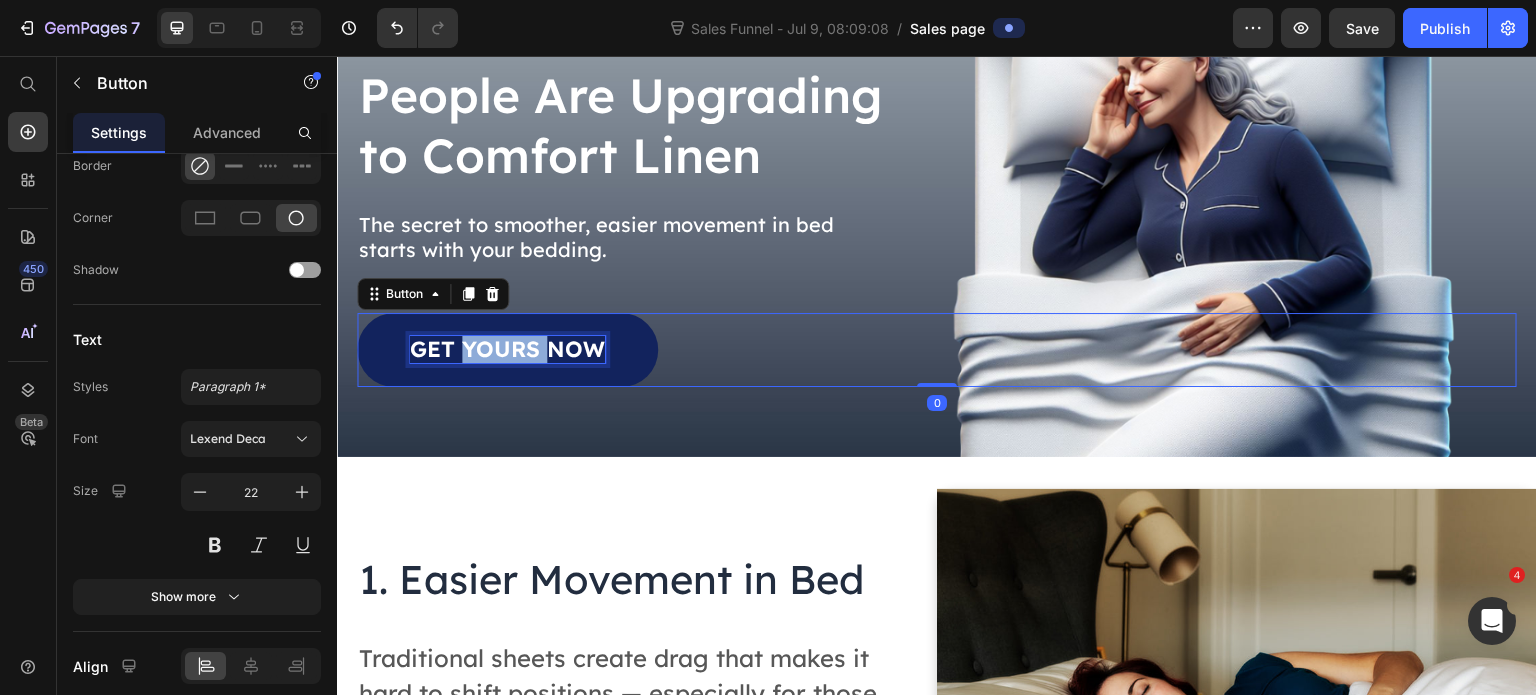 click on "GET YOURS NOW" at bounding box center [507, 350] 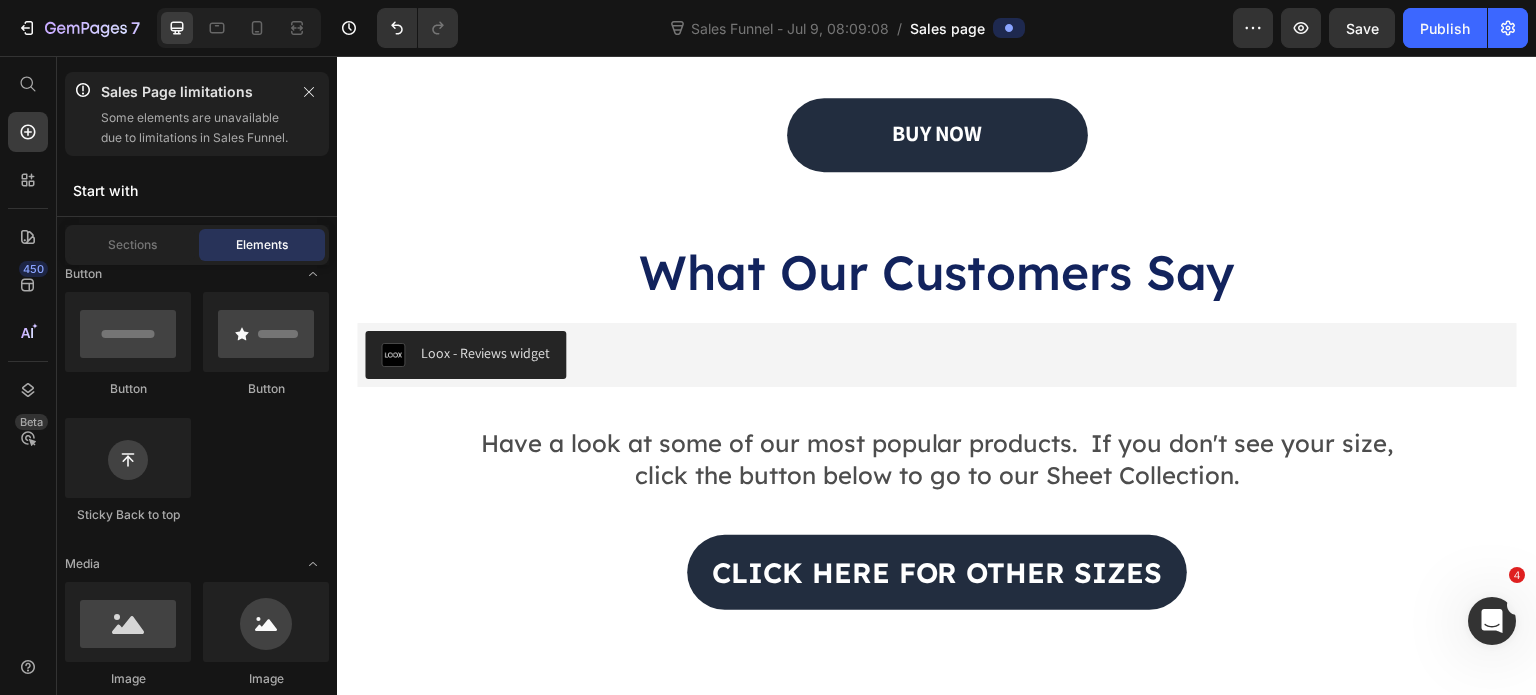 scroll, scrollTop: 4016, scrollLeft: 0, axis: vertical 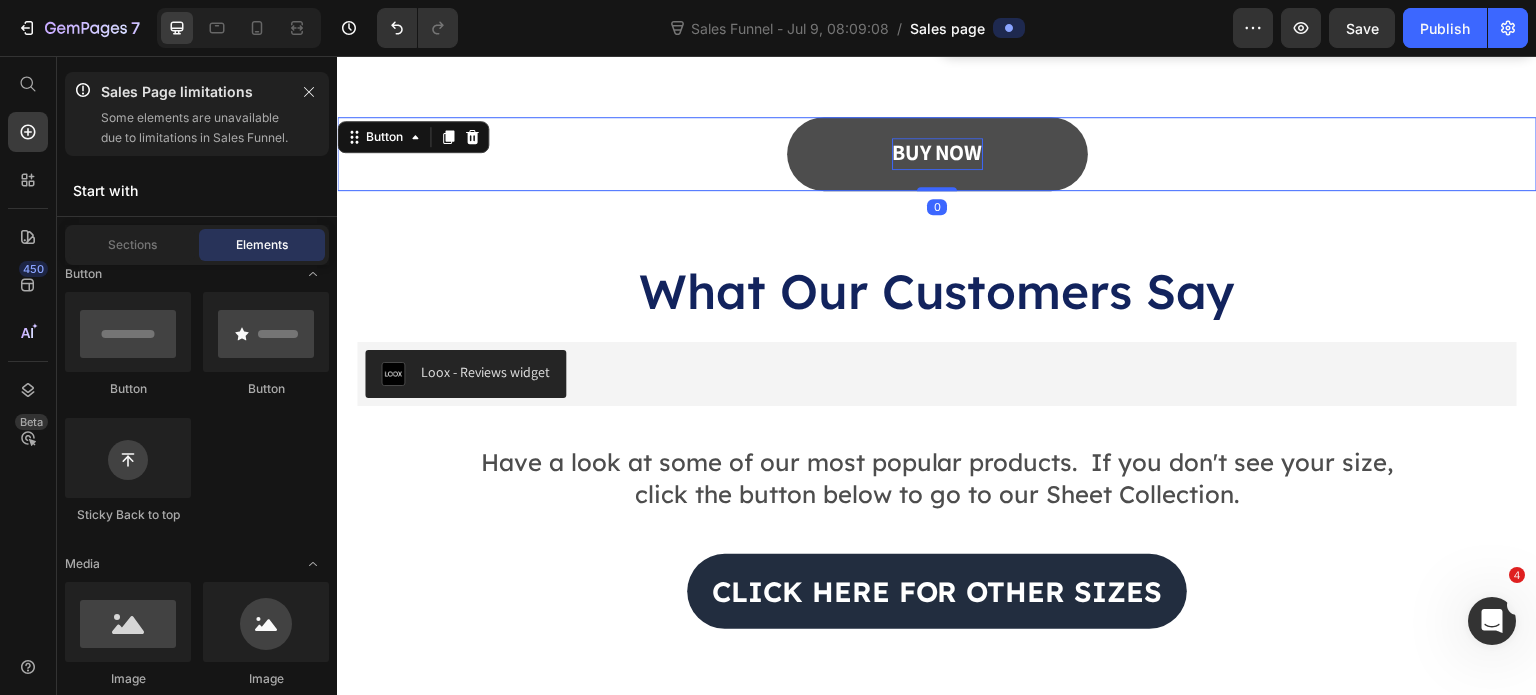 click on "BUY NOW" at bounding box center [937, 152] 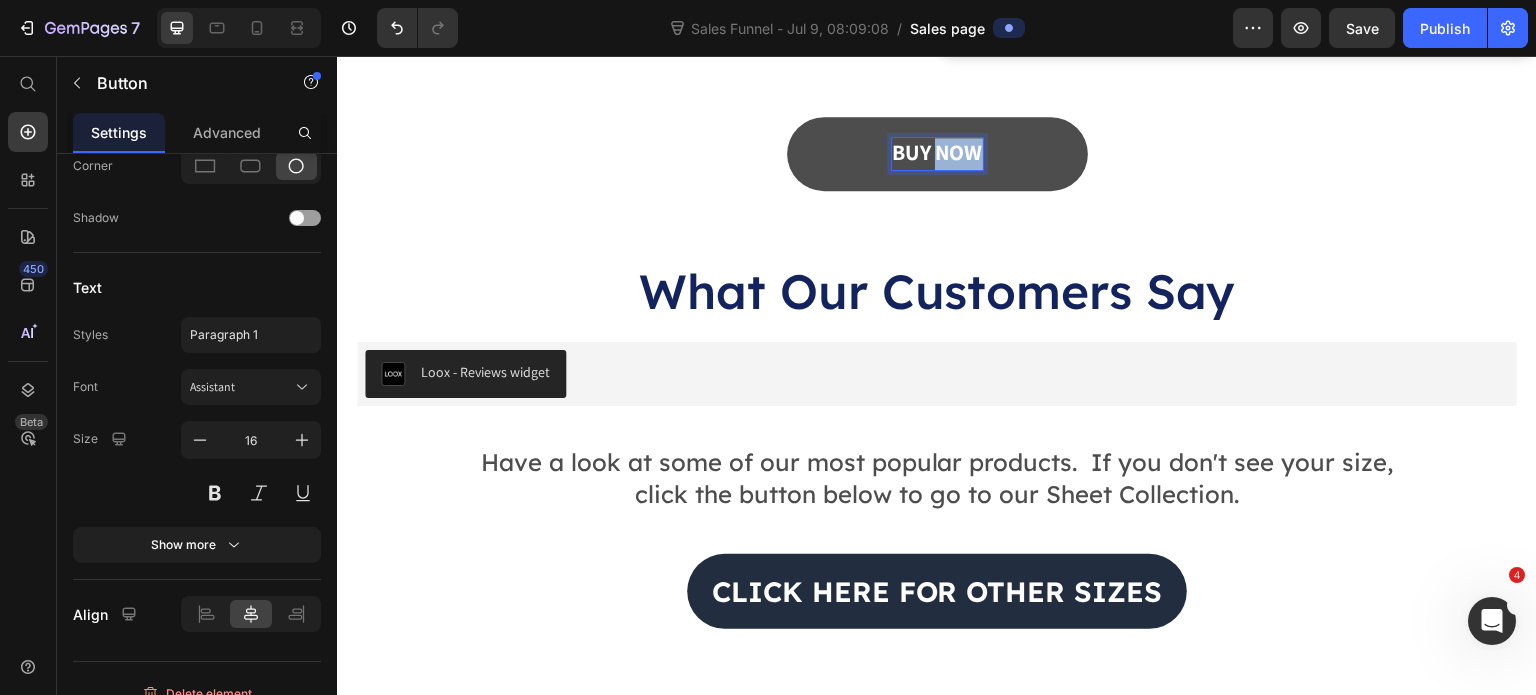 click on "BUY NOW" at bounding box center [937, 152] 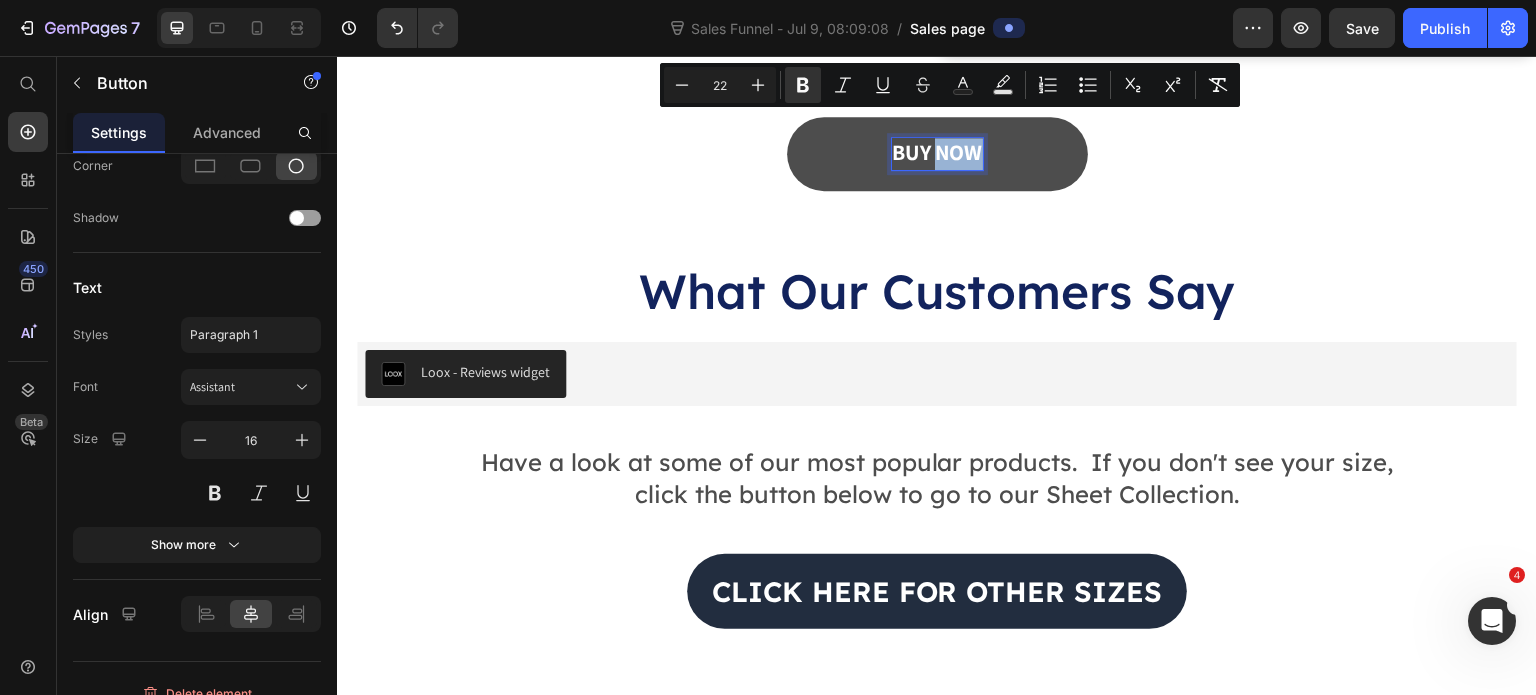 click on "BUY NOW" at bounding box center [937, 152] 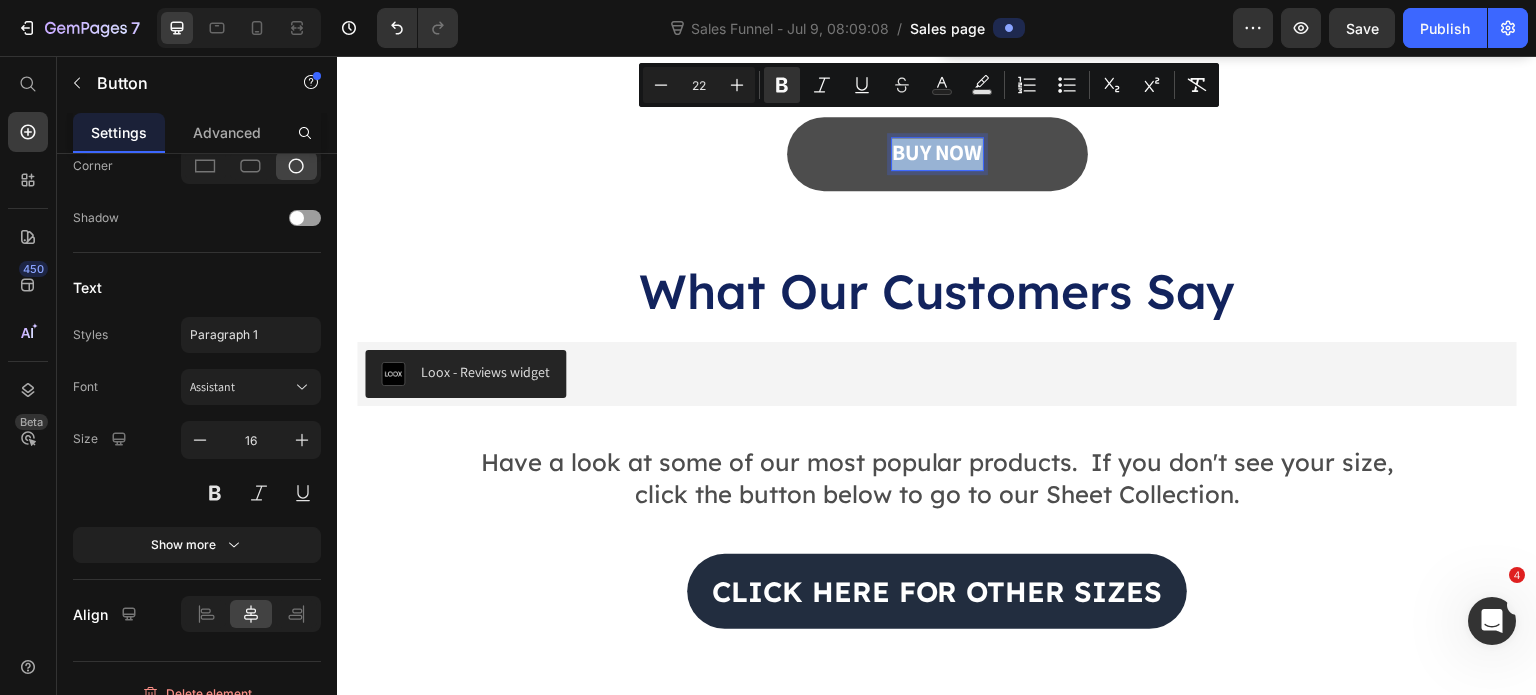 drag, startPoint x: 887, startPoint y: 115, endPoint x: 977, endPoint y: 116, distance: 90.005554 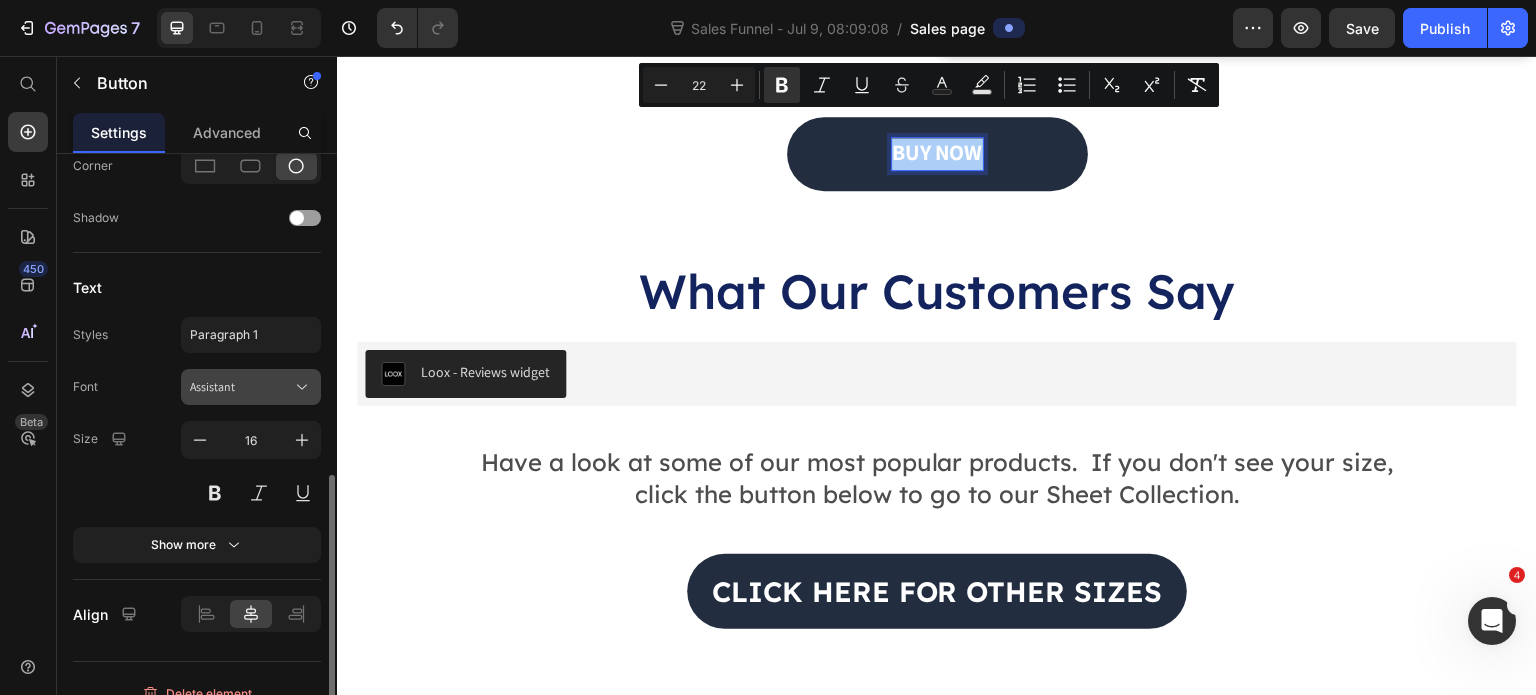 click 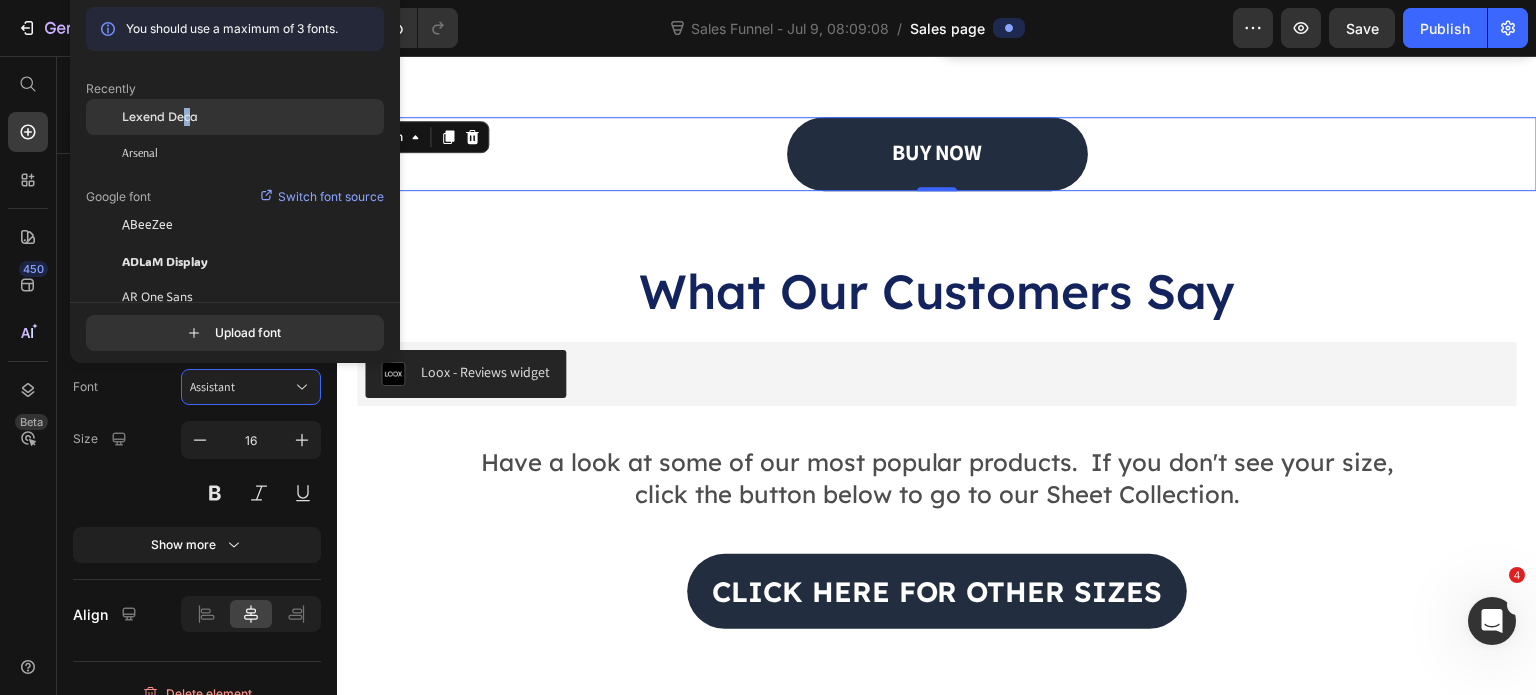 click on "Lexend Deca" at bounding box center [160, 117] 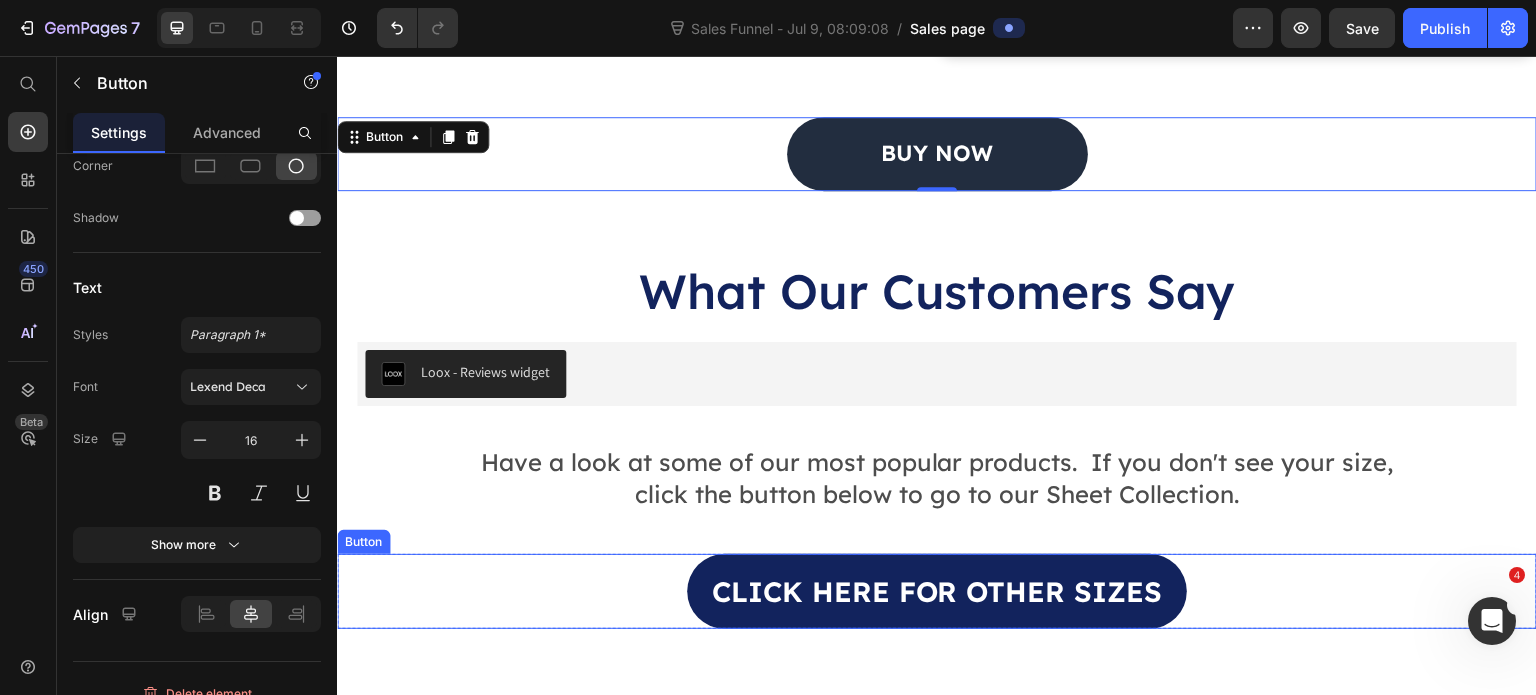 click on "click here for other sizes" at bounding box center [937, 591] 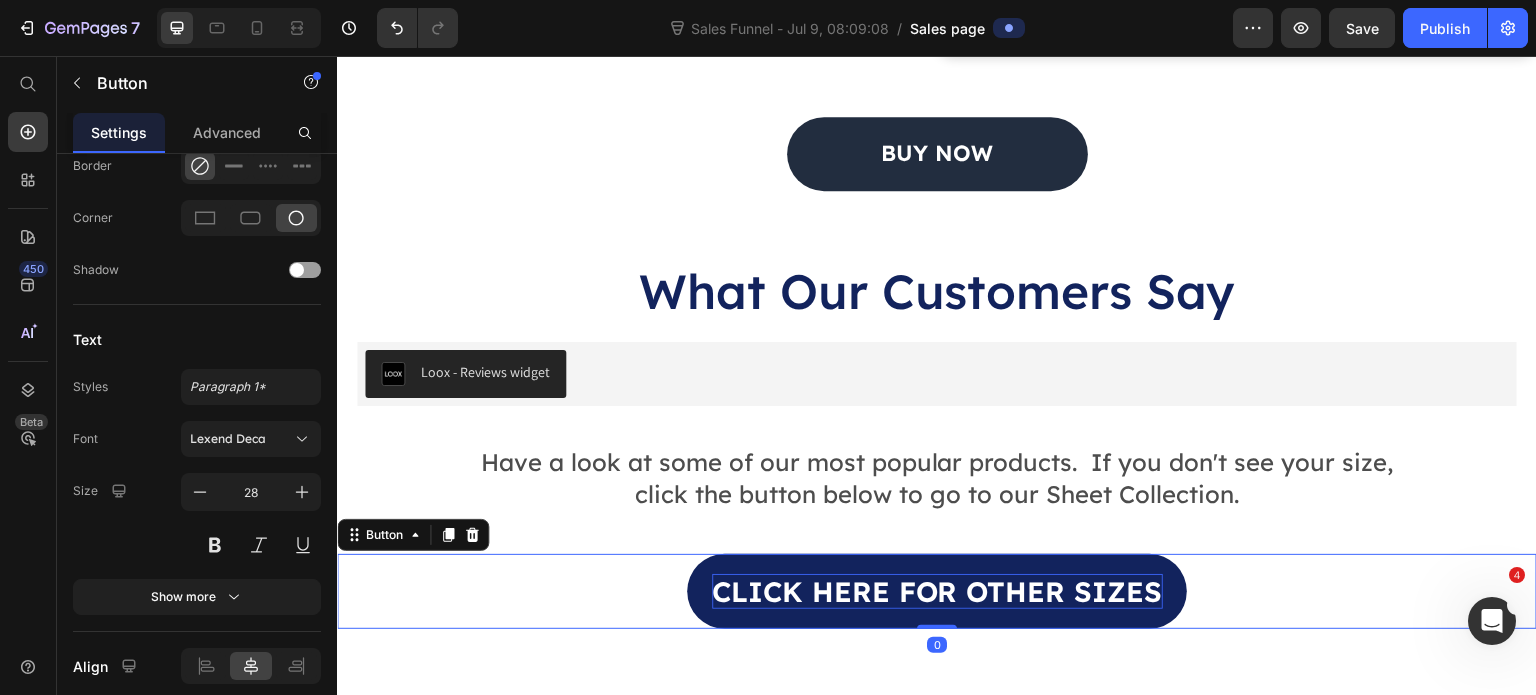 click on "click here for other sizes" at bounding box center (937, 591) 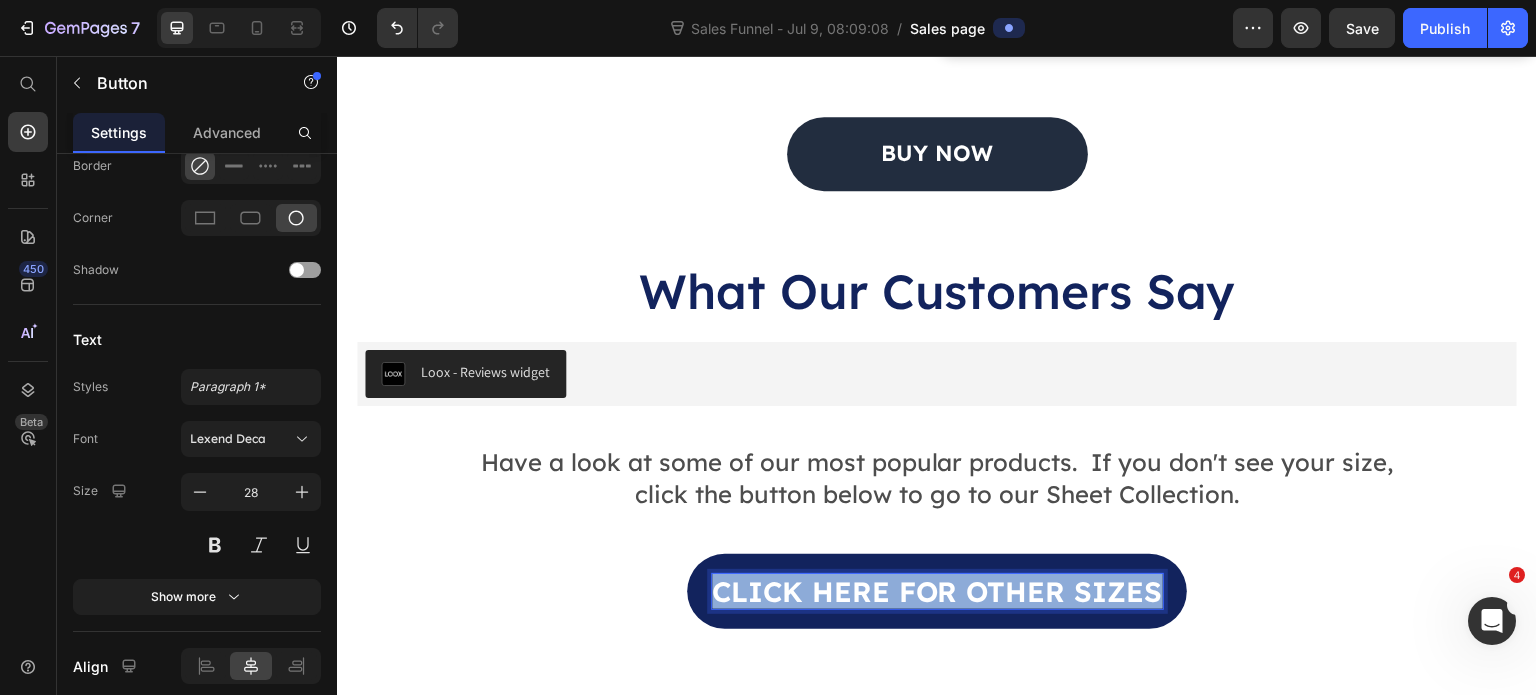 drag, startPoint x: 711, startPoint y: 553, endPoint x: 1157, endPoint y: 570, distance: 446.32388 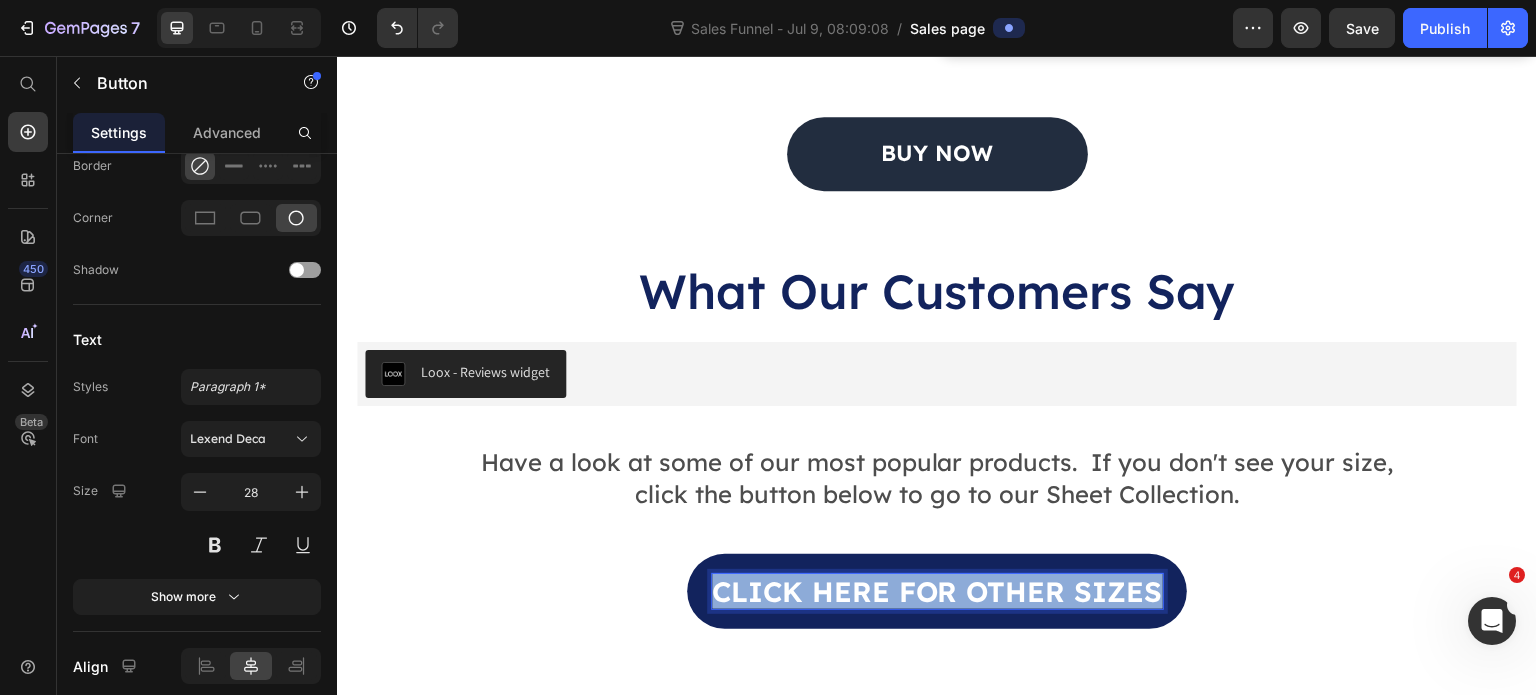 click on "click here for other sizes" at bounding box center (937, 591) 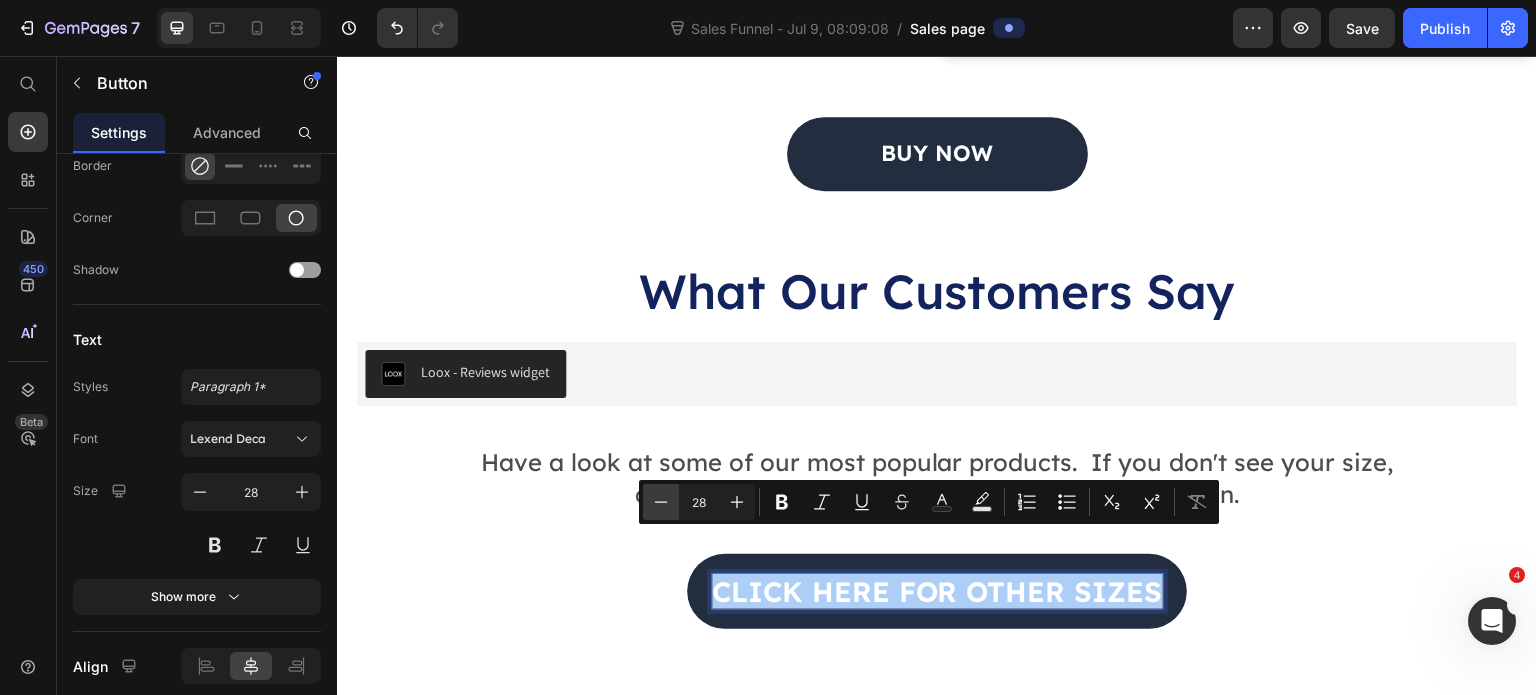 click 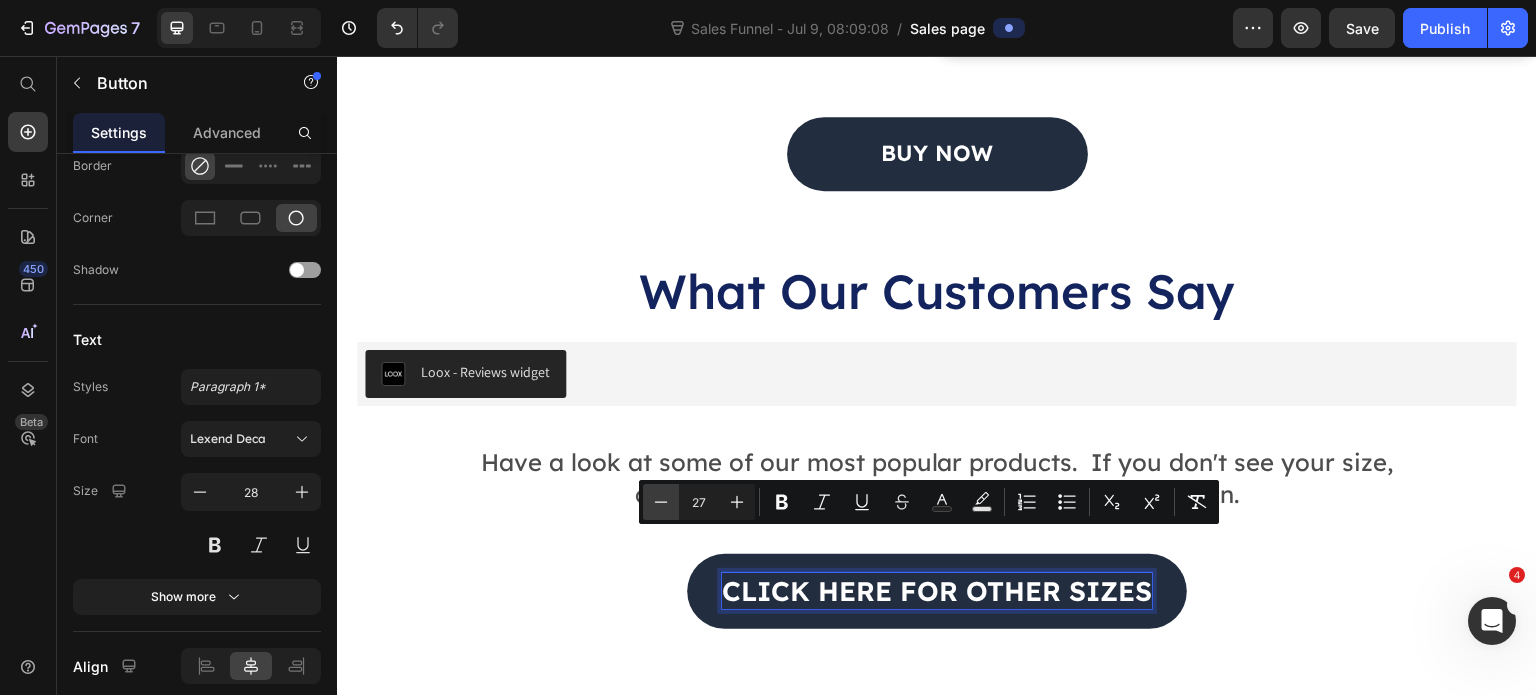 click 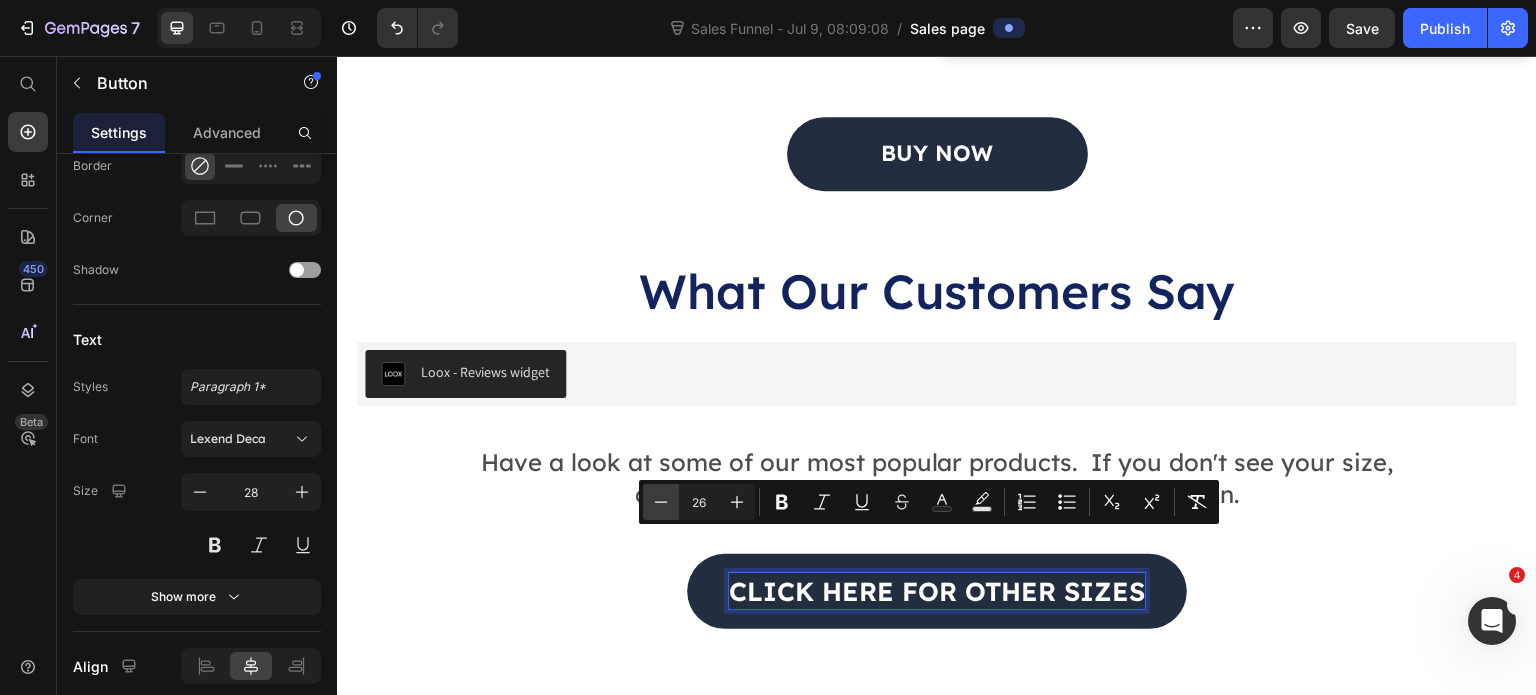 click 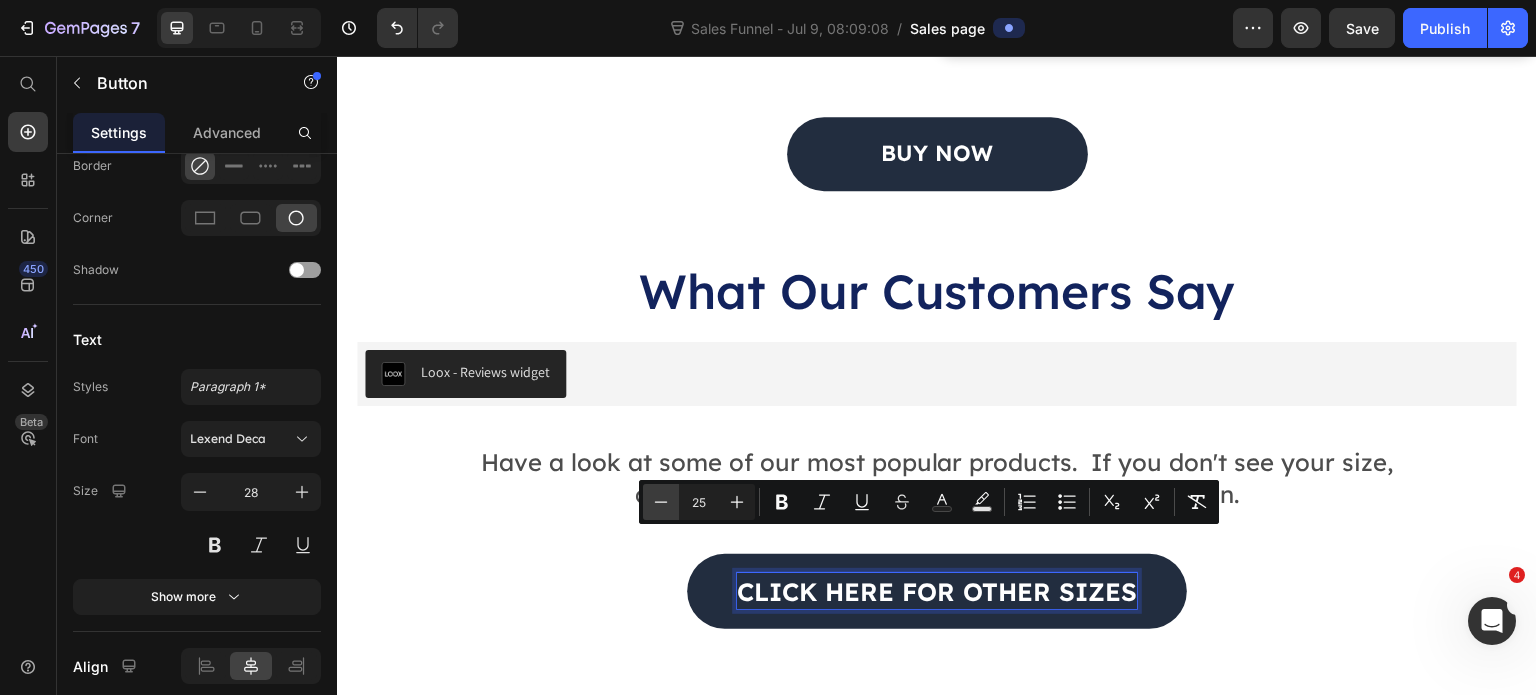 click 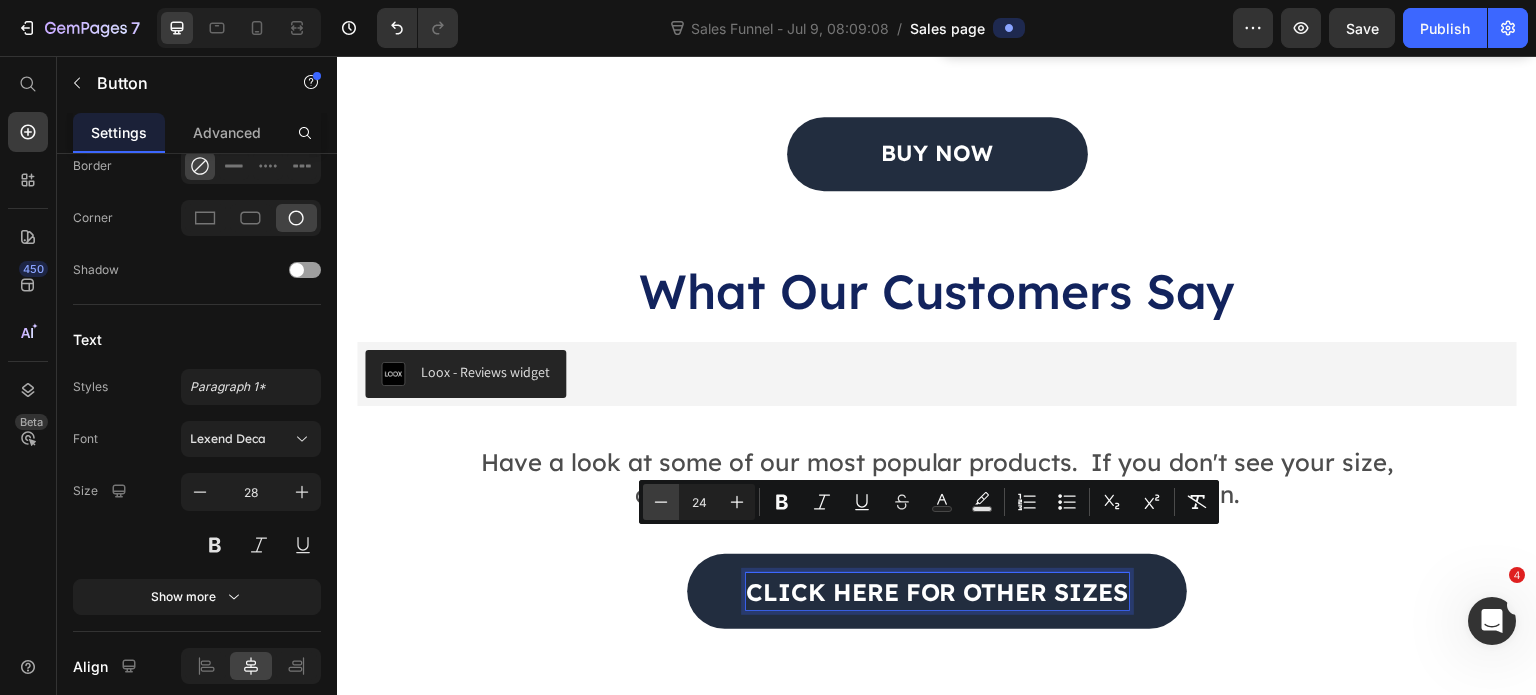 click 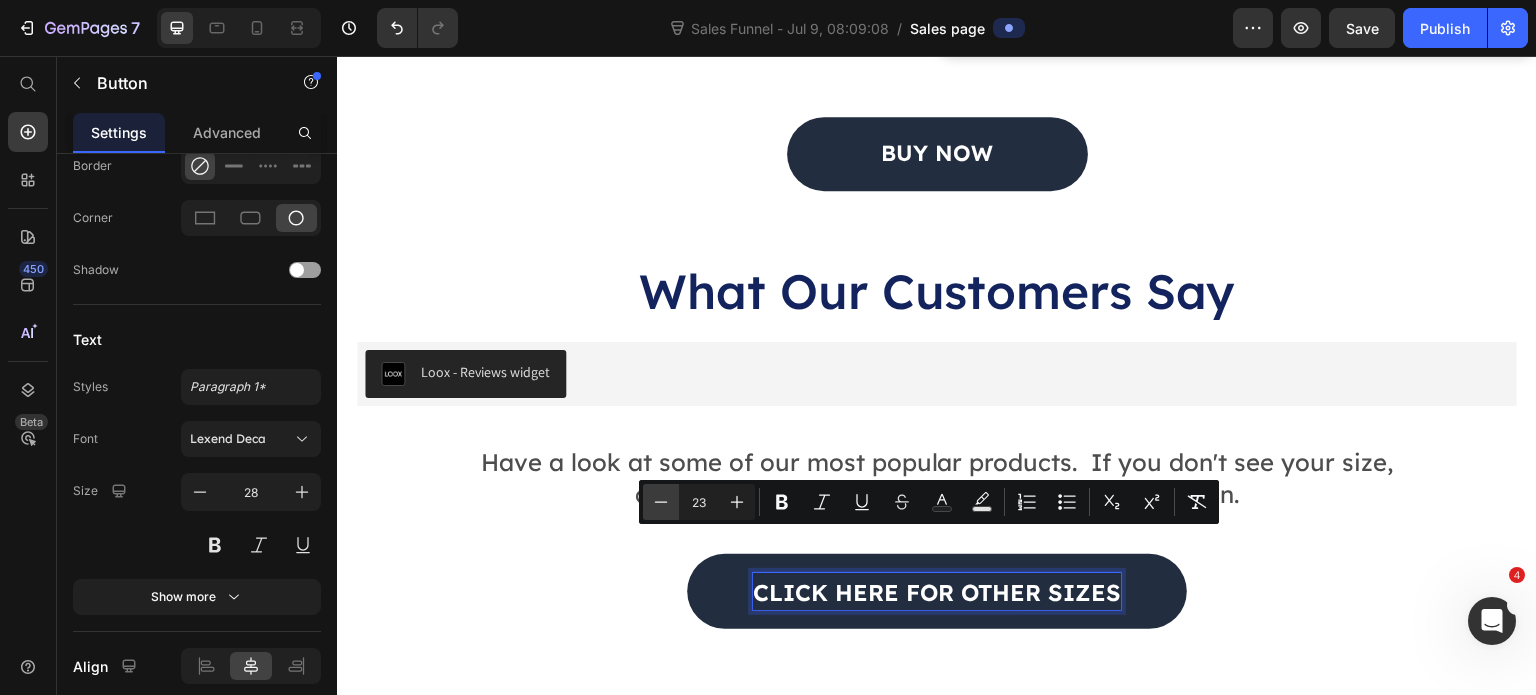 click 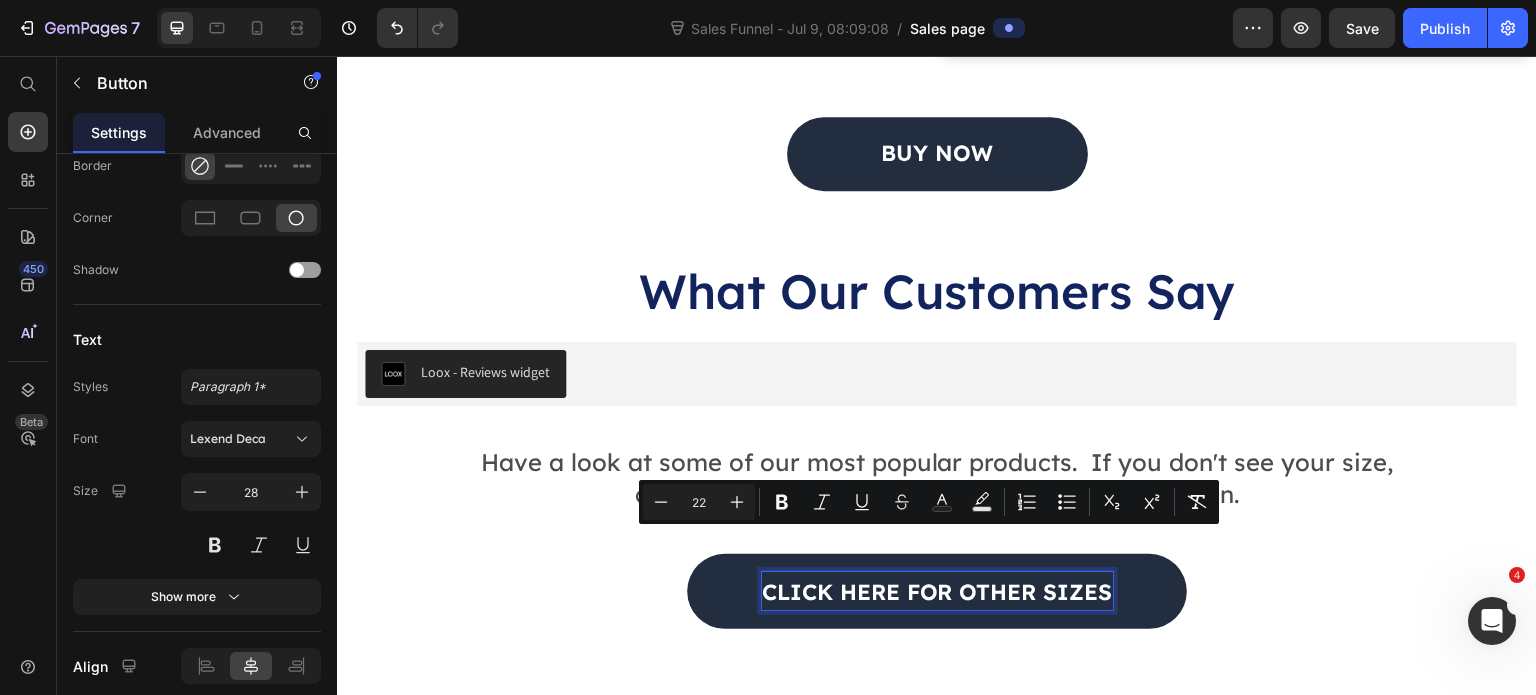 click on "click here for other sizes Button   0 Row" at bounding box center [937, 599] 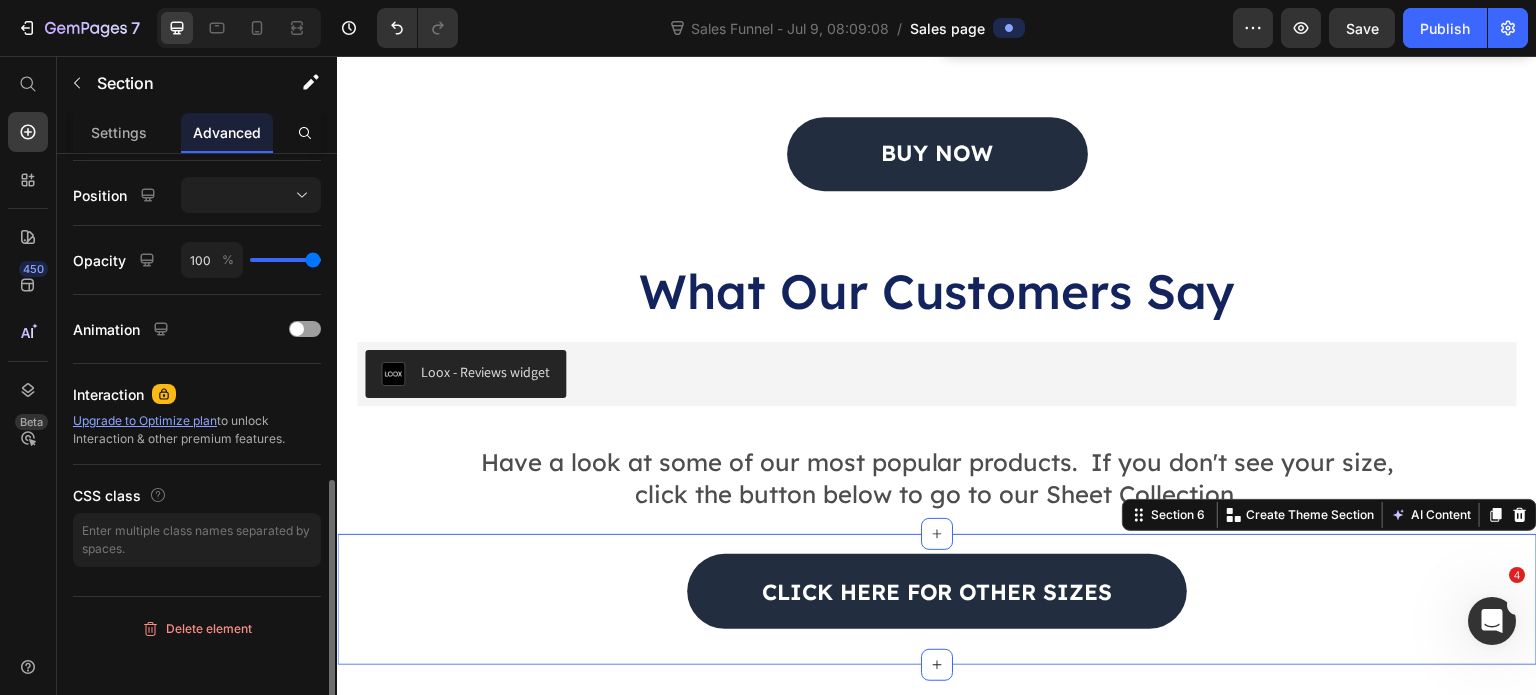 scroll, scrollTop: 0, scrollLeft: 0, axis: both 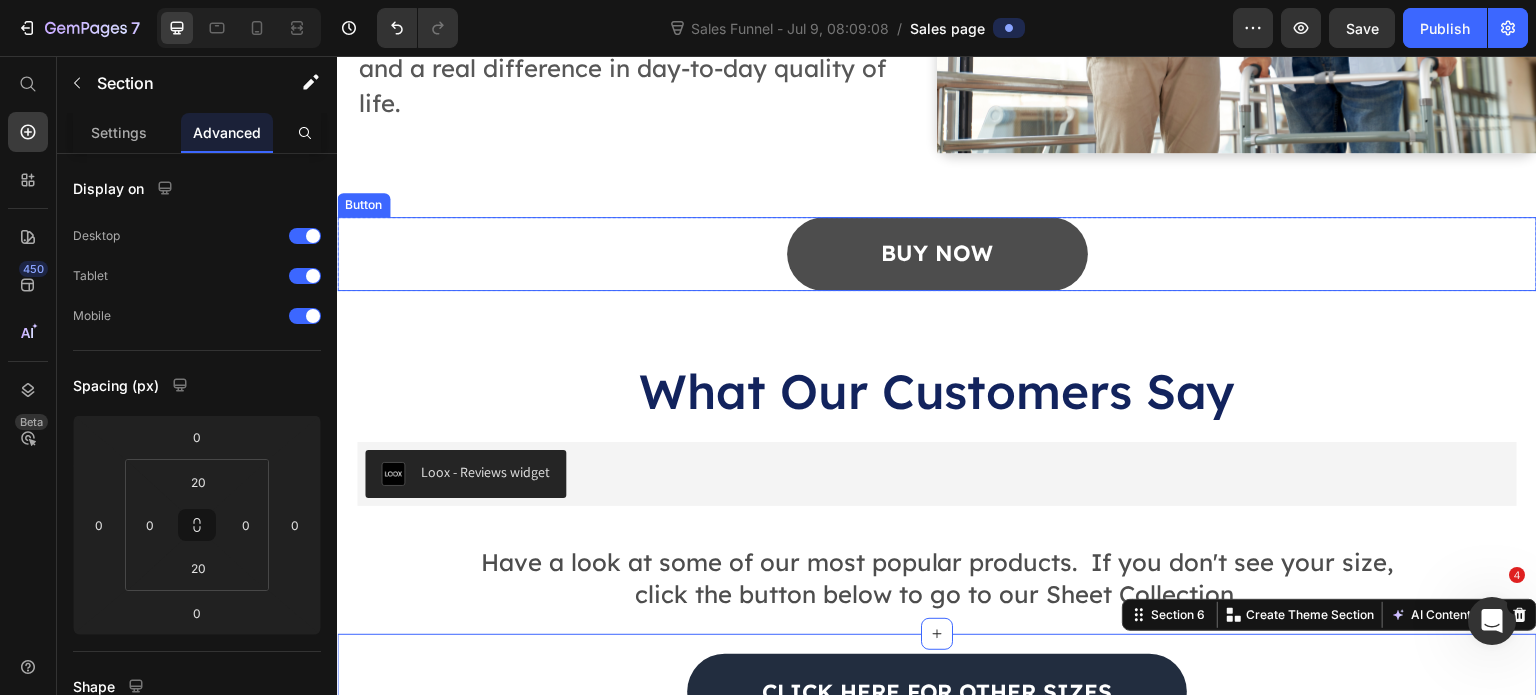 click on "BUY NOW" at bounding box center [937, 254] 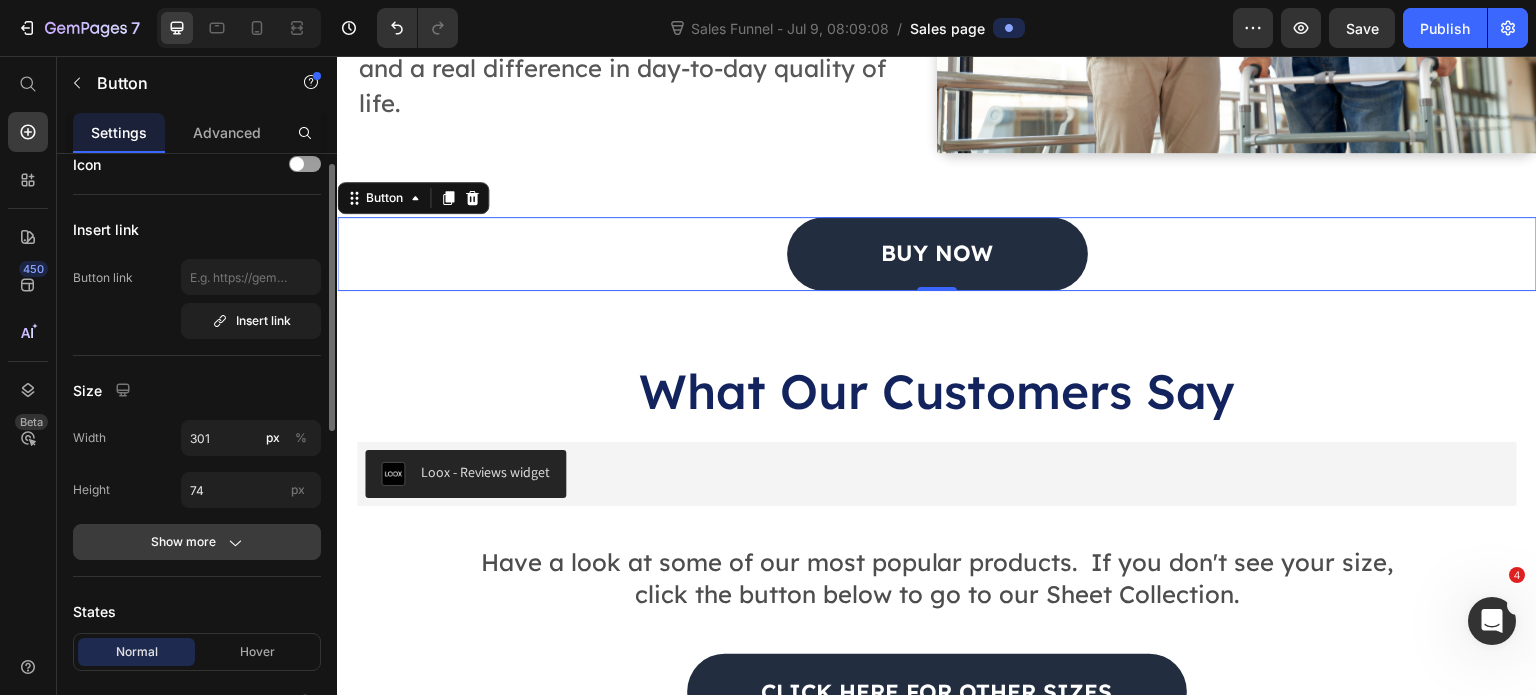 scroll, scrollTop: 0, scrollLeft: 0, axis: both 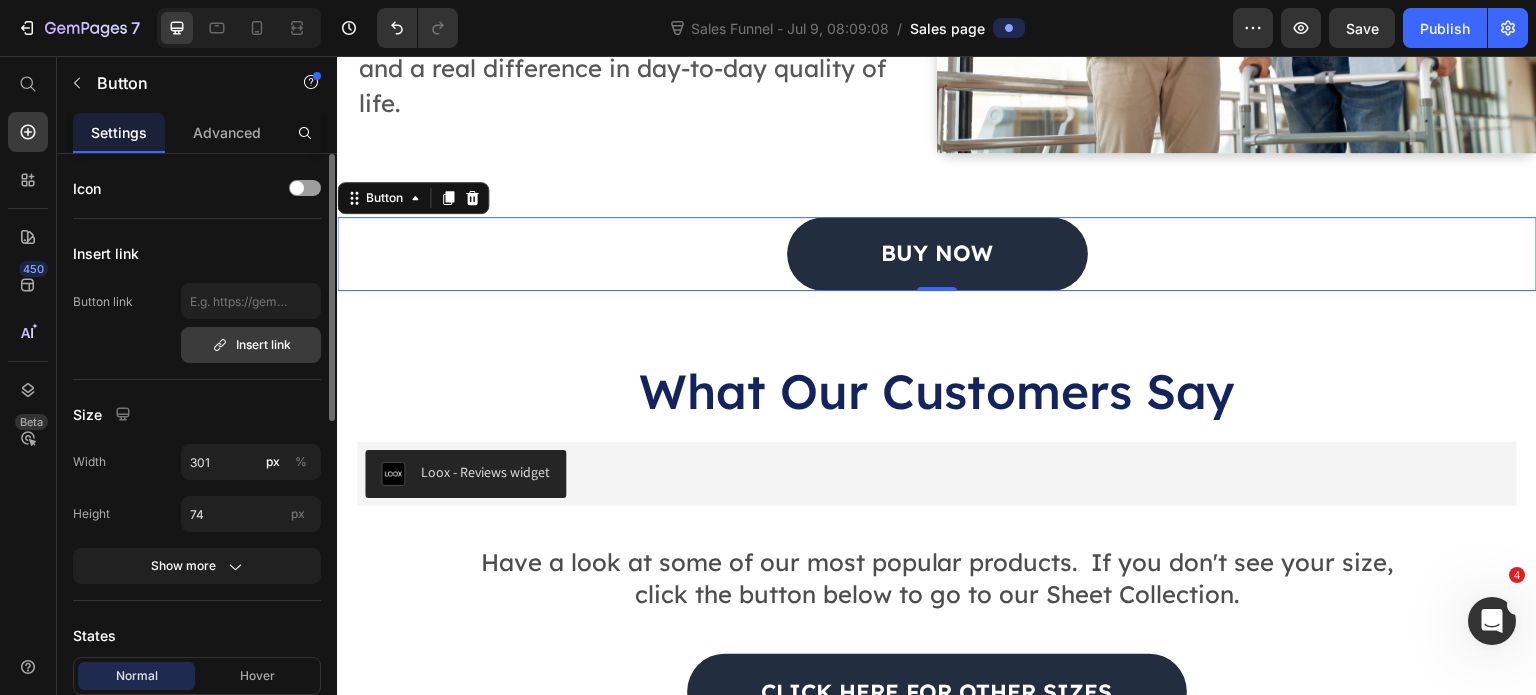 click on "Insert link" at bounding box center [251, 345] 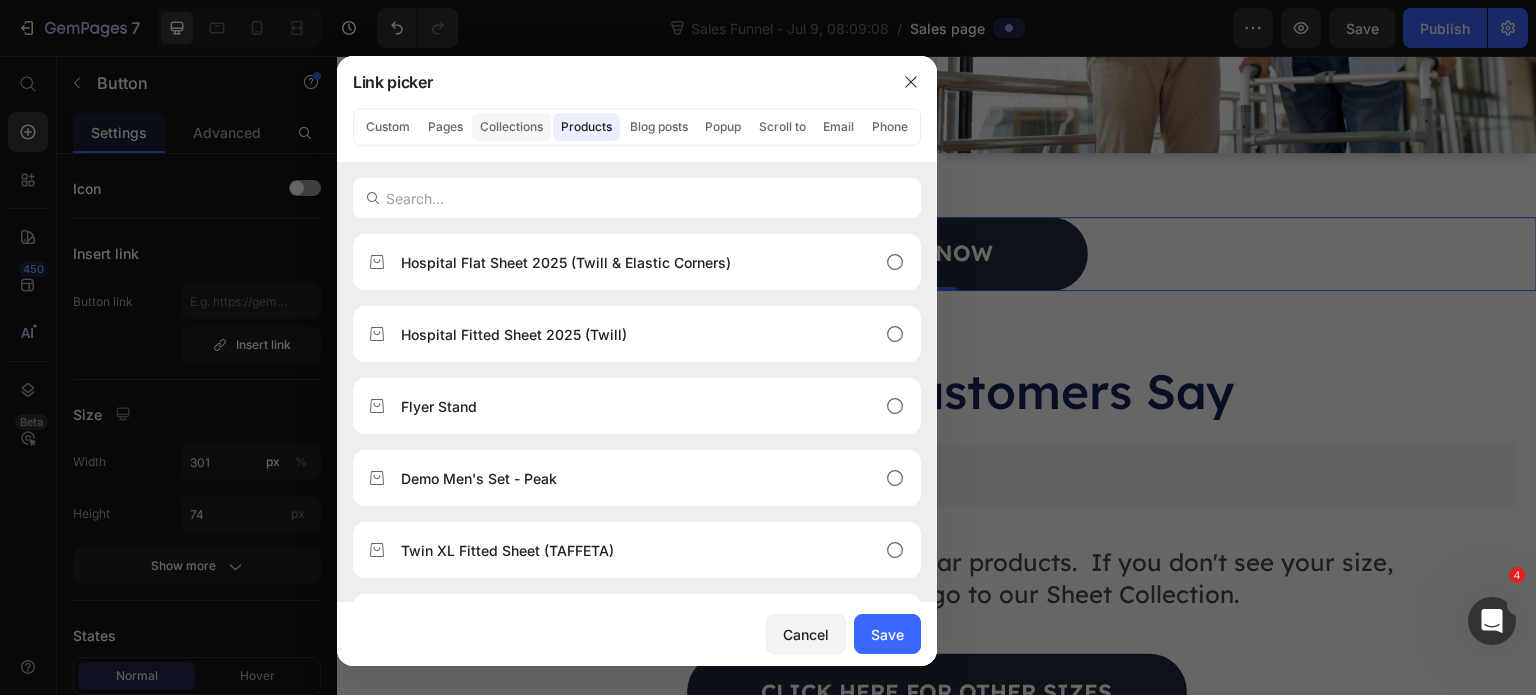 click on "Collections" 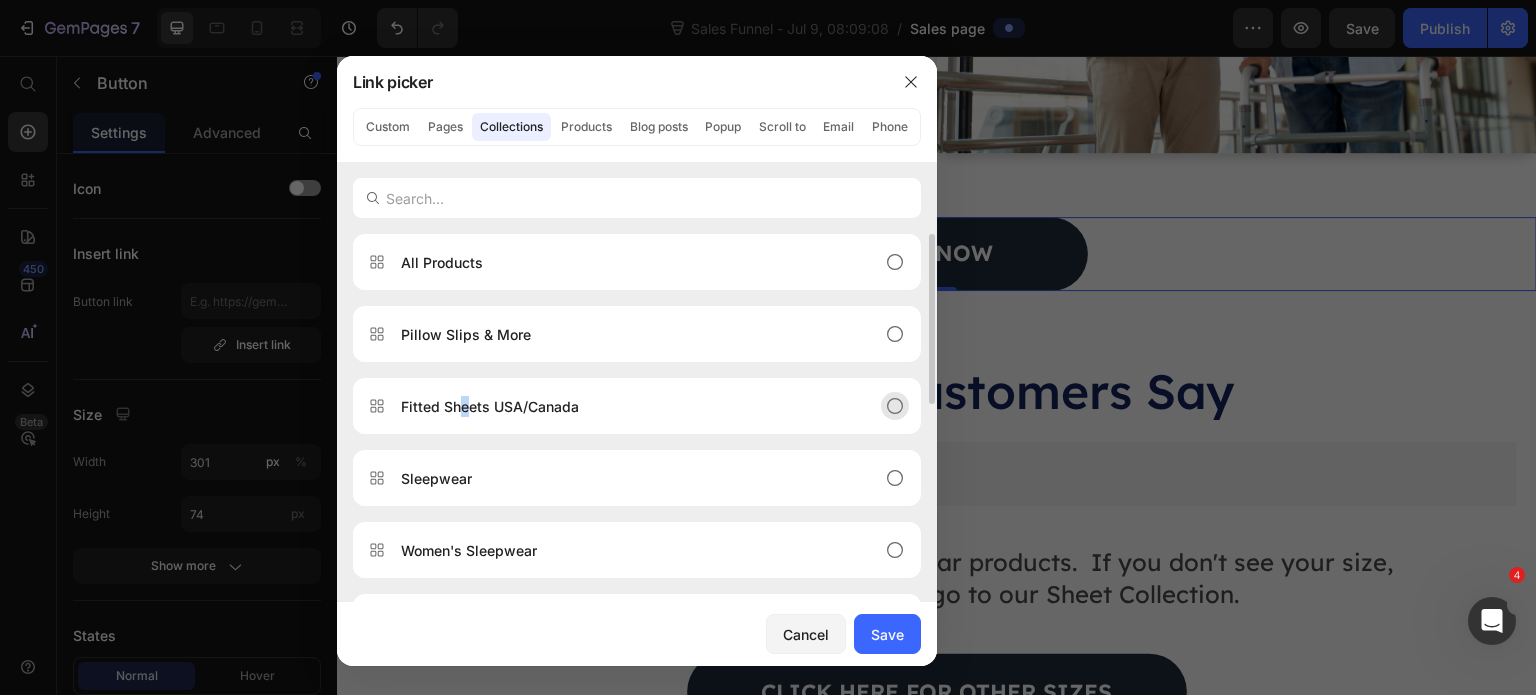 click on "Fitted Sheets USA/Canada" at bounding box center (490, 406) 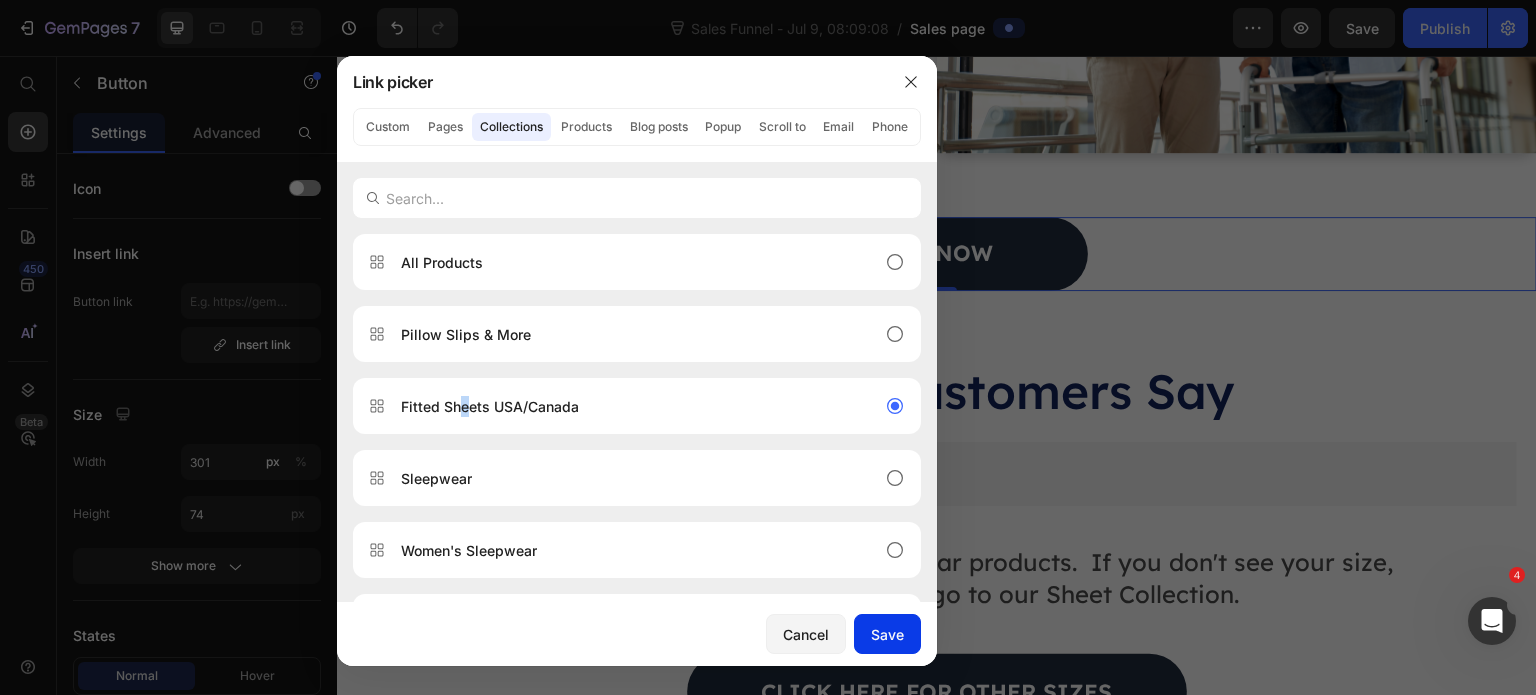 click on "Save" at bounding box center (887, 634) 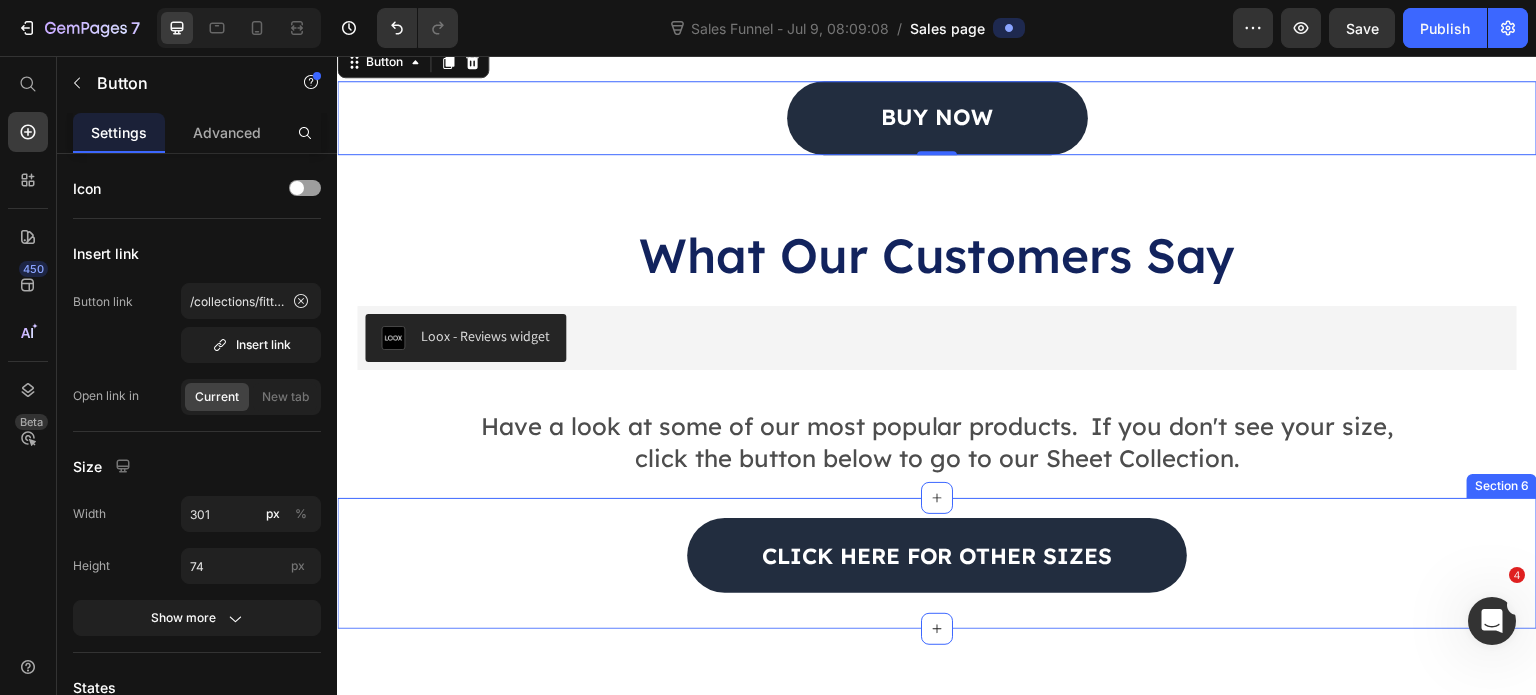 scroll, scrollTop: 4091, scrollLeft: 0, axis: vertical 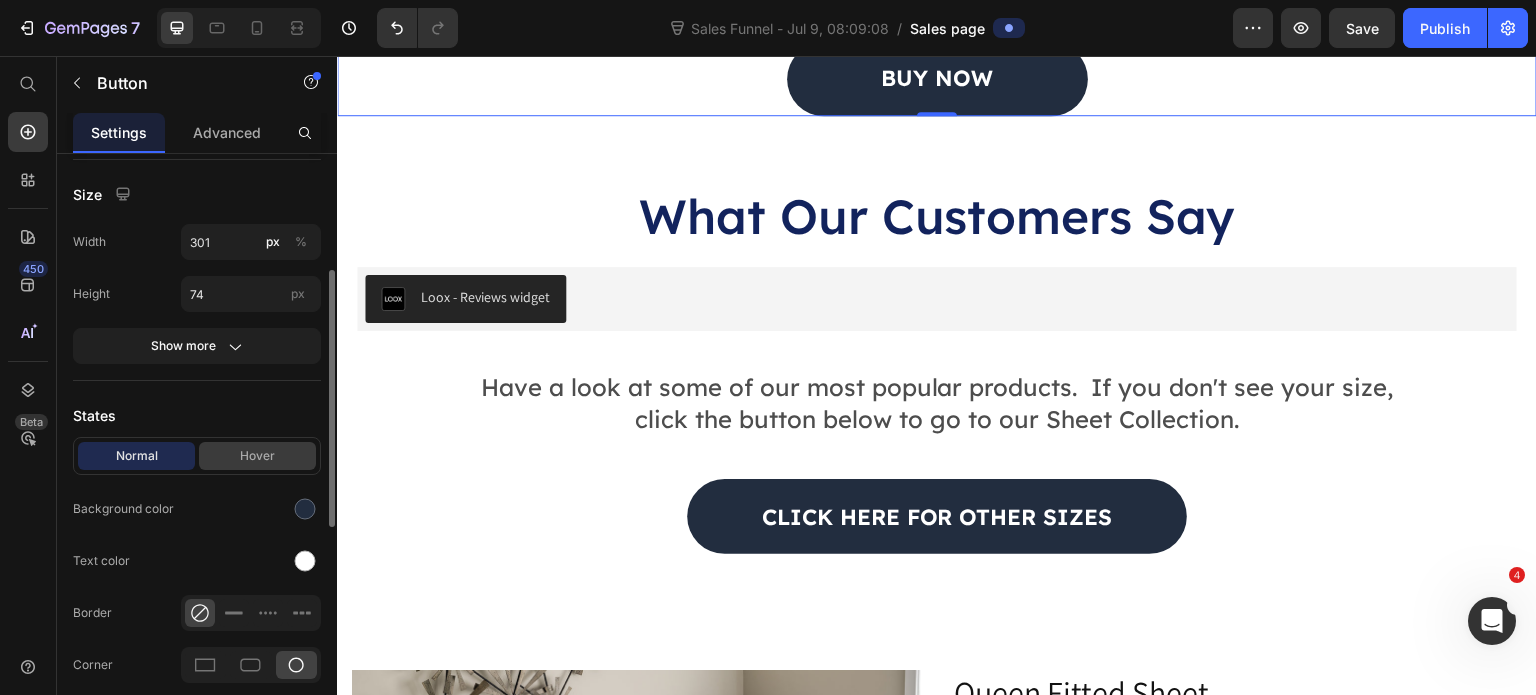click on "Hover" at bounding box center (257, 456) 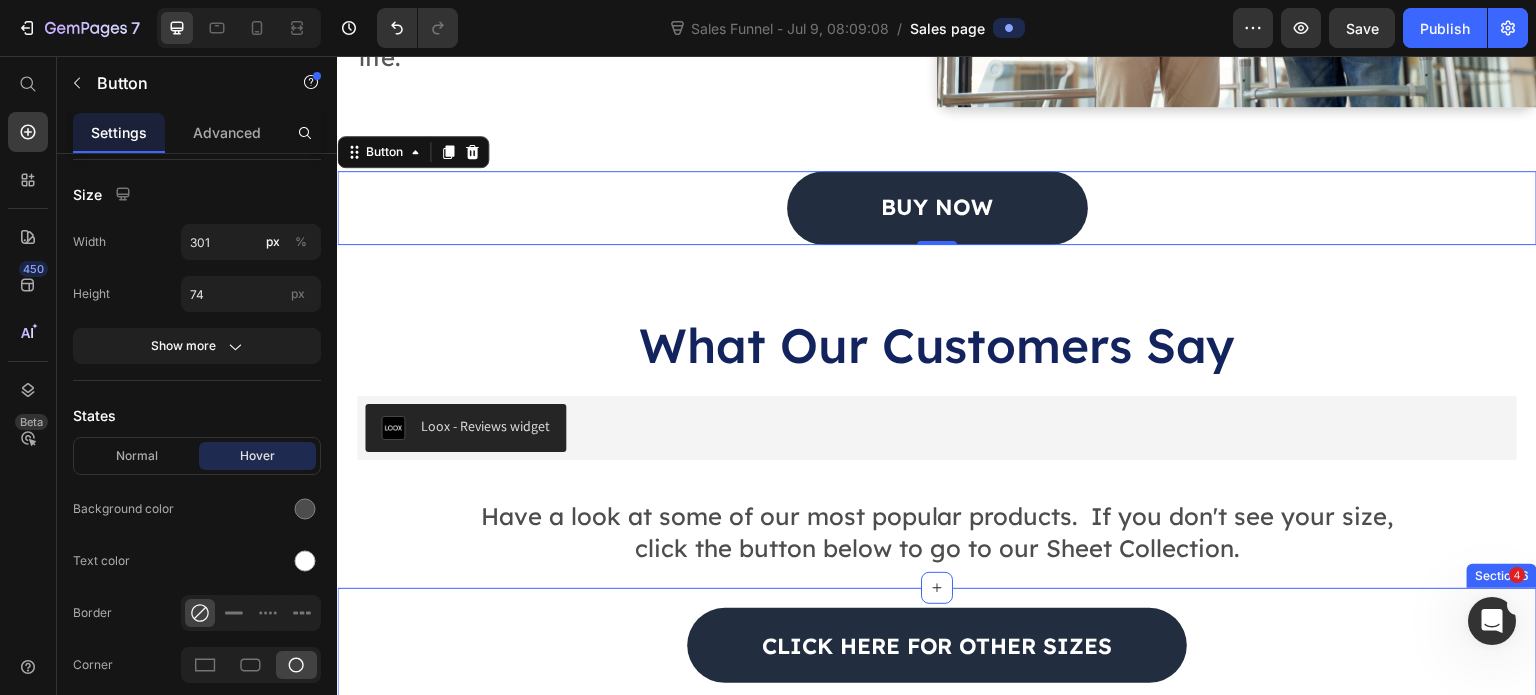 scroll, scrollTop: 3940, scrollLeft: 0, axis: vertical 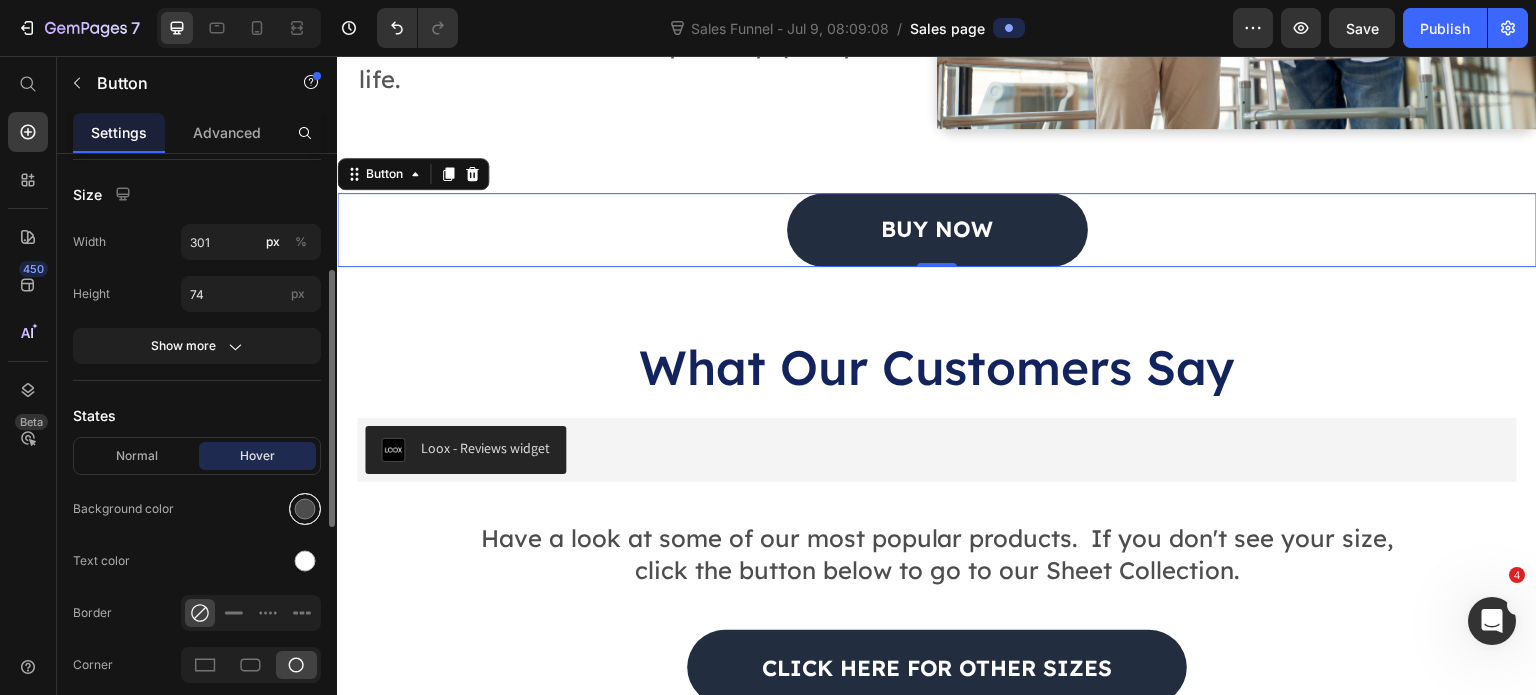 click at bounding box center [305, 509] 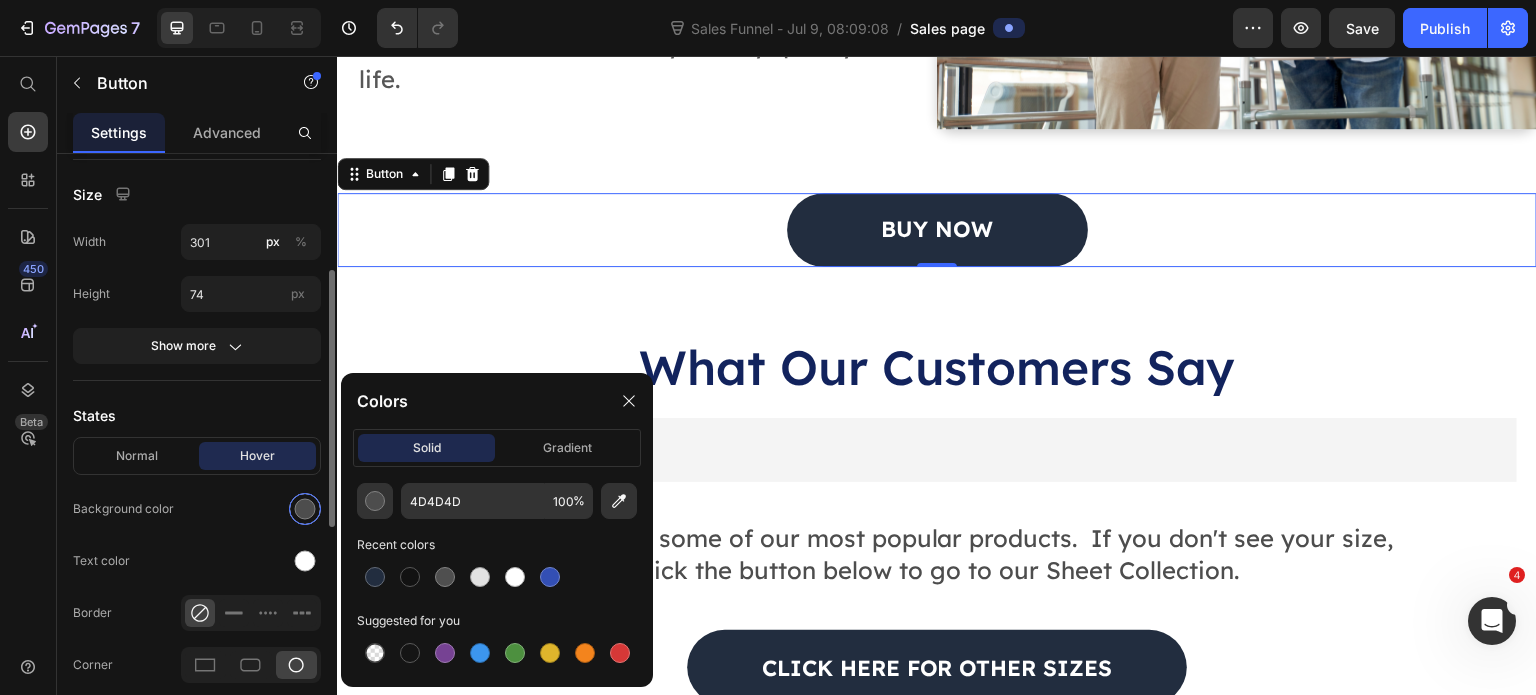 click at bounding box center [305, 509] 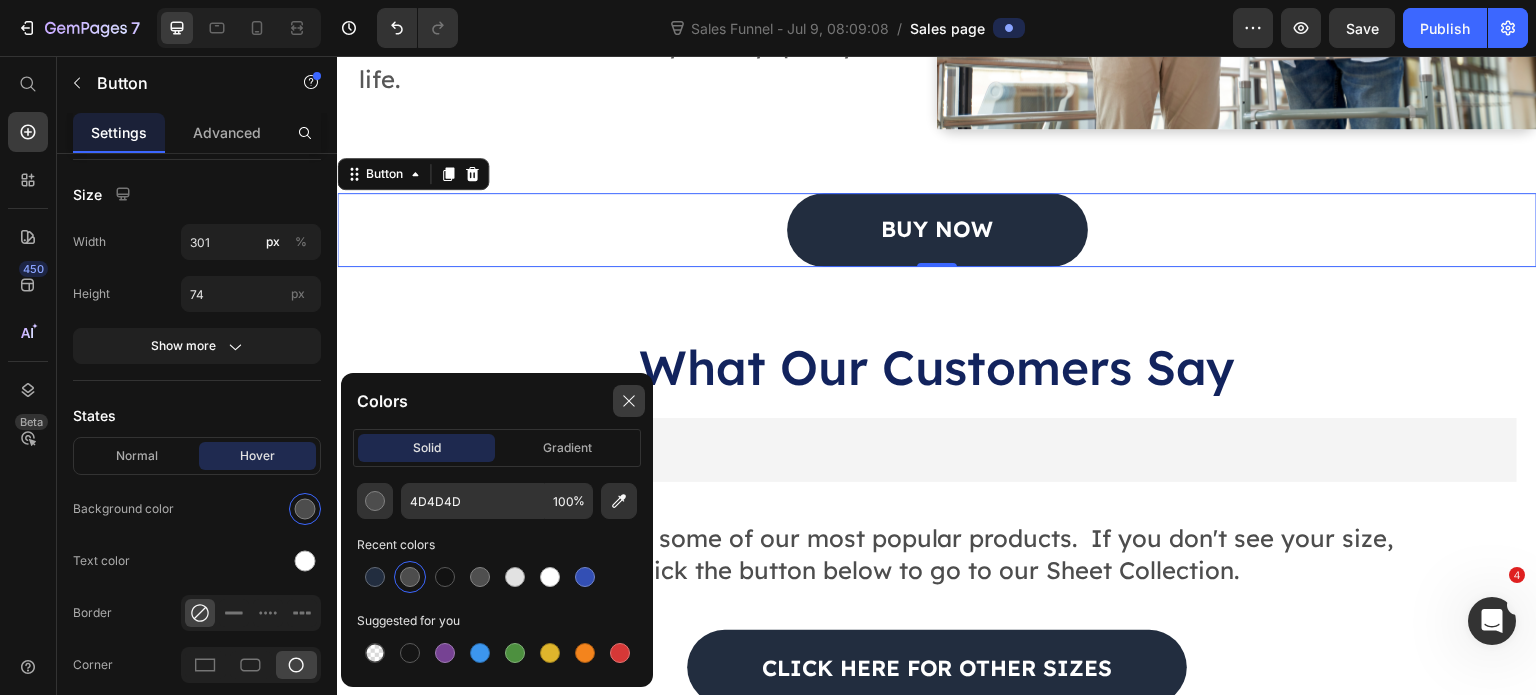 drag, startPoint x: 627, startPoint y: 391, endPoint x: 309, endPoint y: 349, distance: 320.7616 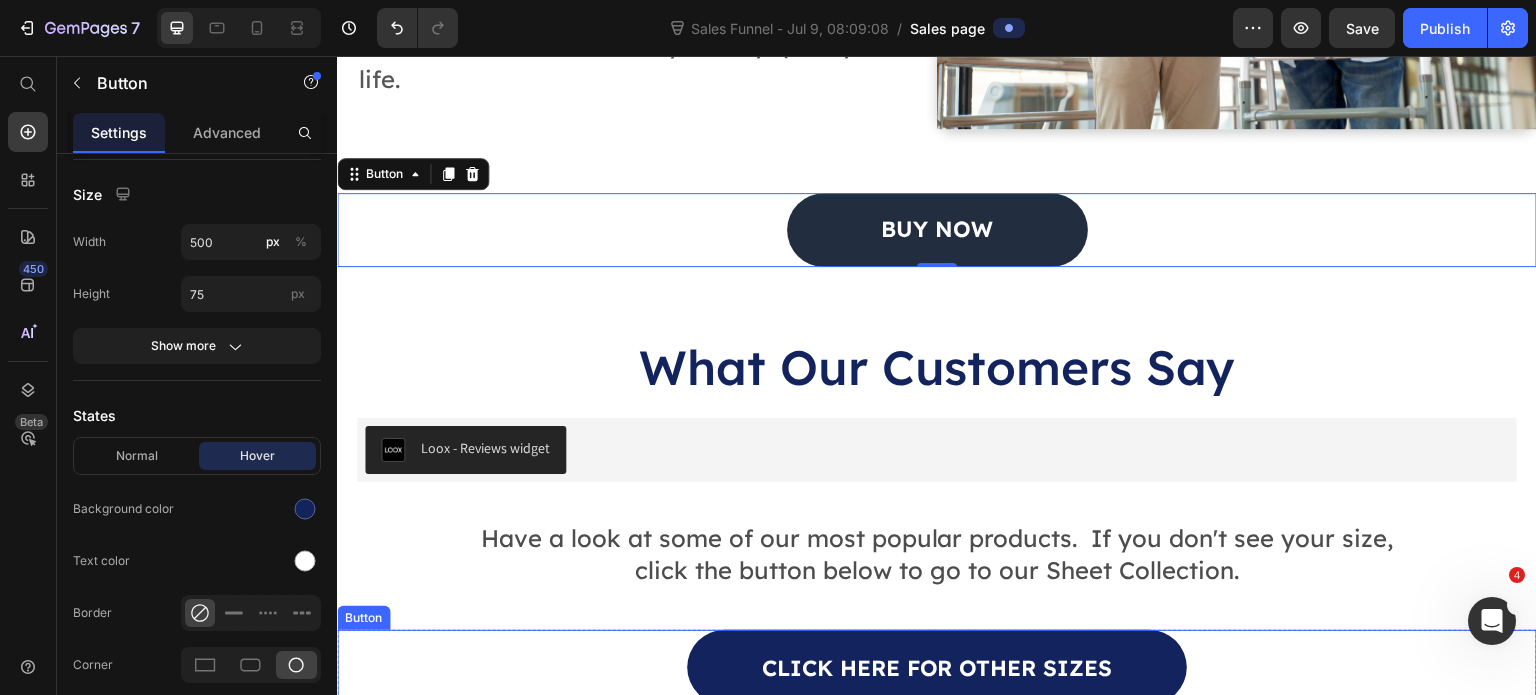 click on "click here for other sizes" at bounding box center (937, 667) 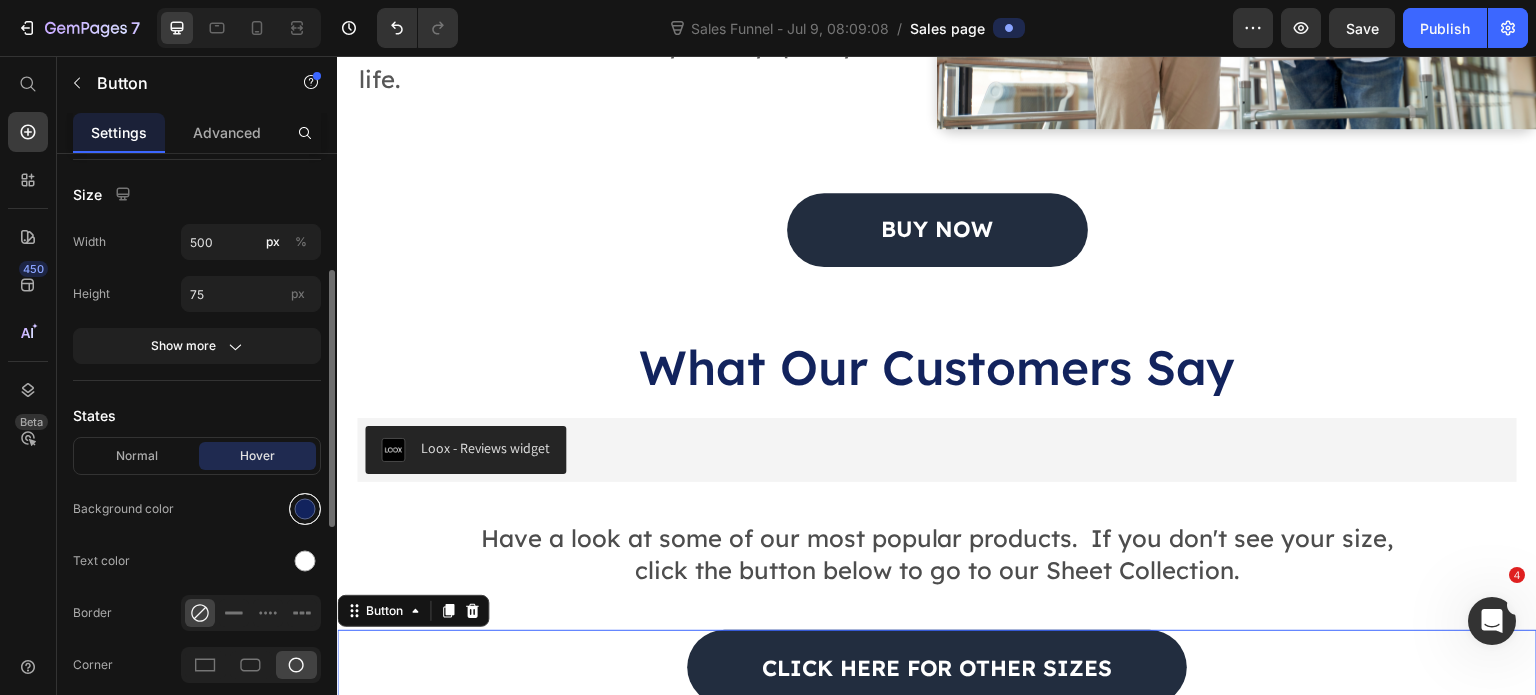 click at bounding box center [305, 509] 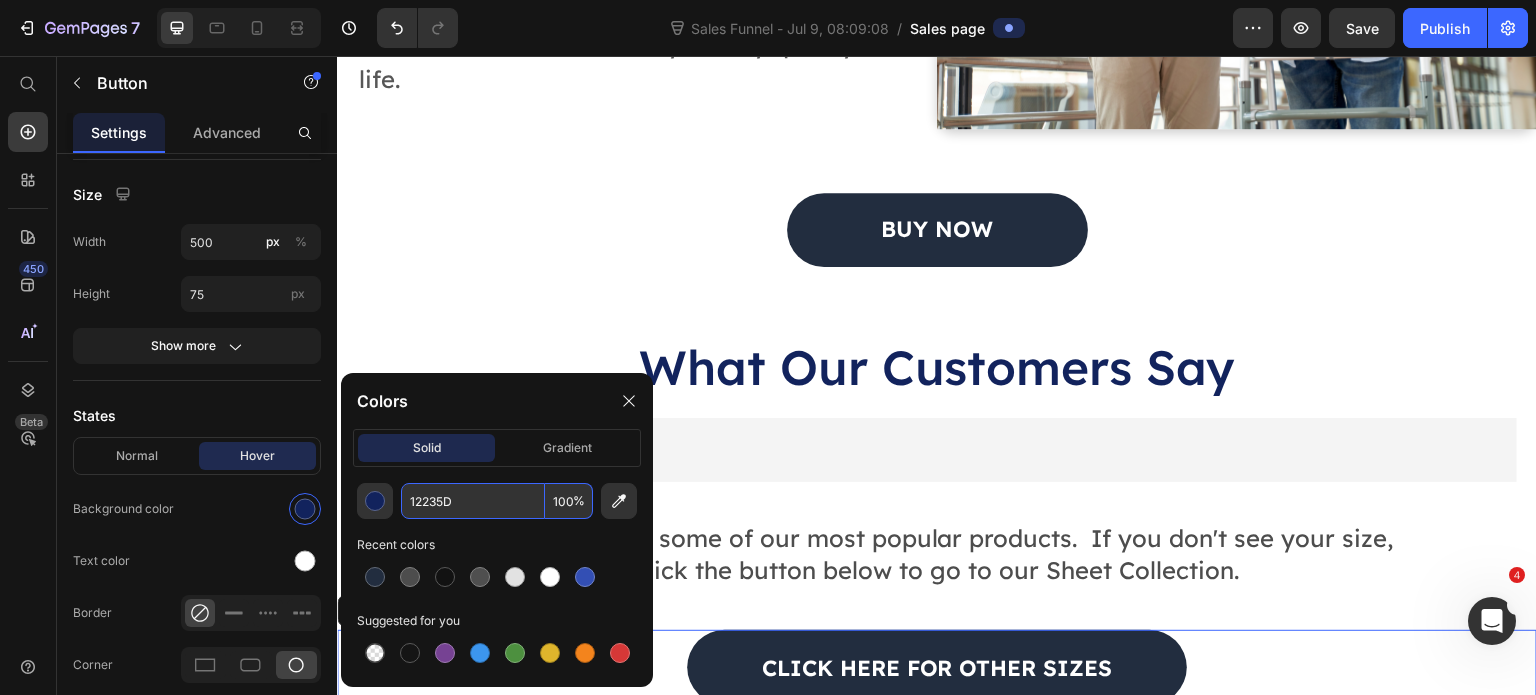 click on "12235D" at bounding box center [473, 501] 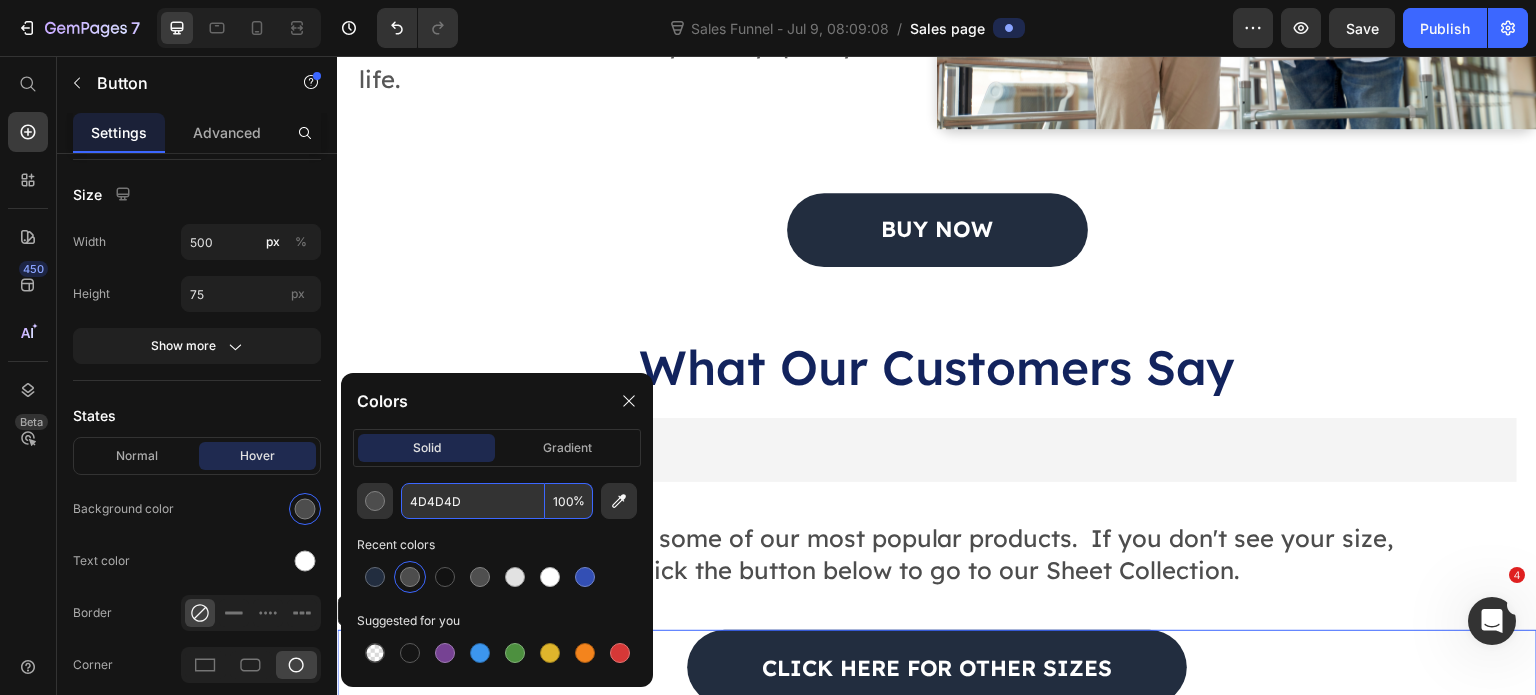 type on "4D4D4D" 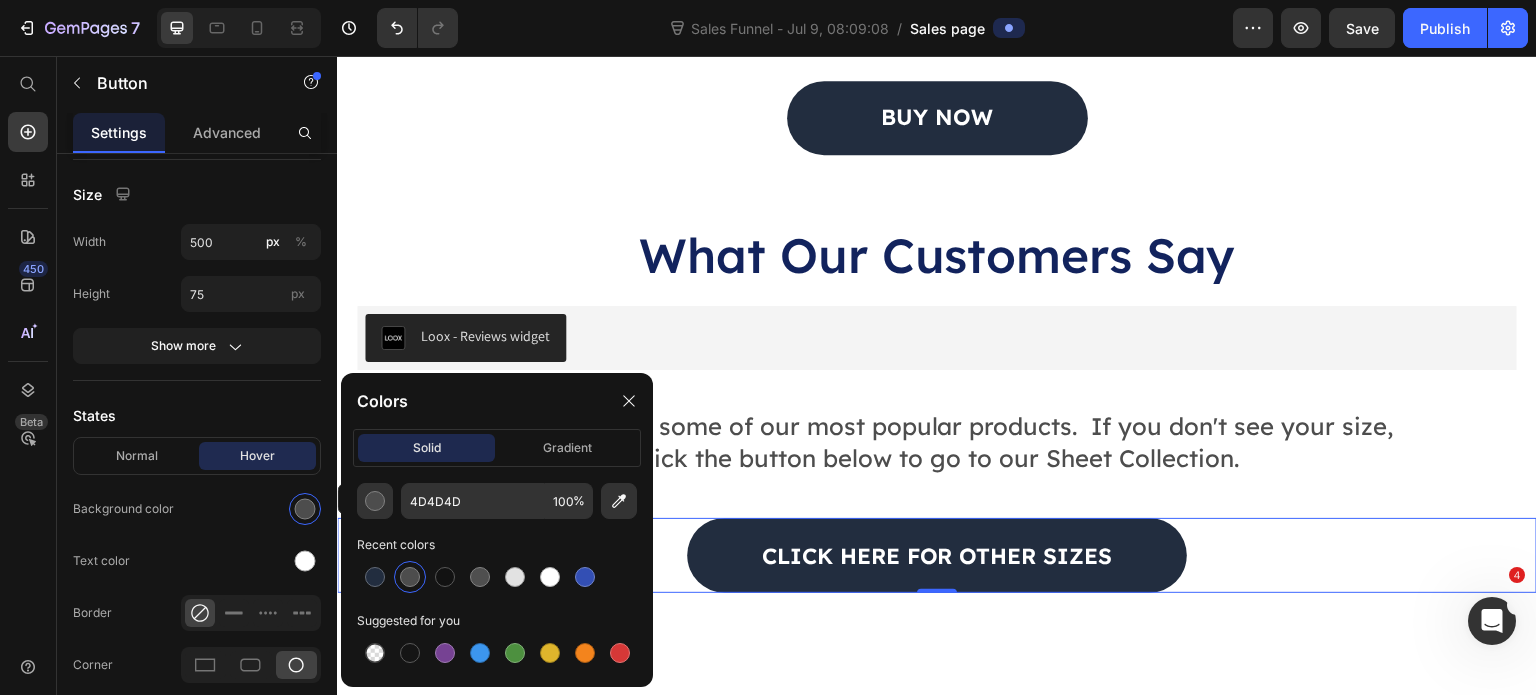 scroll, scrollTop: 4065, scrollLeft: 0, axis: vertical 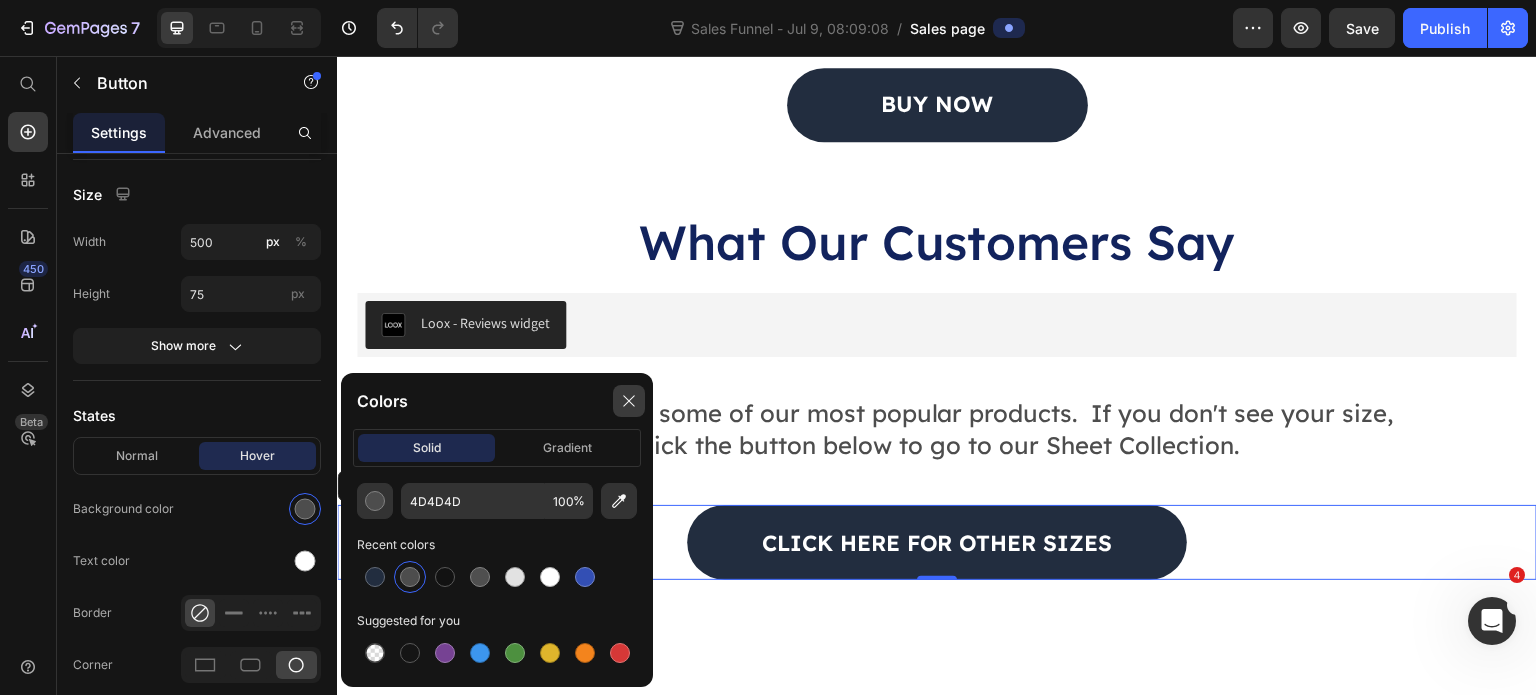 click 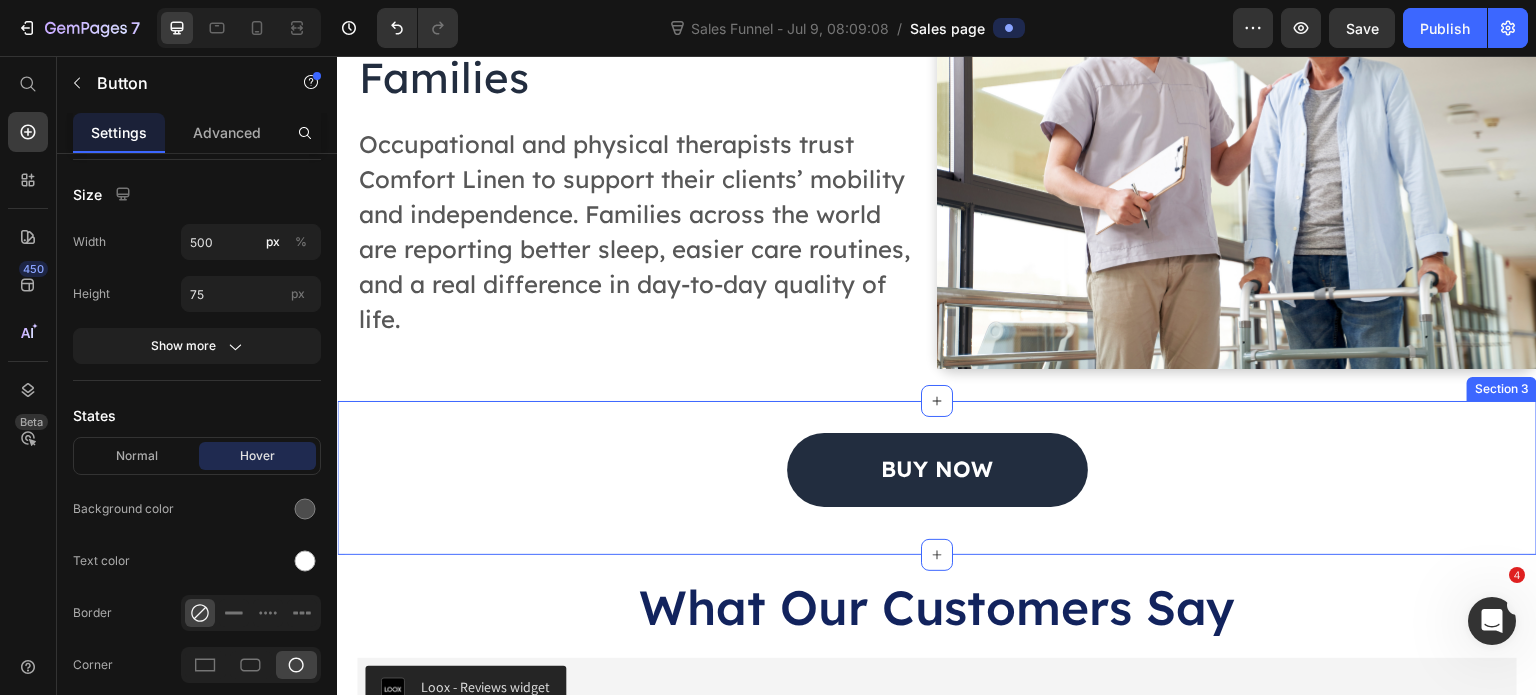 scroll, scrollTop: 3691, scrollLeft: 0, axis: vertical 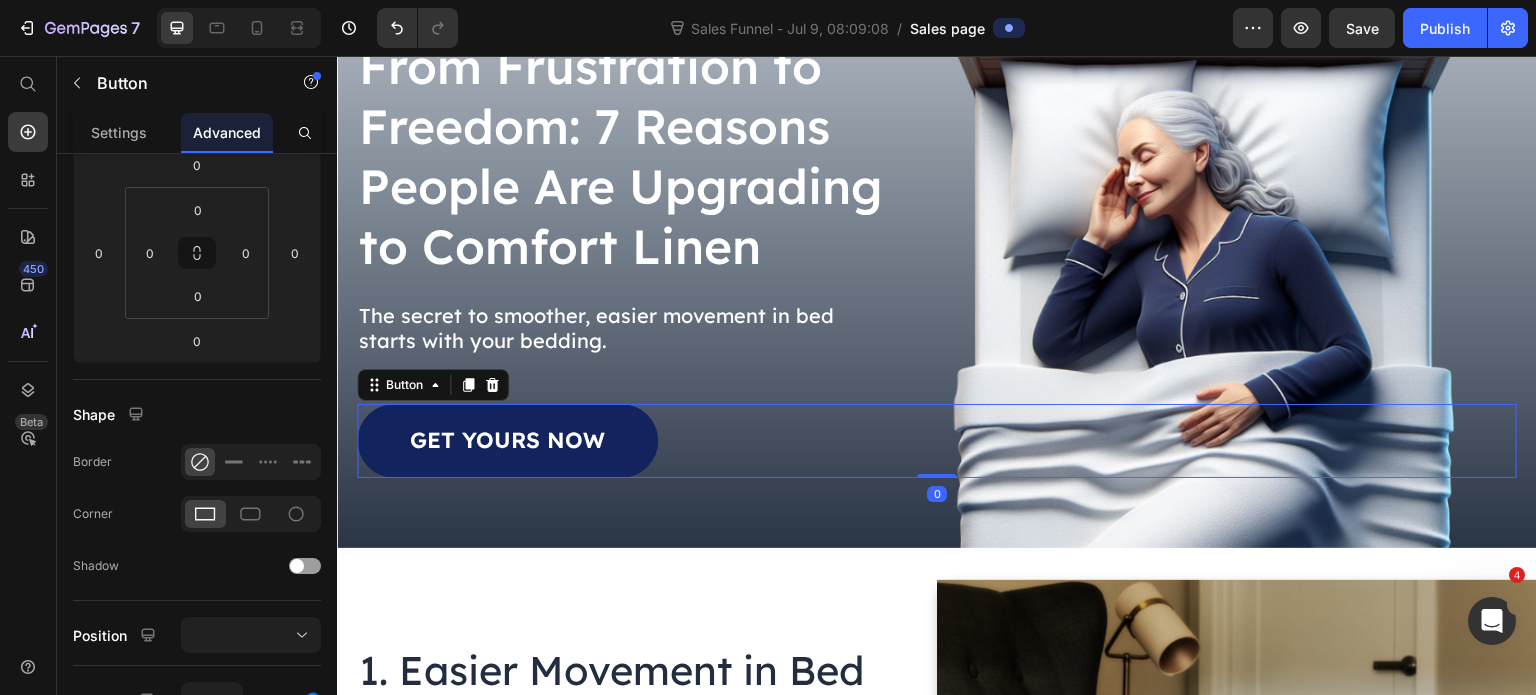 click on "GET YOURS NOW" at bounding box center [507, 441] 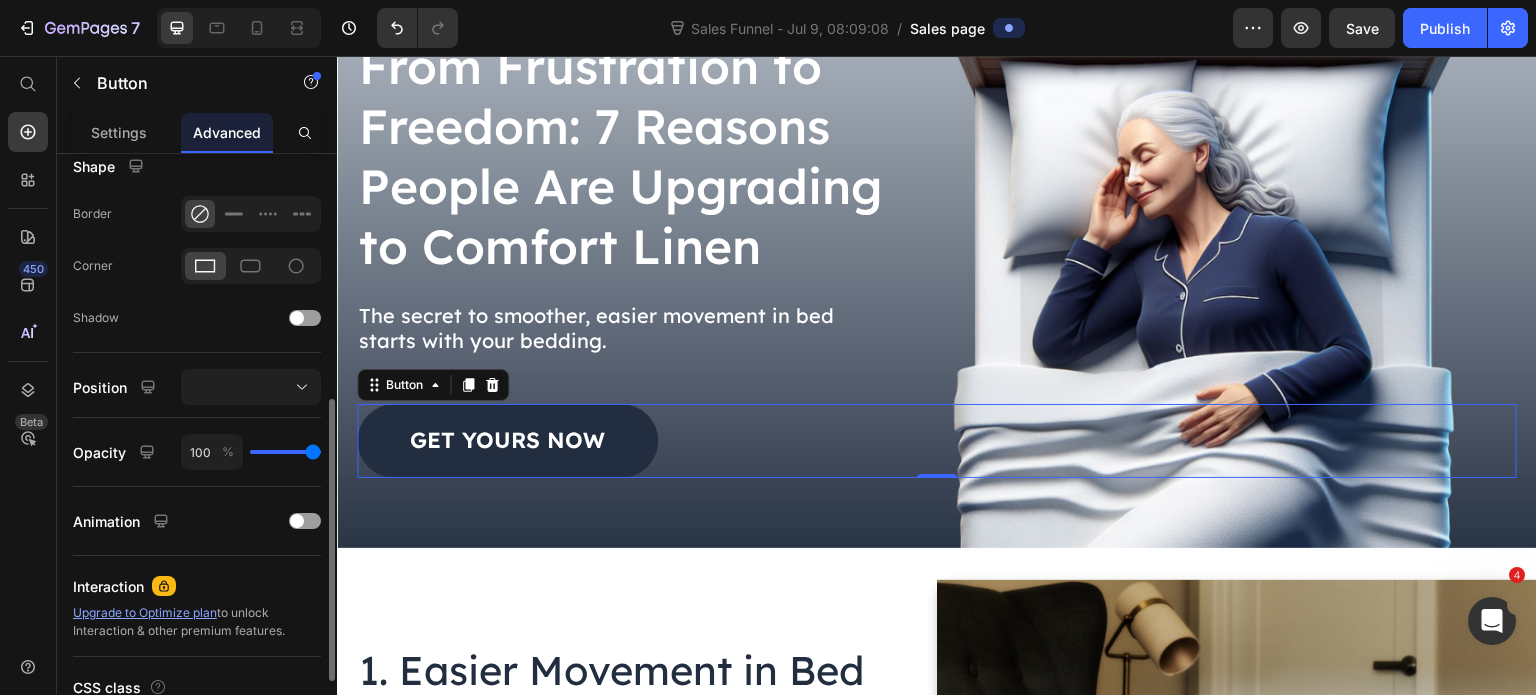 scroll, scrollTop: 495, scrollLeft: 0, axis: vertical 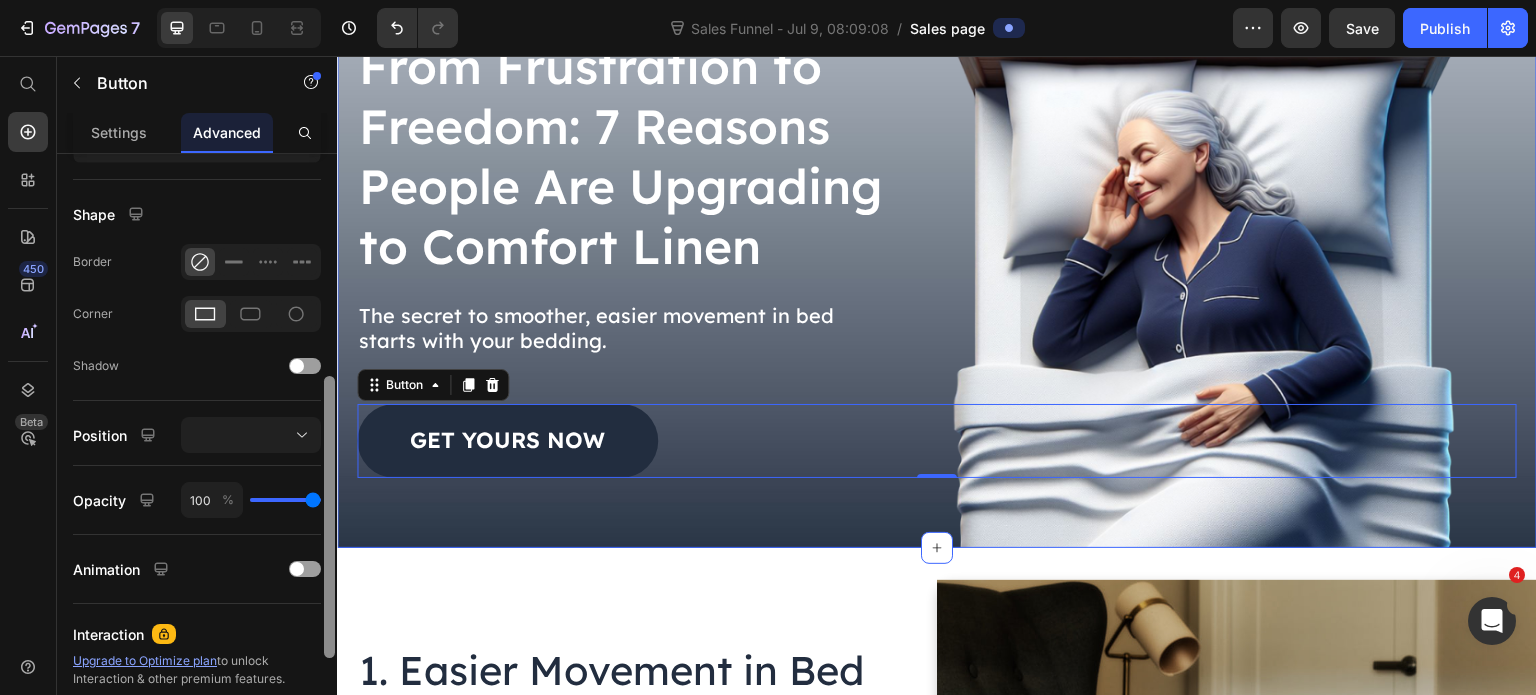 drag, startPoint x: 667, startPoint y: 554, endPoint x: 347, endPoint y: 455, distance: 334.96417 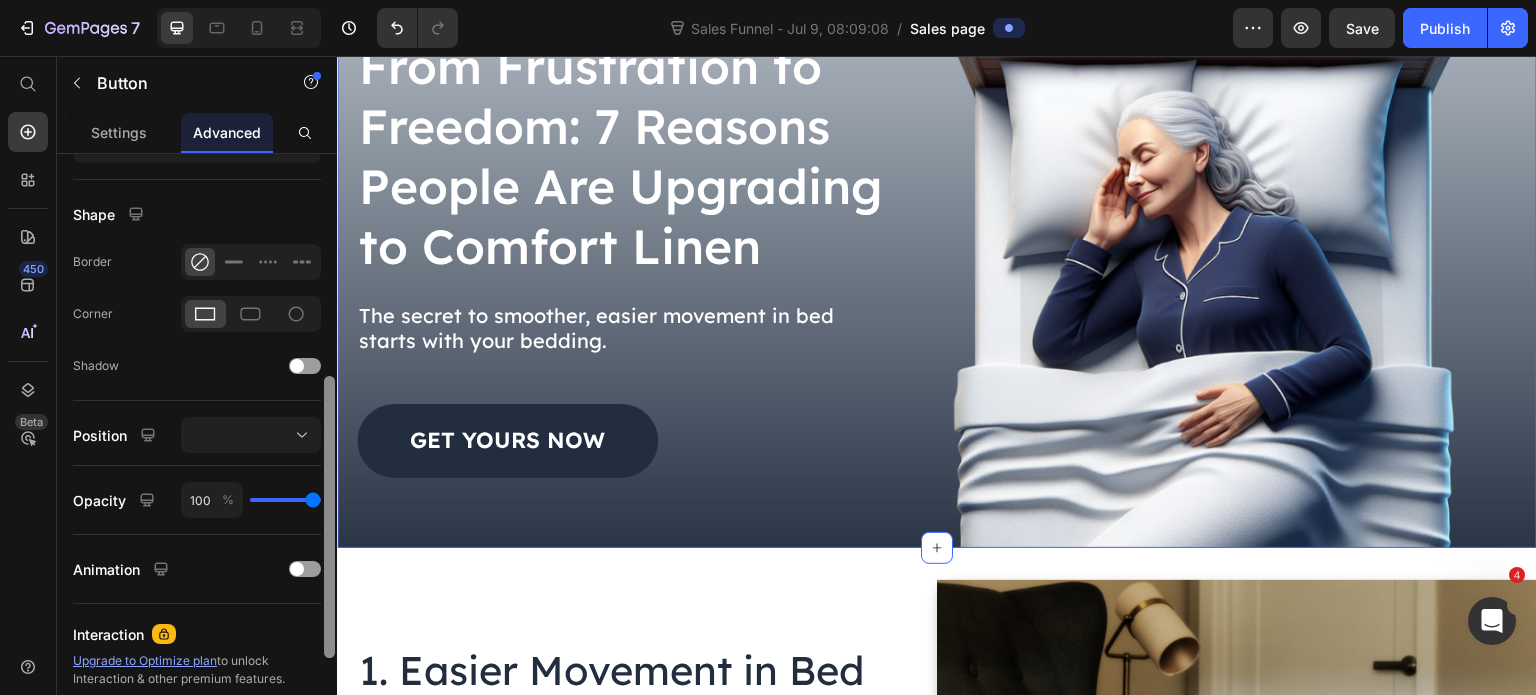 scroll, scrollTop: 0, scrollLeft: 0, axis: both 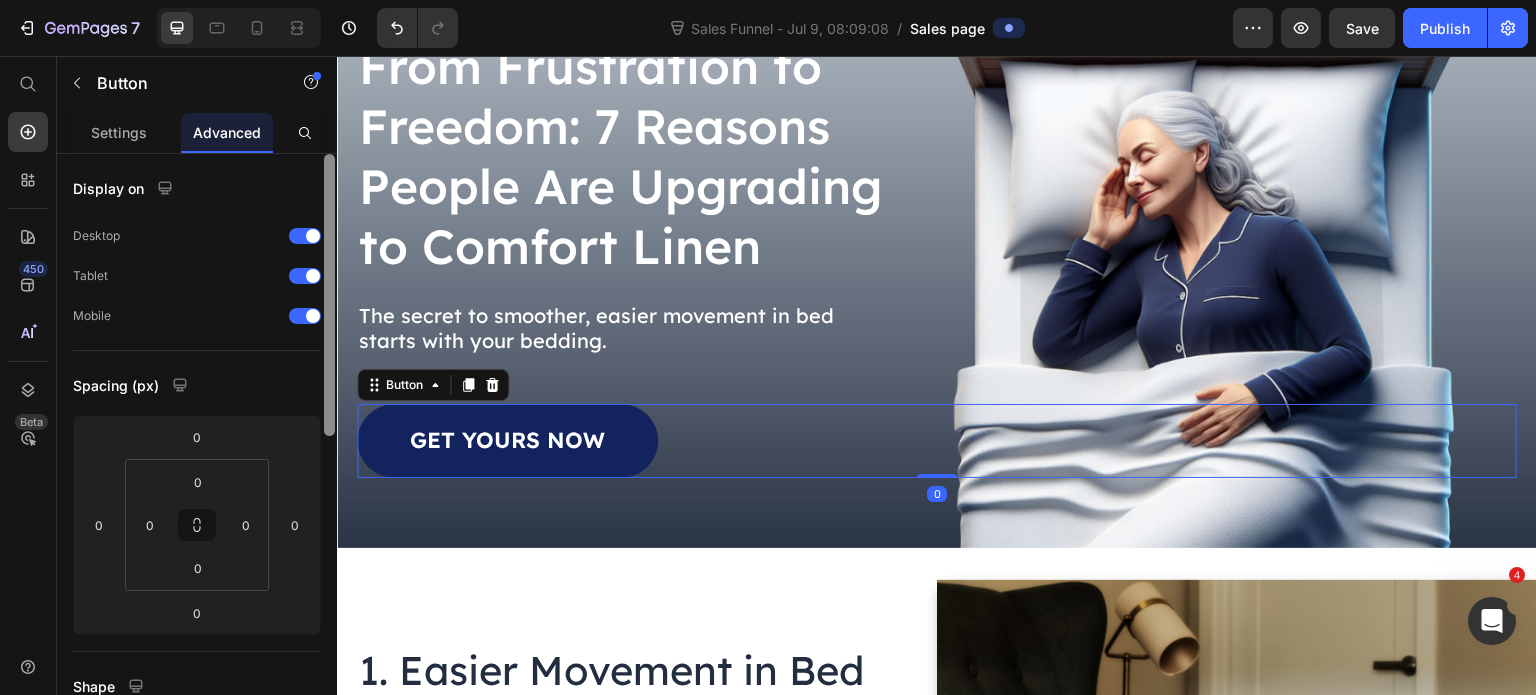 click on "GET YOURS NOW" at bounding box center (507, 441) 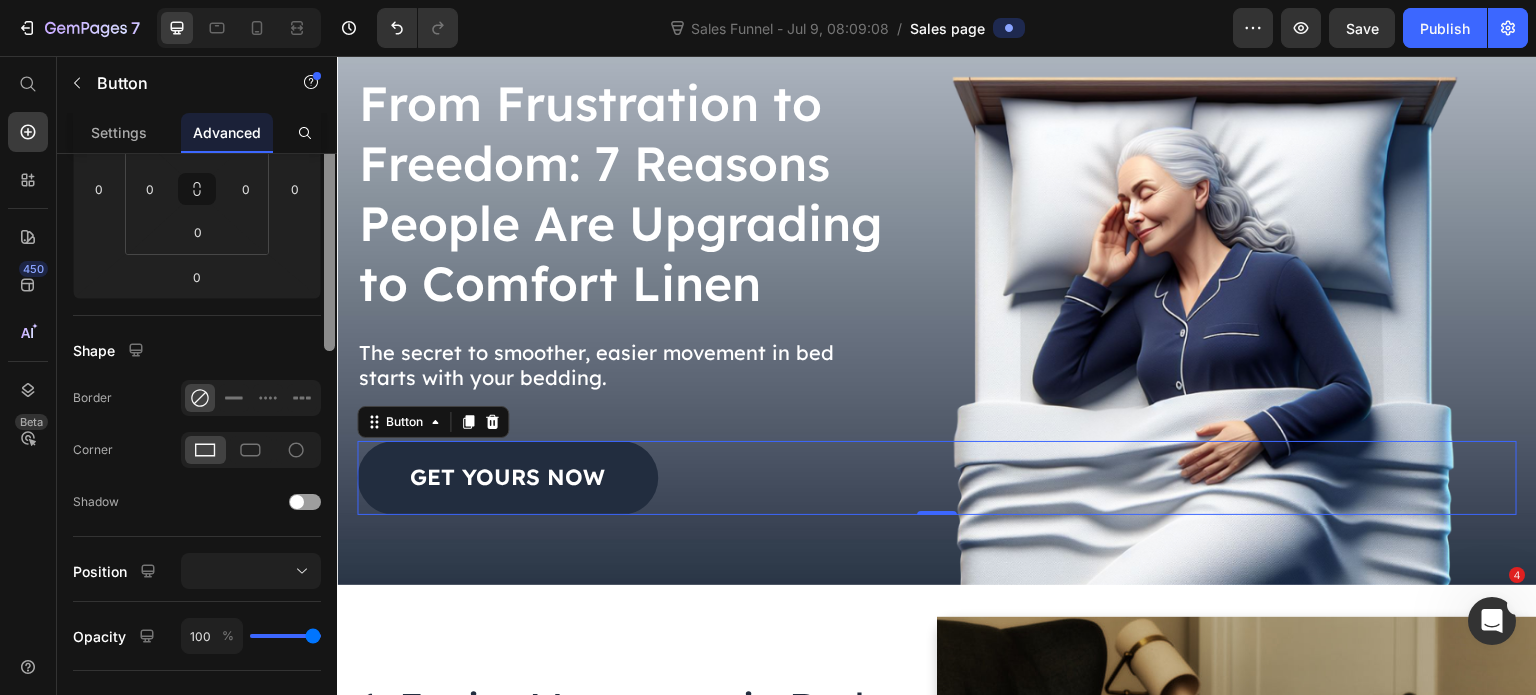scroll, scrollTop: 171, scrollLeft: 0, axis: vertical 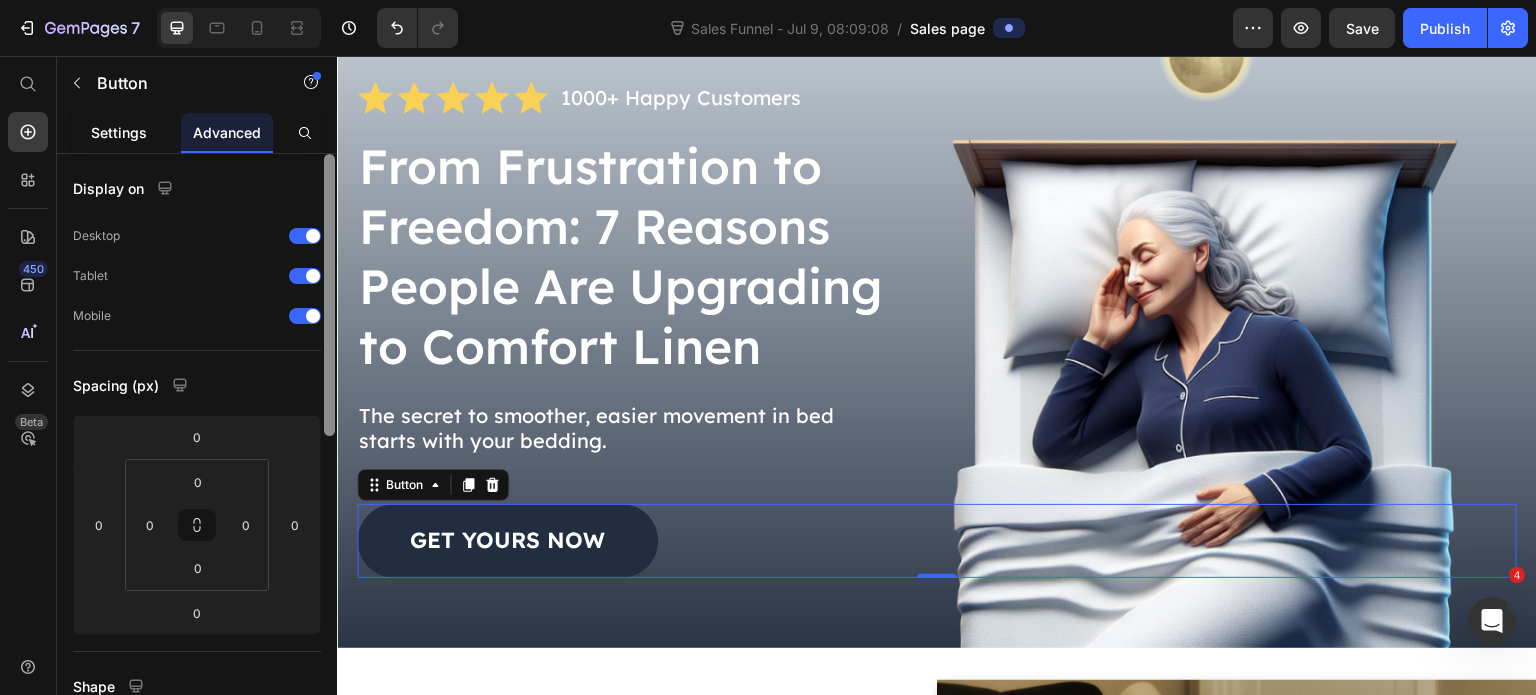 click on "Settings" at bounding box center [119, 132] 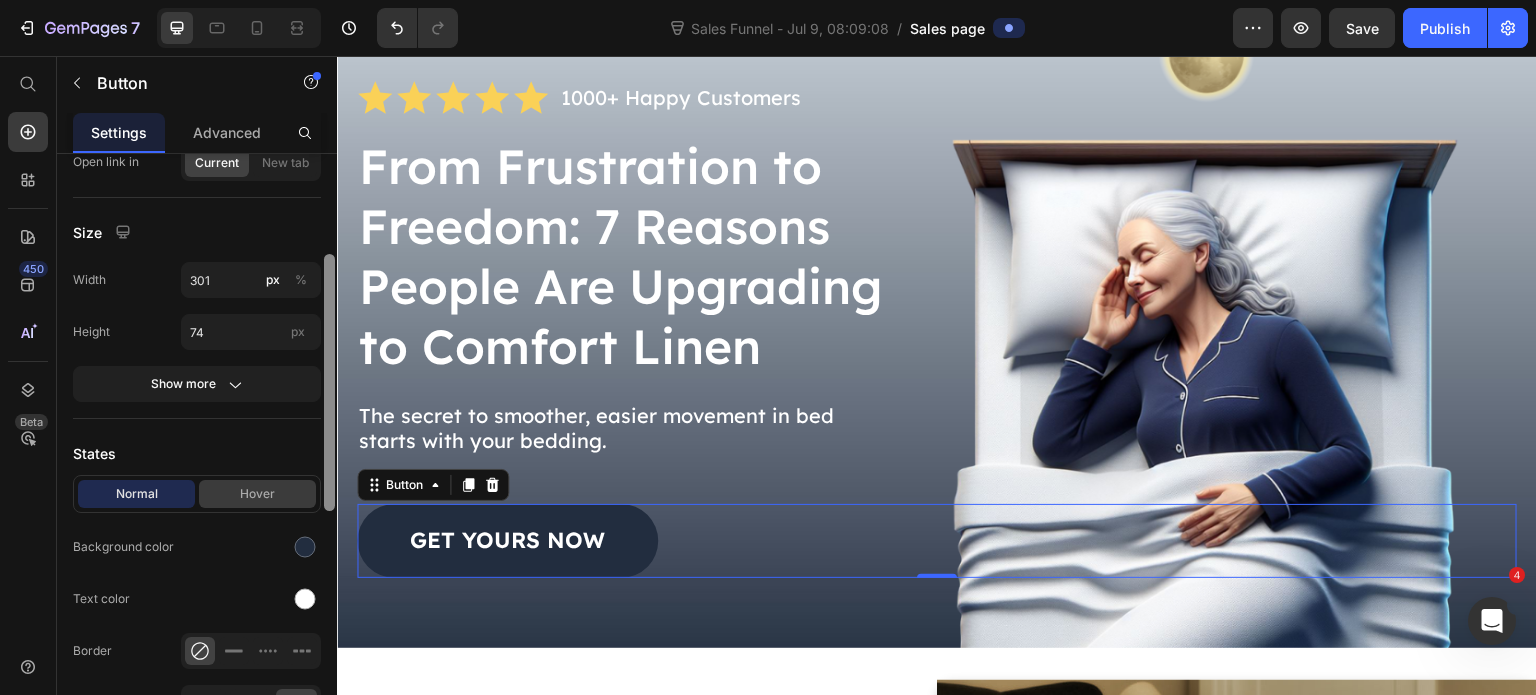 drag, startPoint x: 332, startPoint y: 376, endPoint x: 315, endPoint y: 481, distance: 106.36729 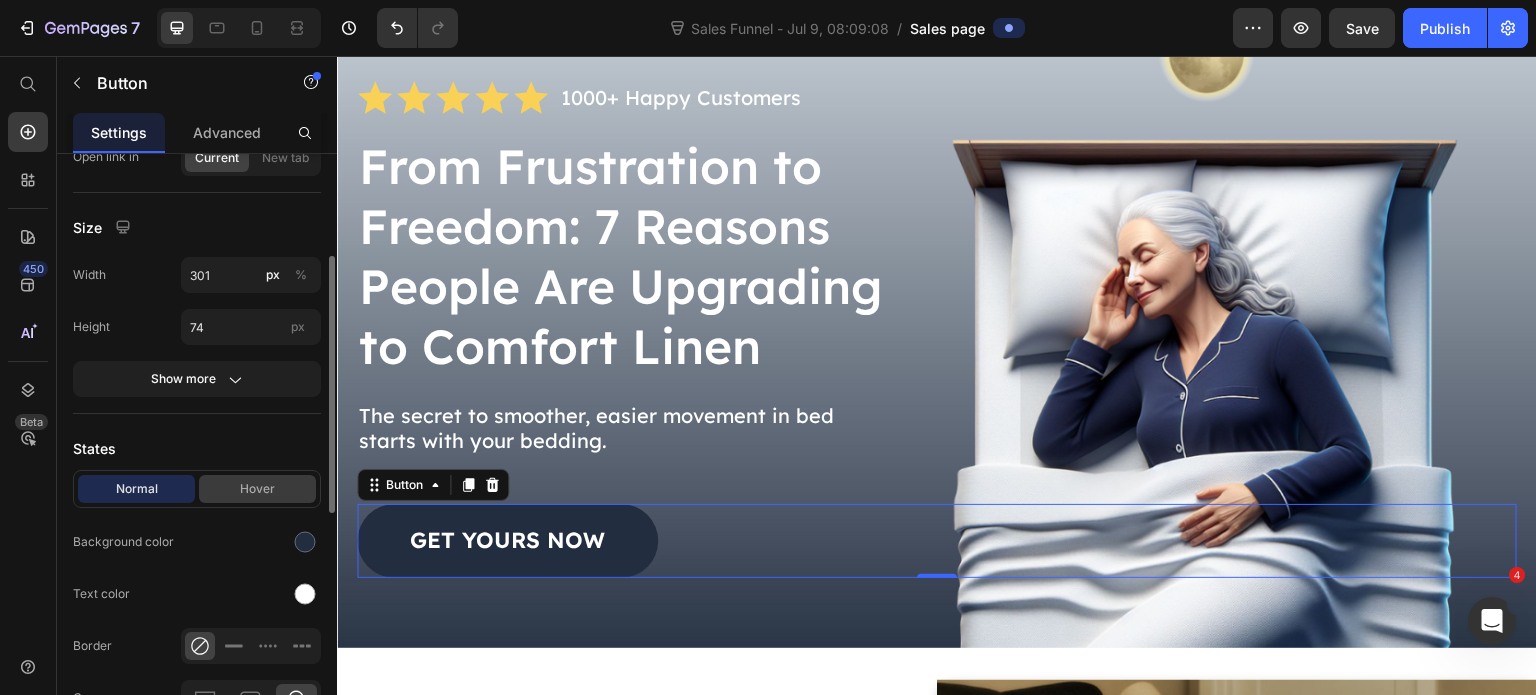 click on "Hover" at bounding box center (257, 489) 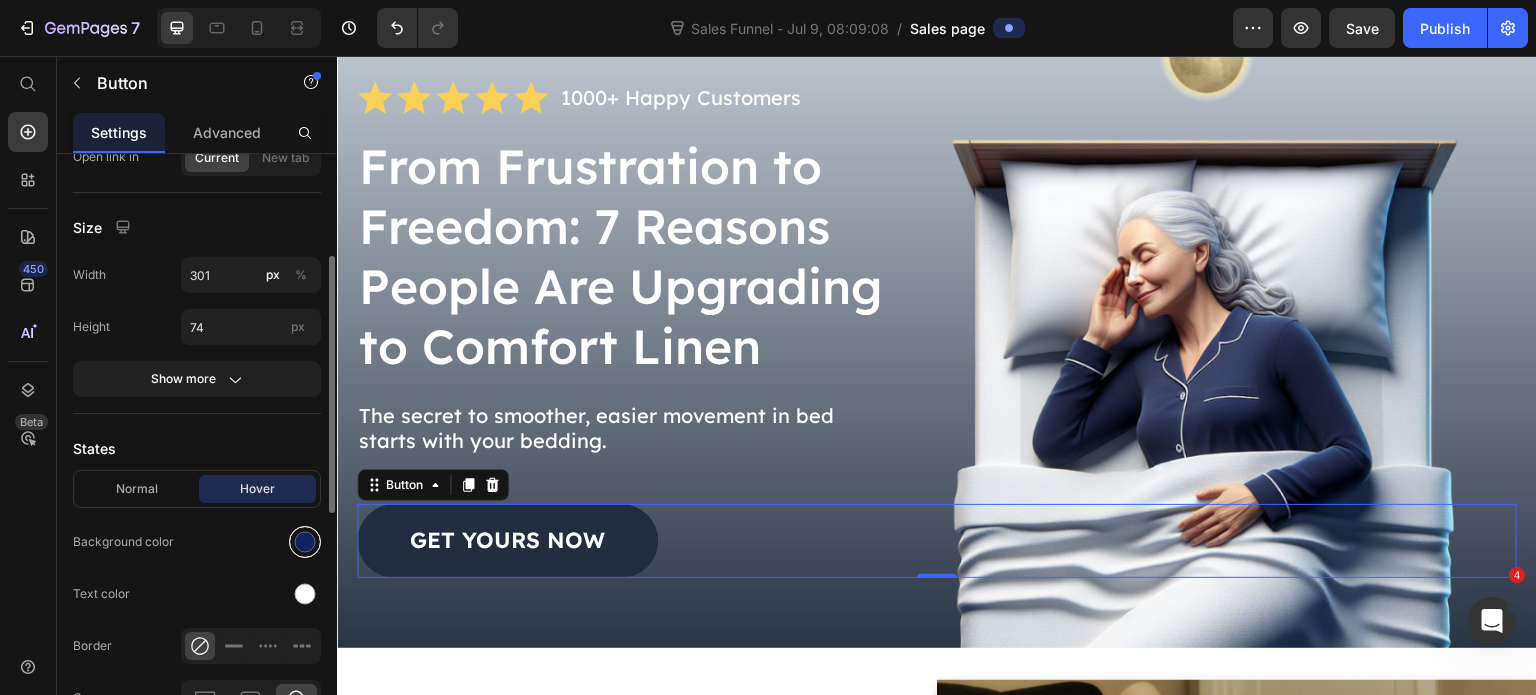 click at bounding box center [305, 542] 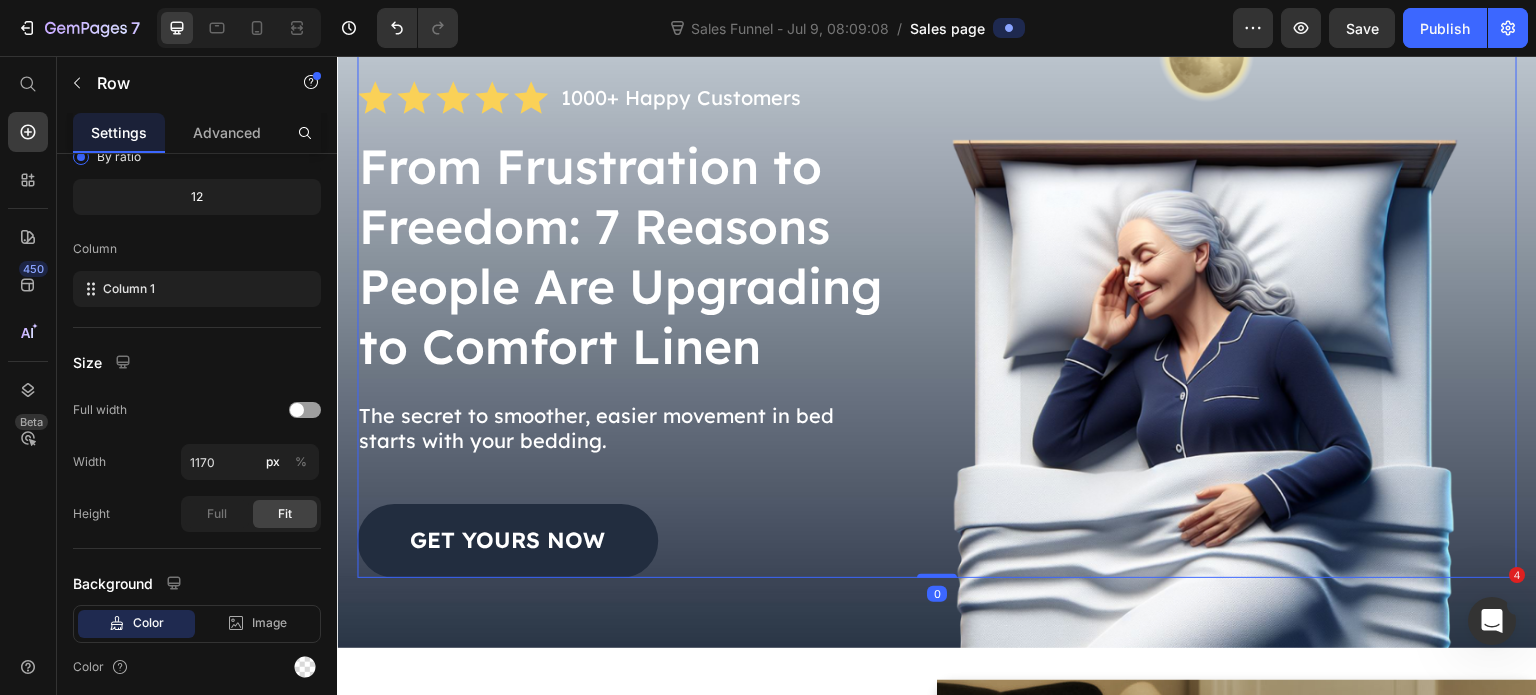 click on "Image
Drop element here Row
Icon
Icon
Icon
Icon
Icon Icon List 1000+ Happy Customers Text Block Row From Frustration to Freedom: 7 Reasons People Are Upgrading to Comfort Linen  Heading The secret to smoother, easier movement in bed  starts with your bedding. Text Block GET YOURS NOW Button" at bounding box center (937, 249) 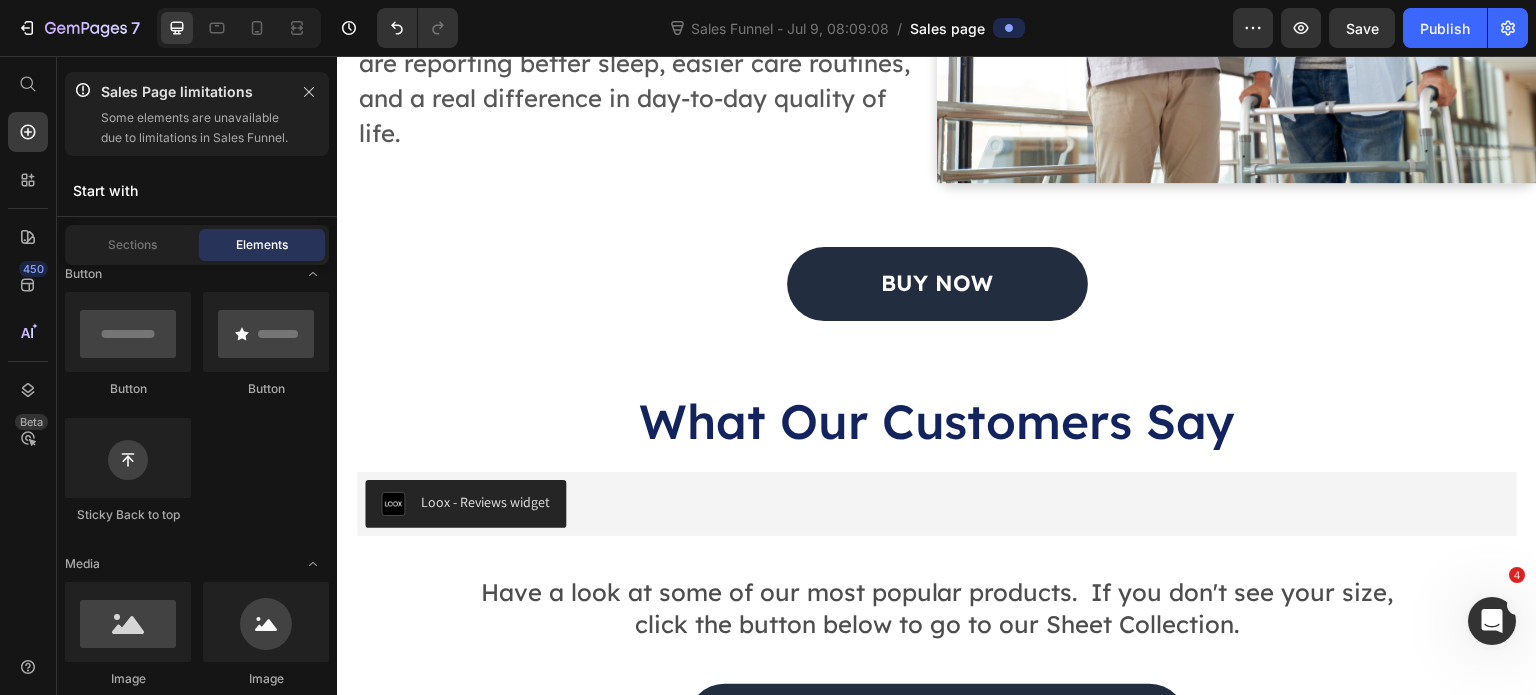 scroll, scrollTop: 3876, scrollLeft: 0, axis: vertical 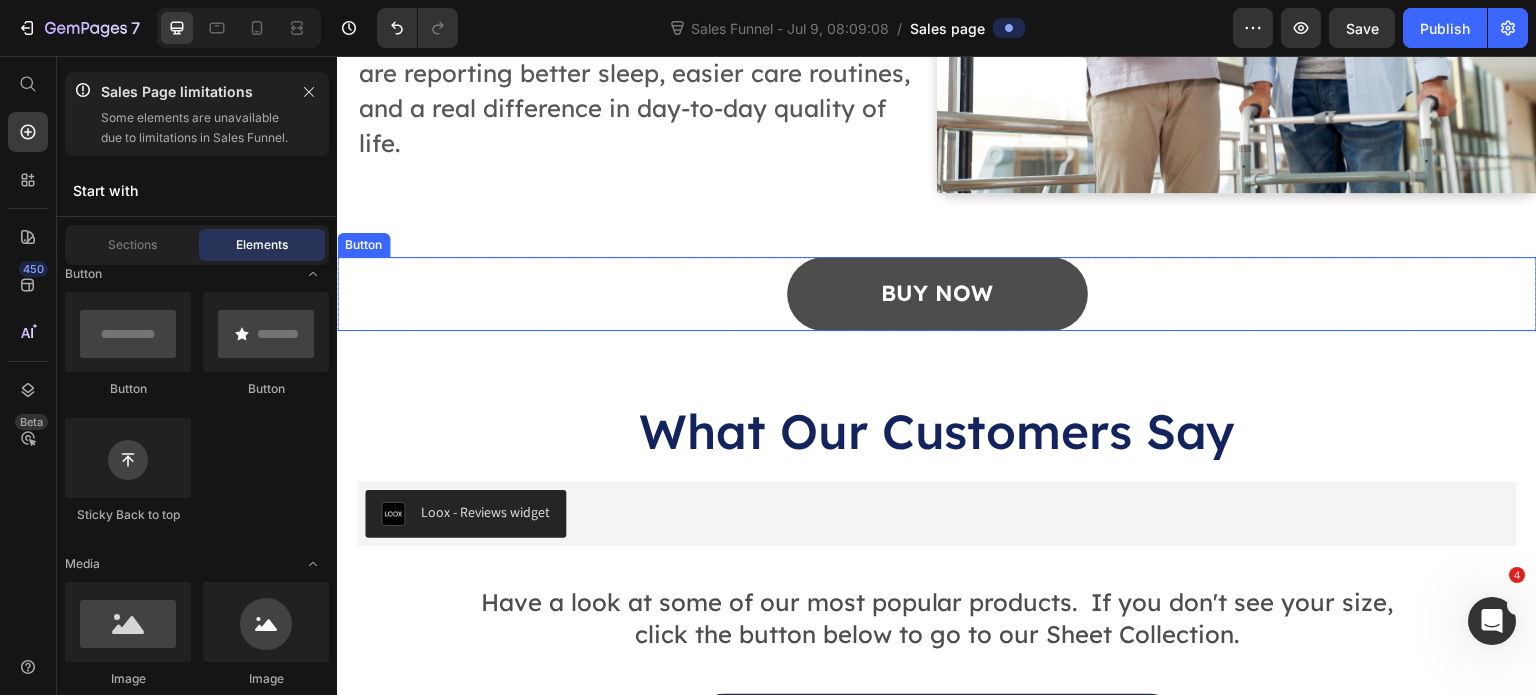 click on "BUY NOW" at bounding box center (937, 294) 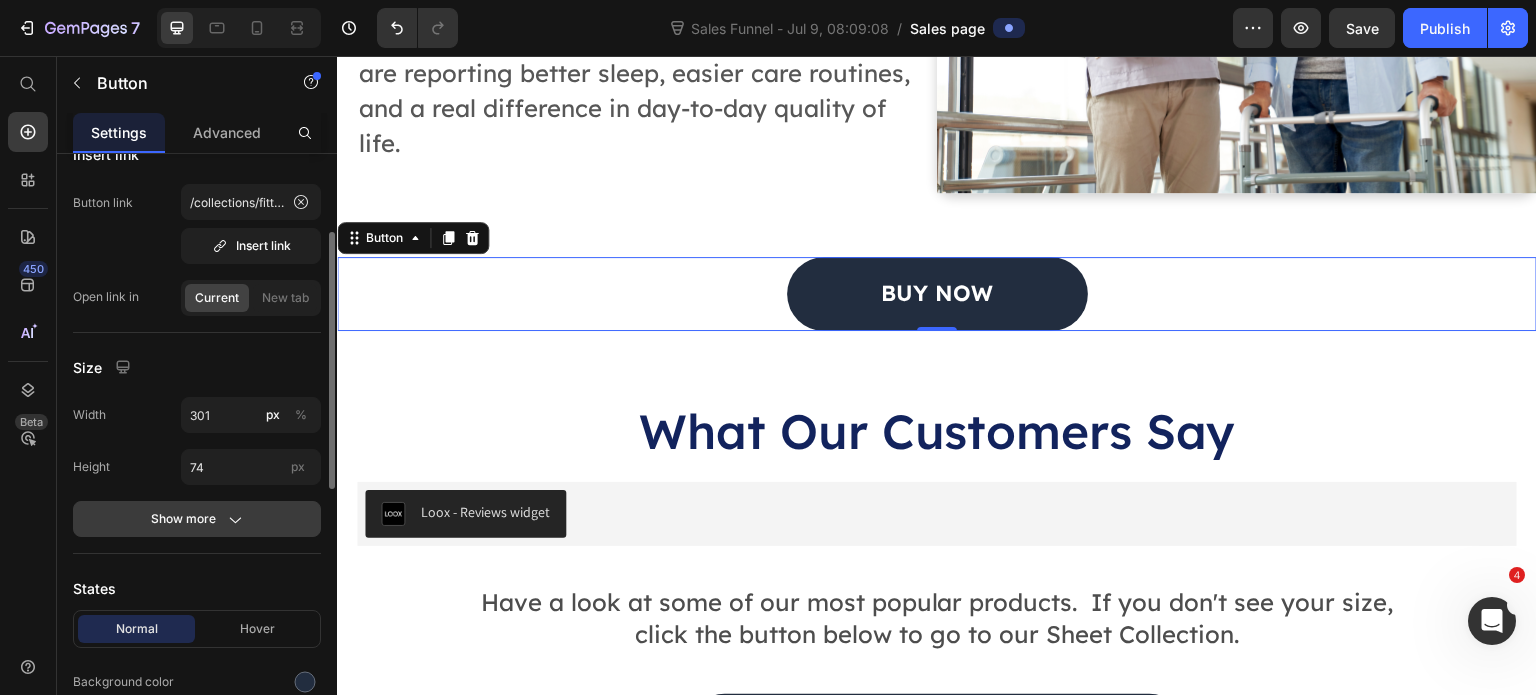 scroll, scrollTop: 124, scrollLeft: 0, axis: vertical 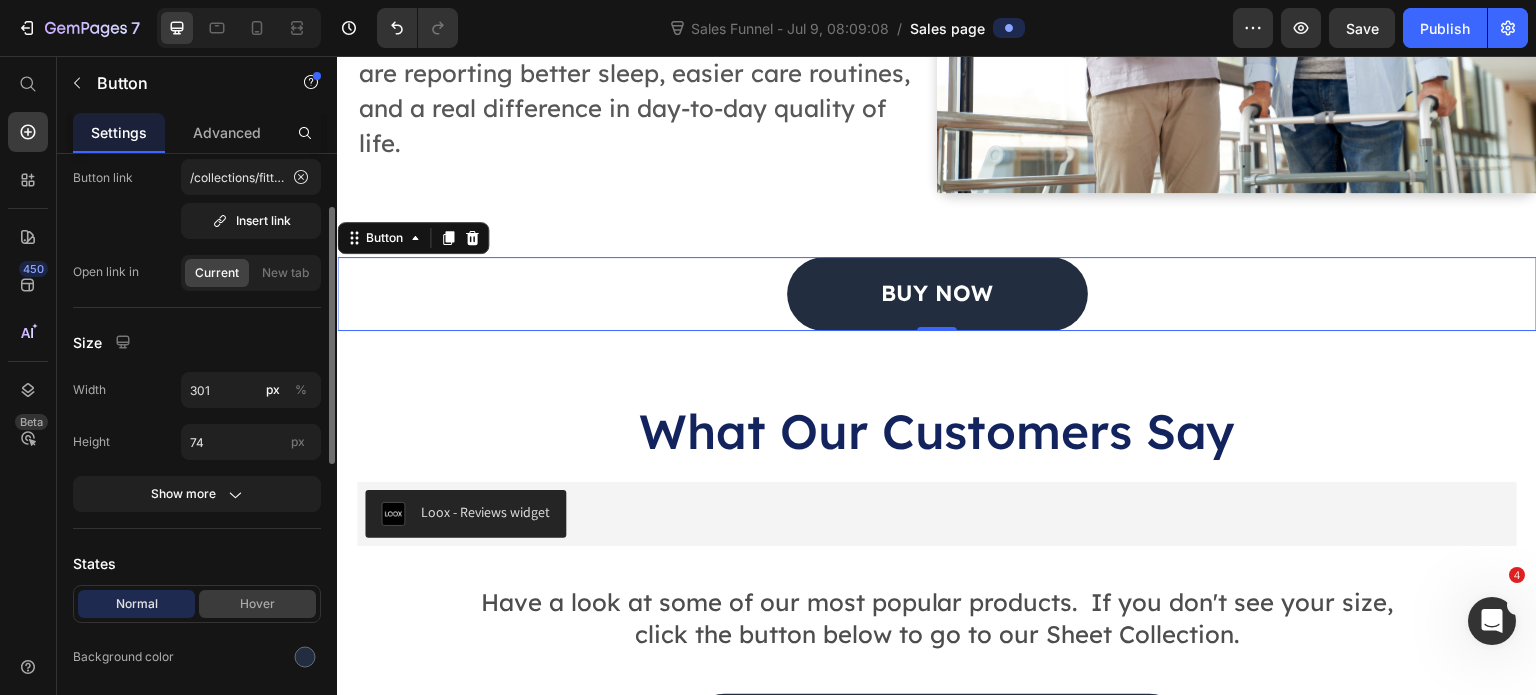click on "Hover" at bounding box center [257, 604] 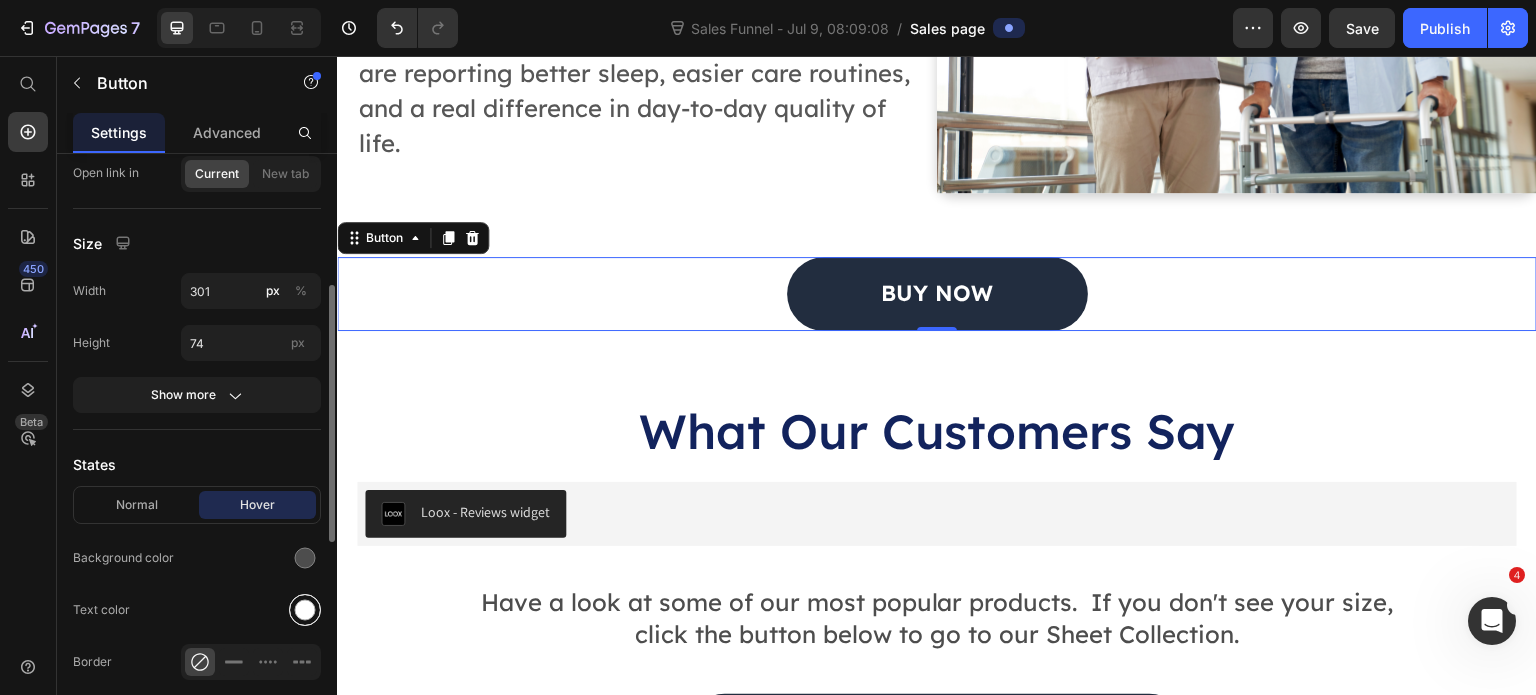scroll, scrollTop: 248, scrollLeft: 0, axis: vertical 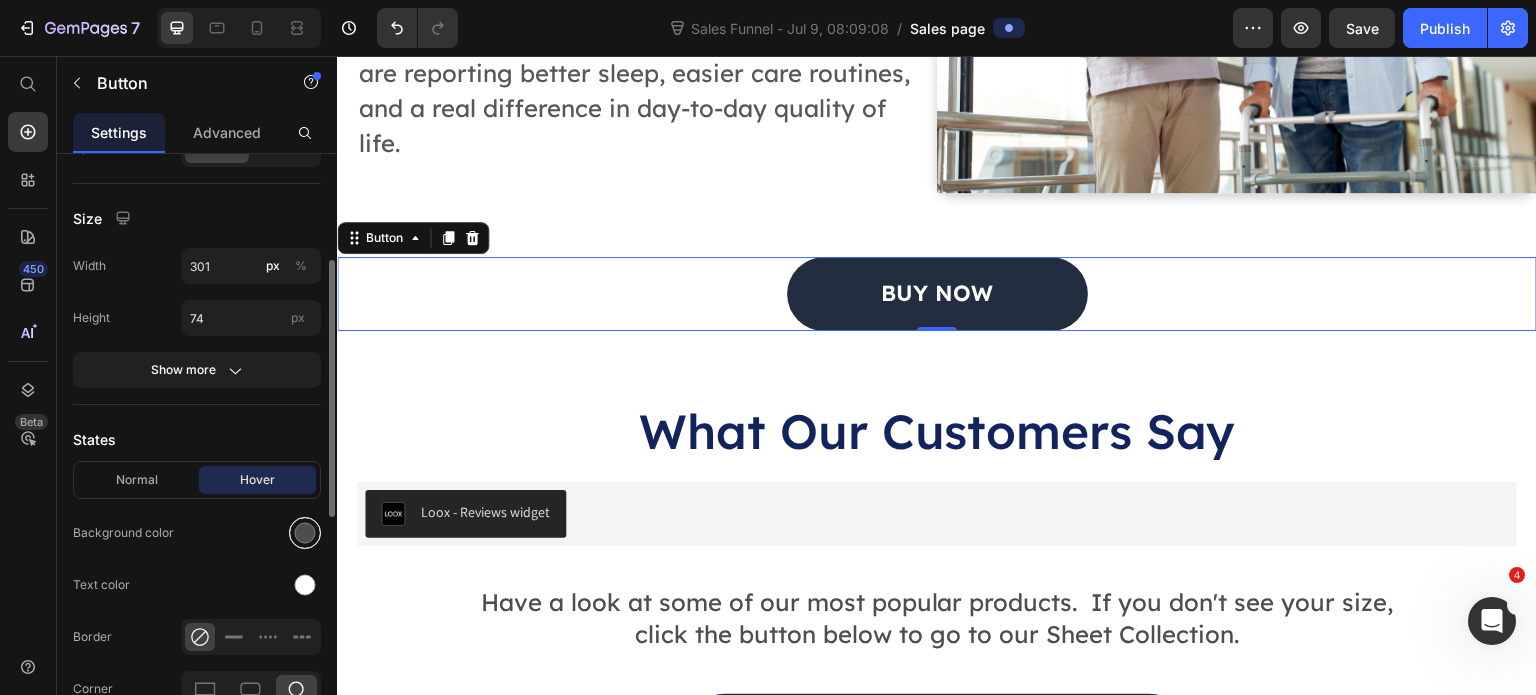 click at bounding box center [305, 533] 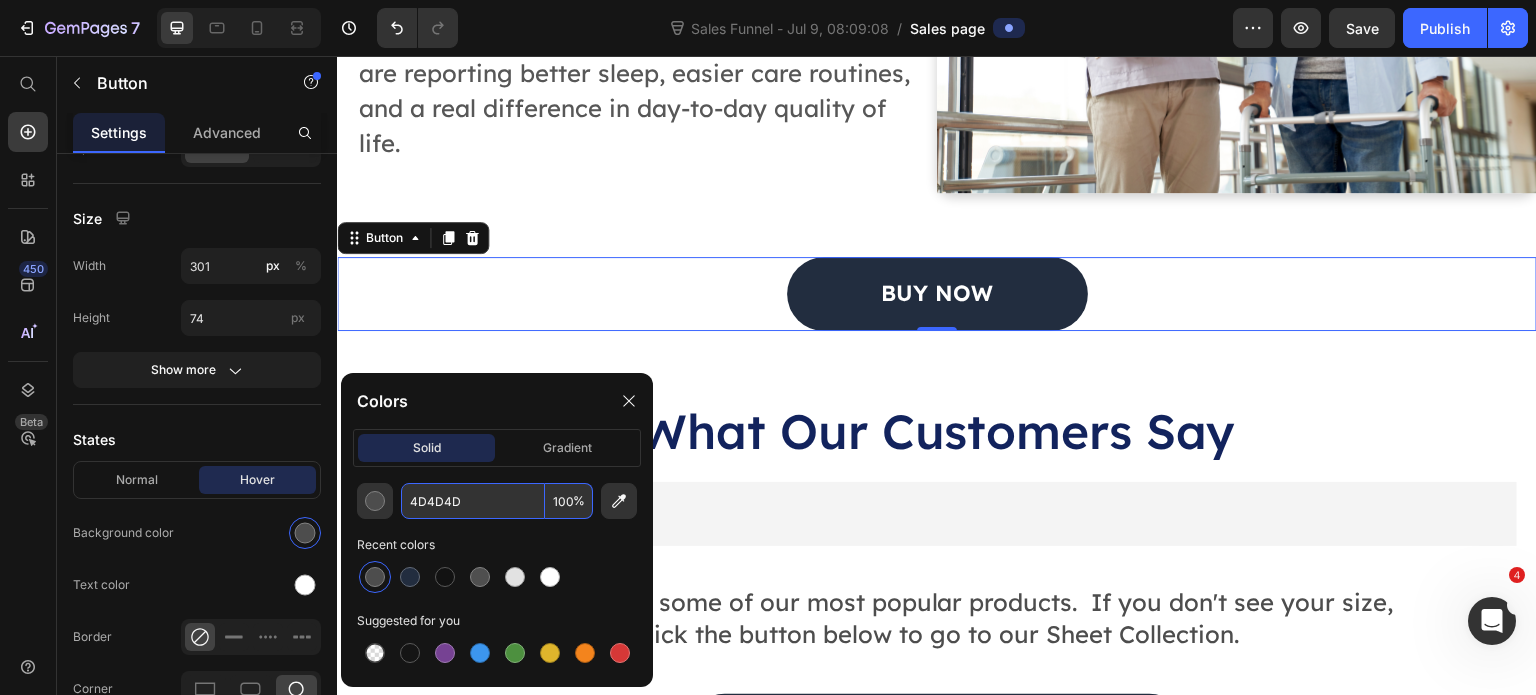 click on "4D4D4D" at bounding box center (473, 501) 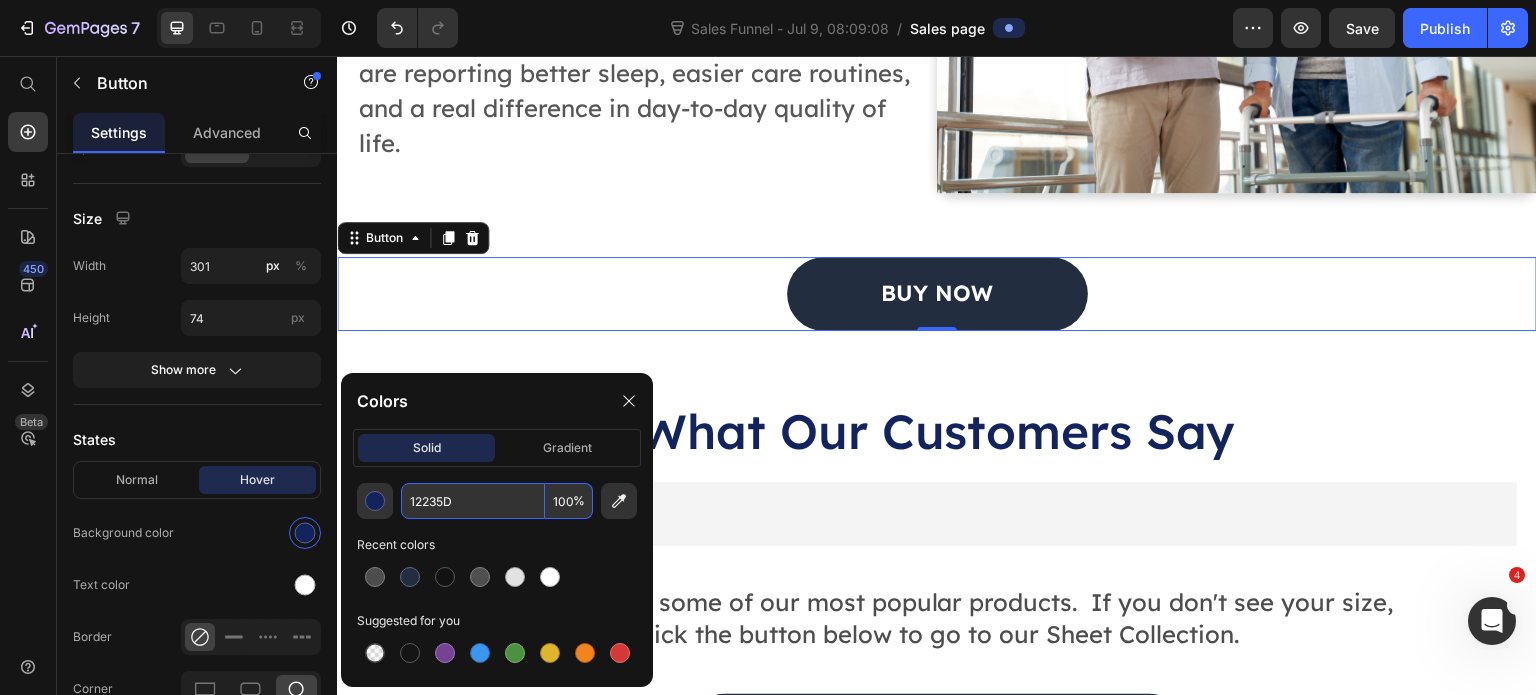 type on "12235D" 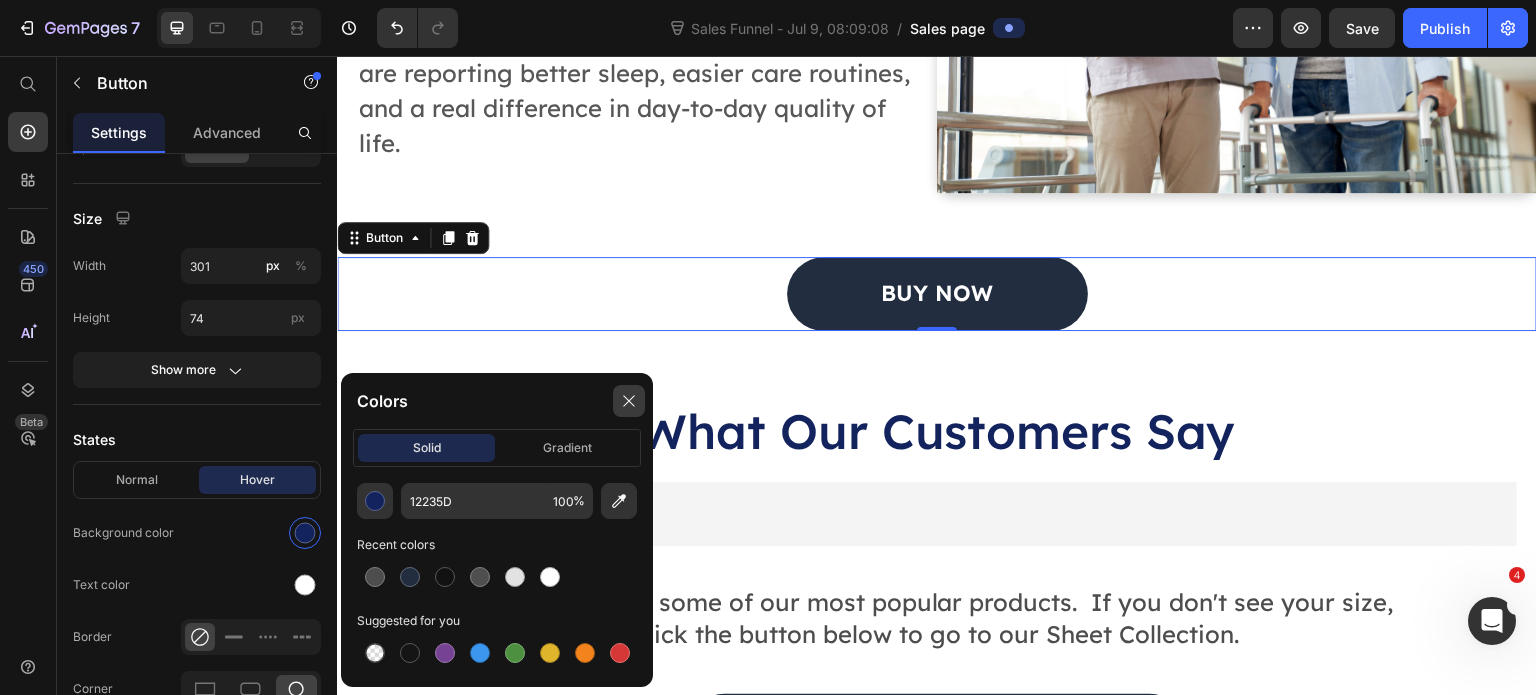 click 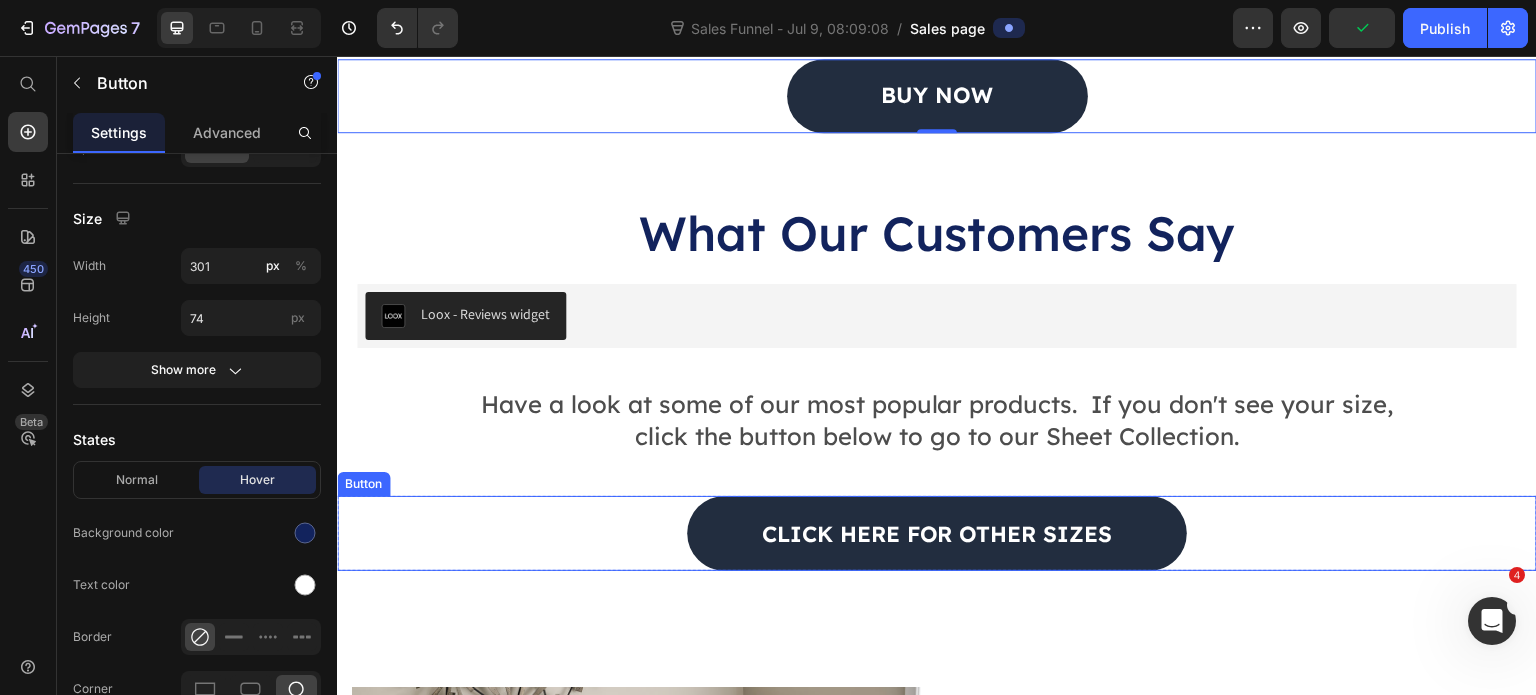 scroll, scrollTop: 4076, scrollLeft: 0, axis: vertical 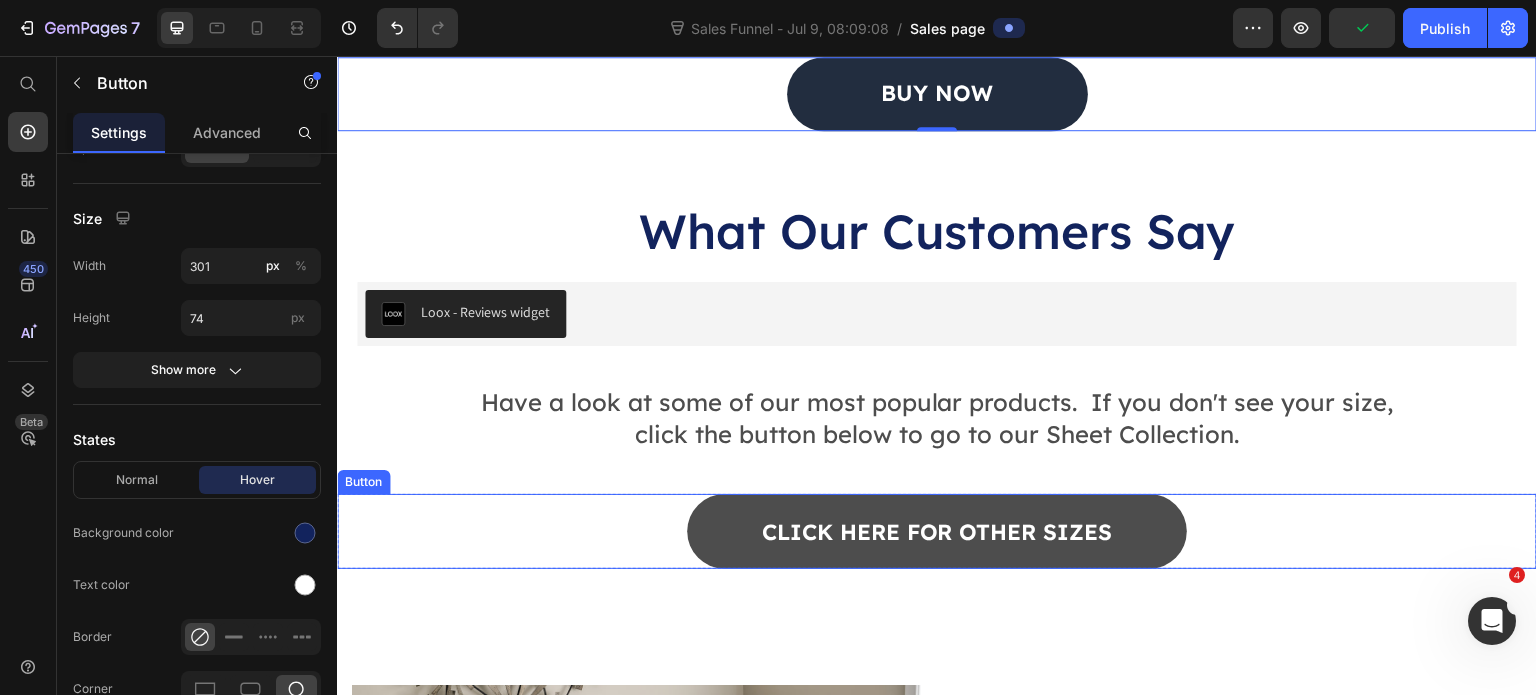 click on "click here for other sizes" at bounding box center [937, 531] 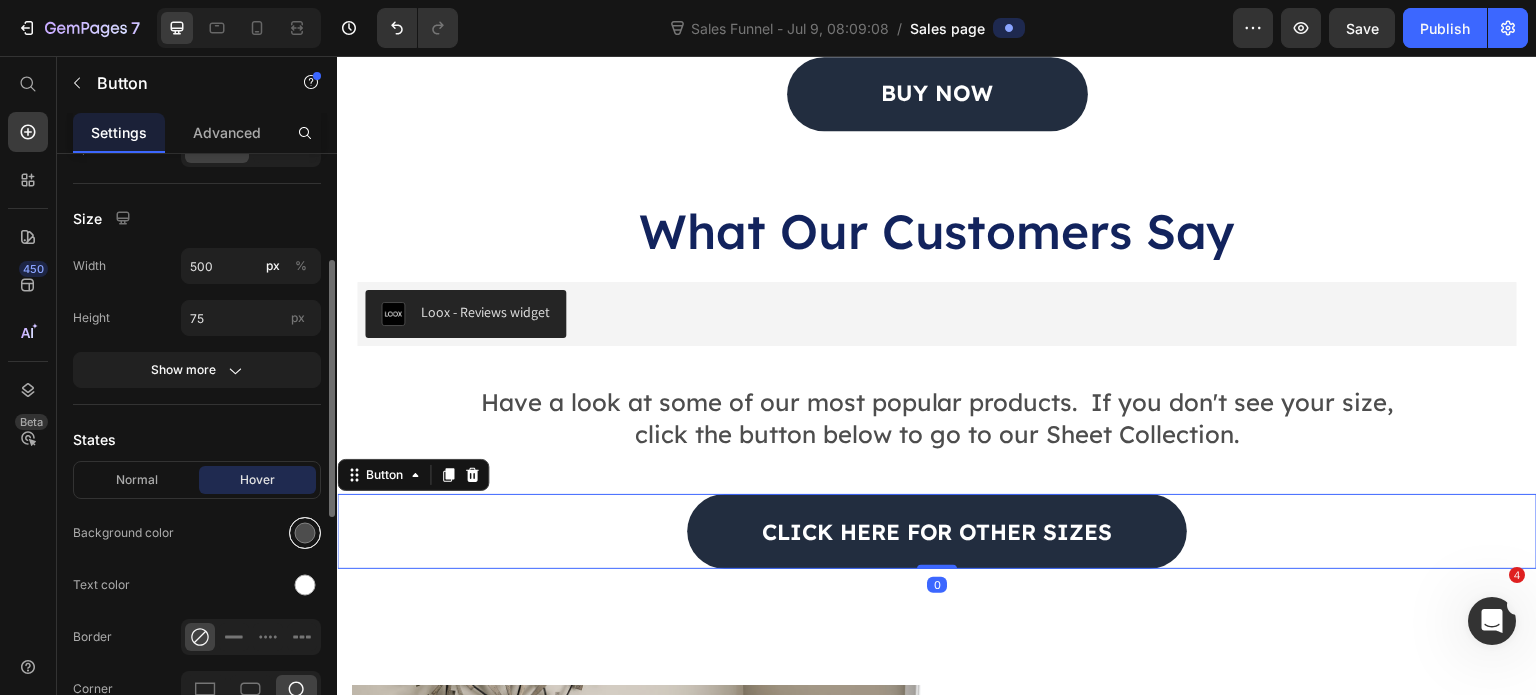 click at bounding box center (305, 533) 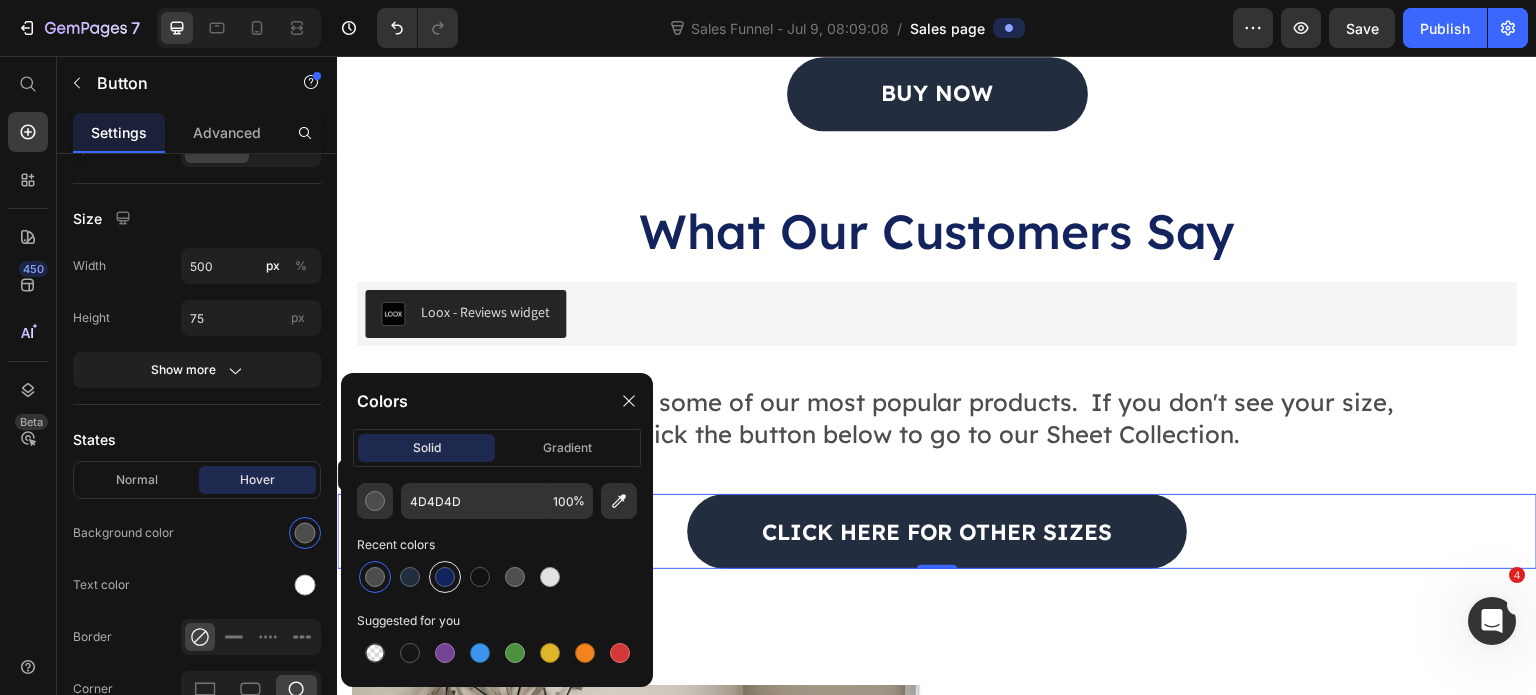 click at bounding box center [445, 577] 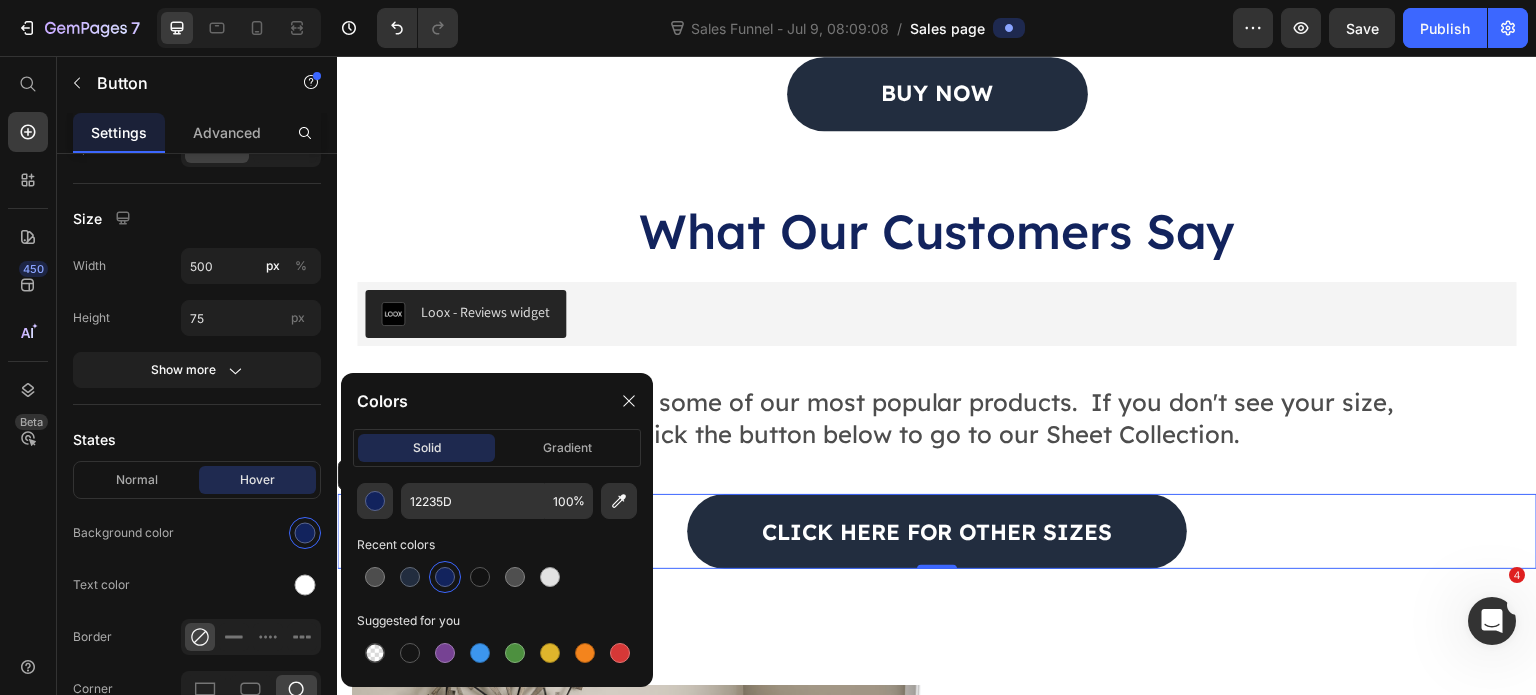click at bounding box center (497, 577) 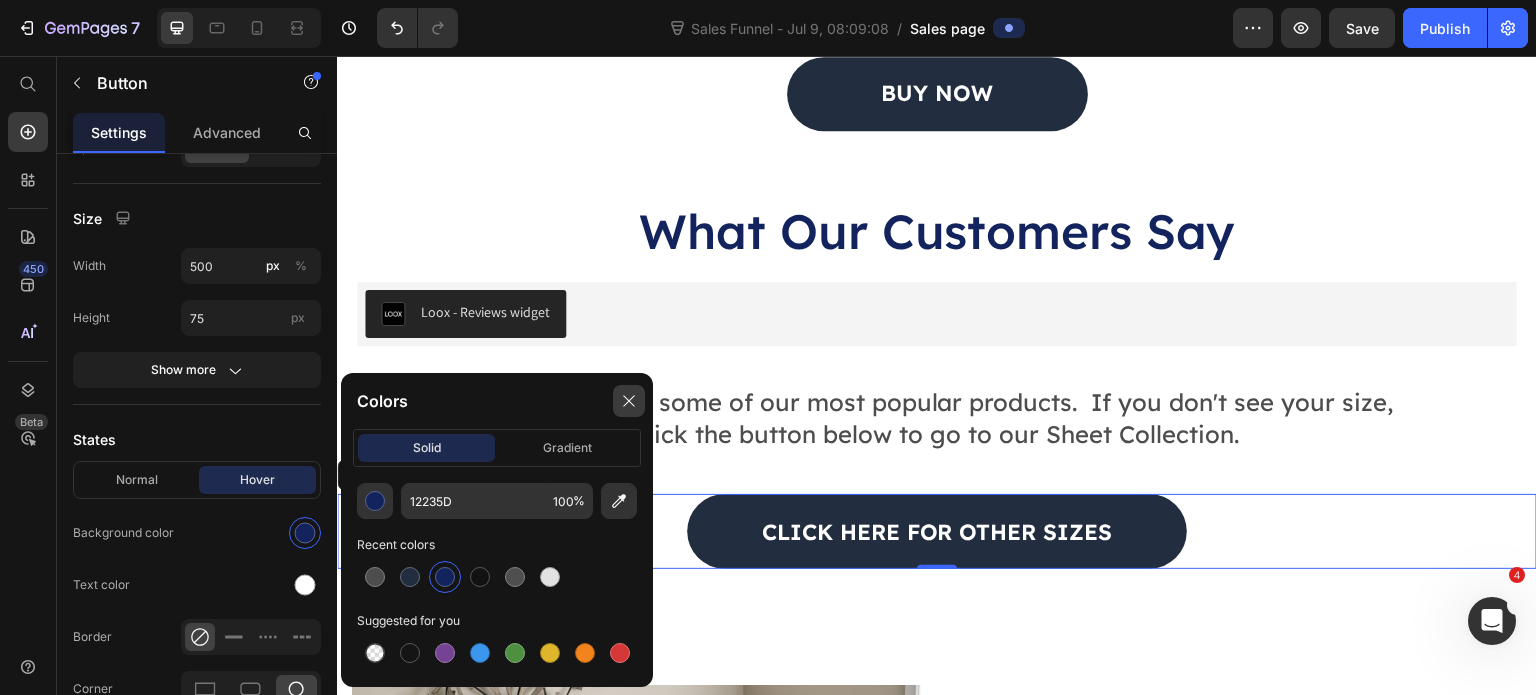 click 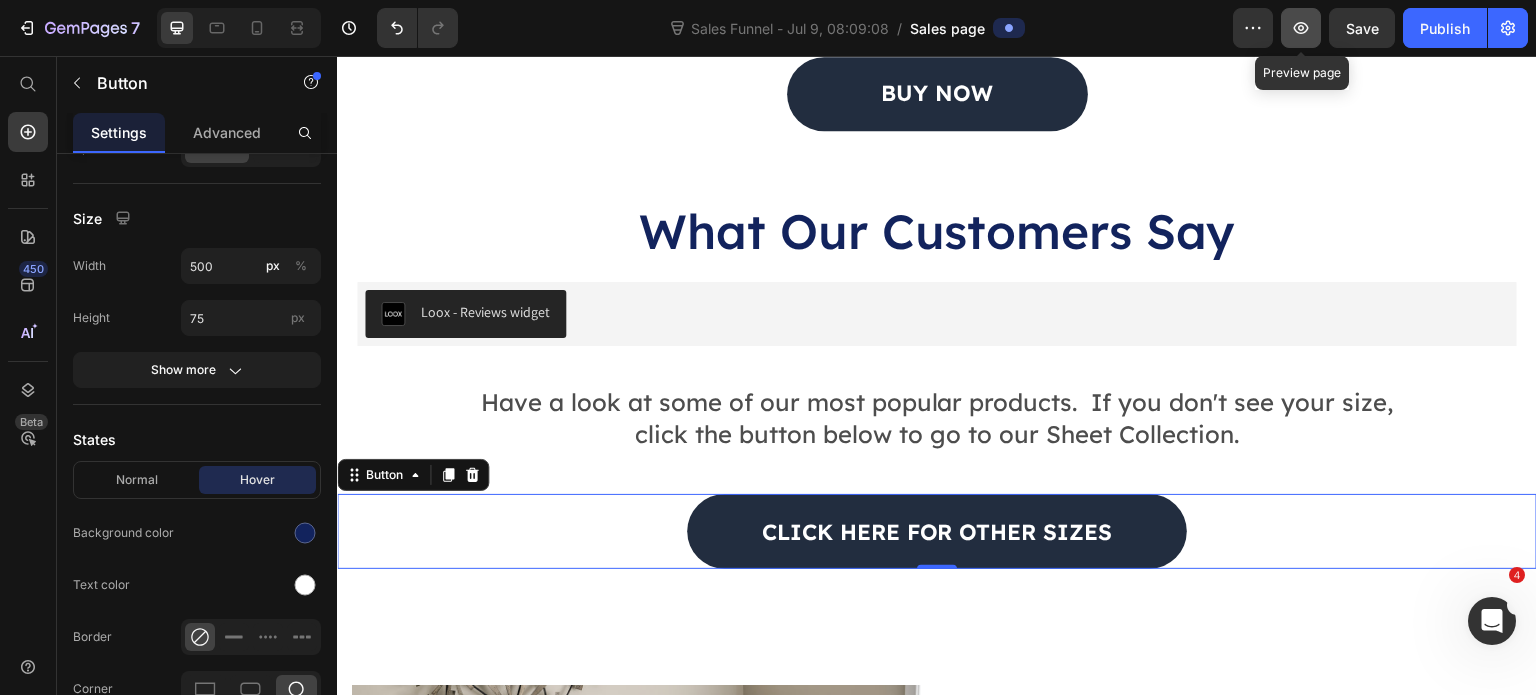 click 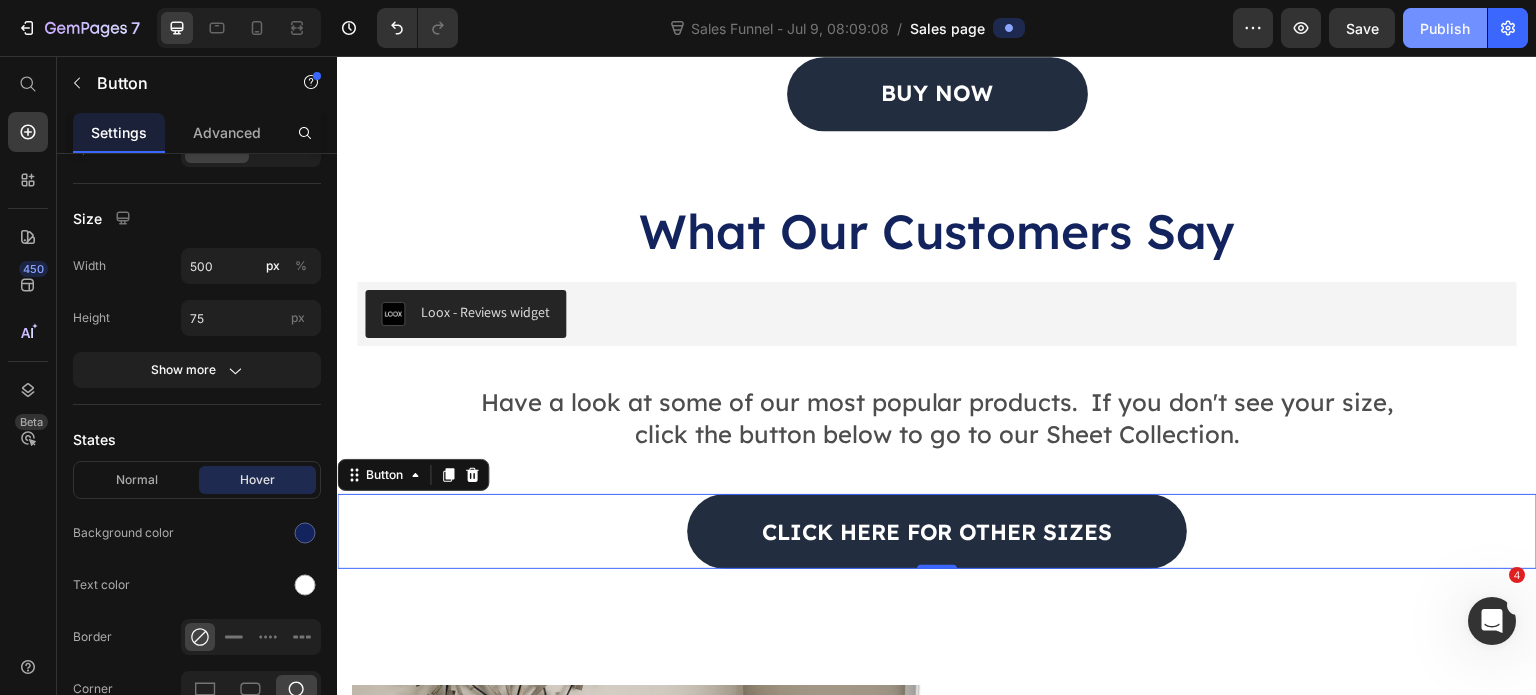 click on "Publish" at bounding box center [1445, 28] 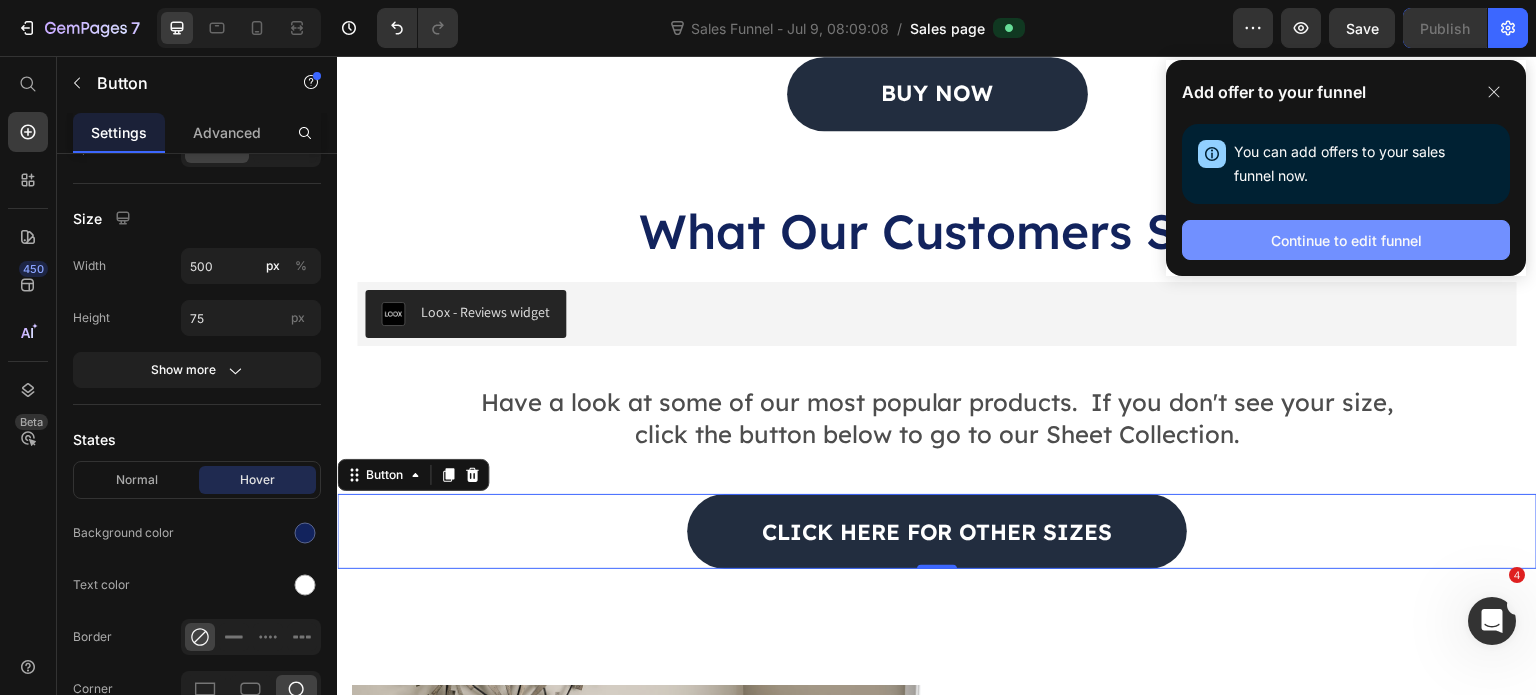 click on "Continue to edit funnel" at bounding box center [1346, 240] 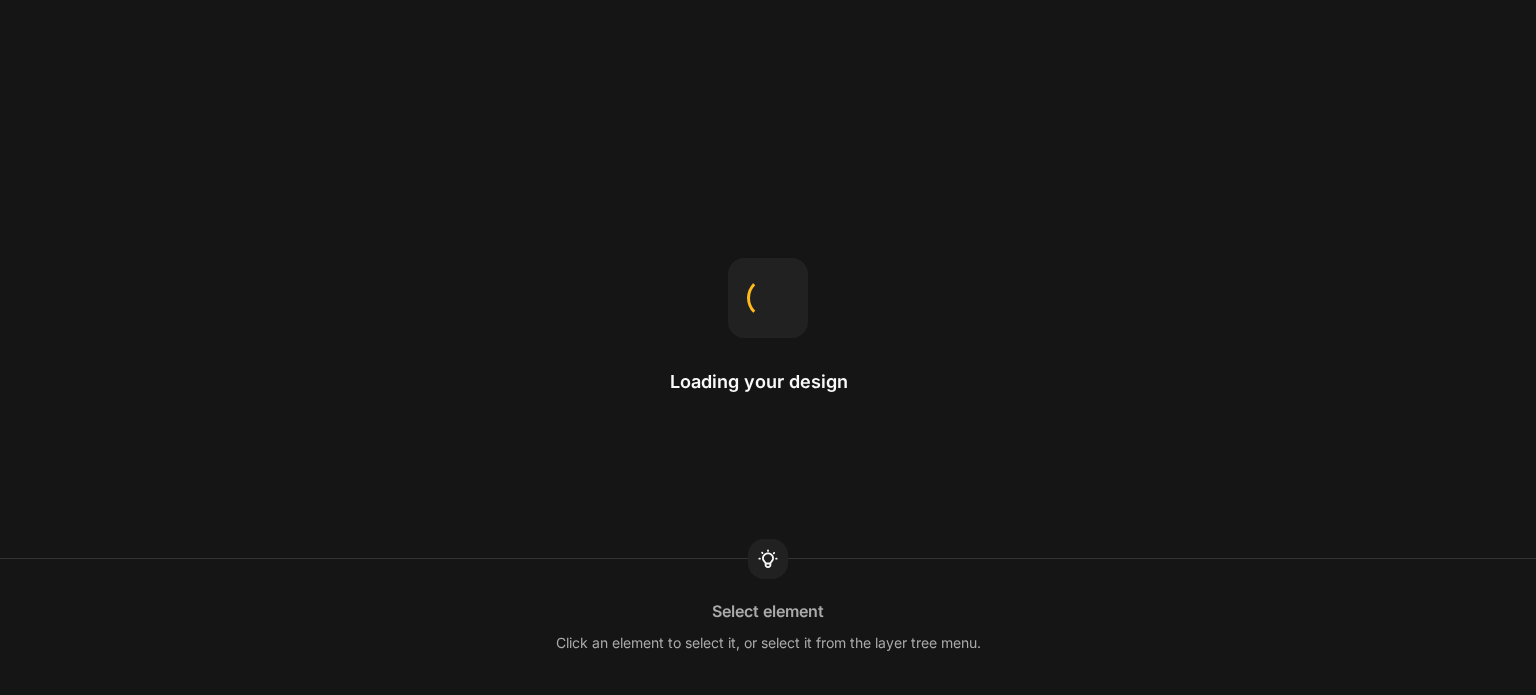scroll, scrollTop: 0, scrollLeft: 0, axis: both 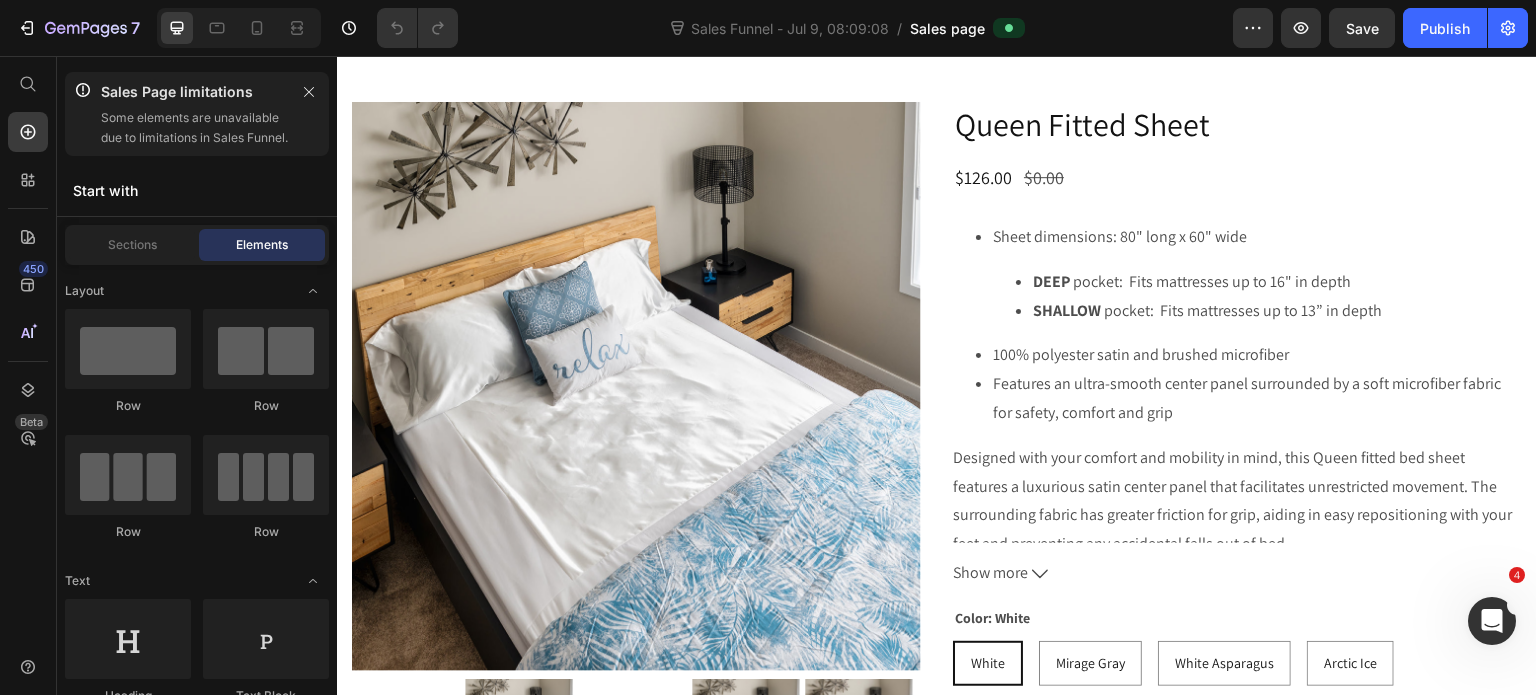 drag, startPoint x: 1531, startPoint y: 169, endPoint x: 362, endPoint y: 58, distance: 1174.258 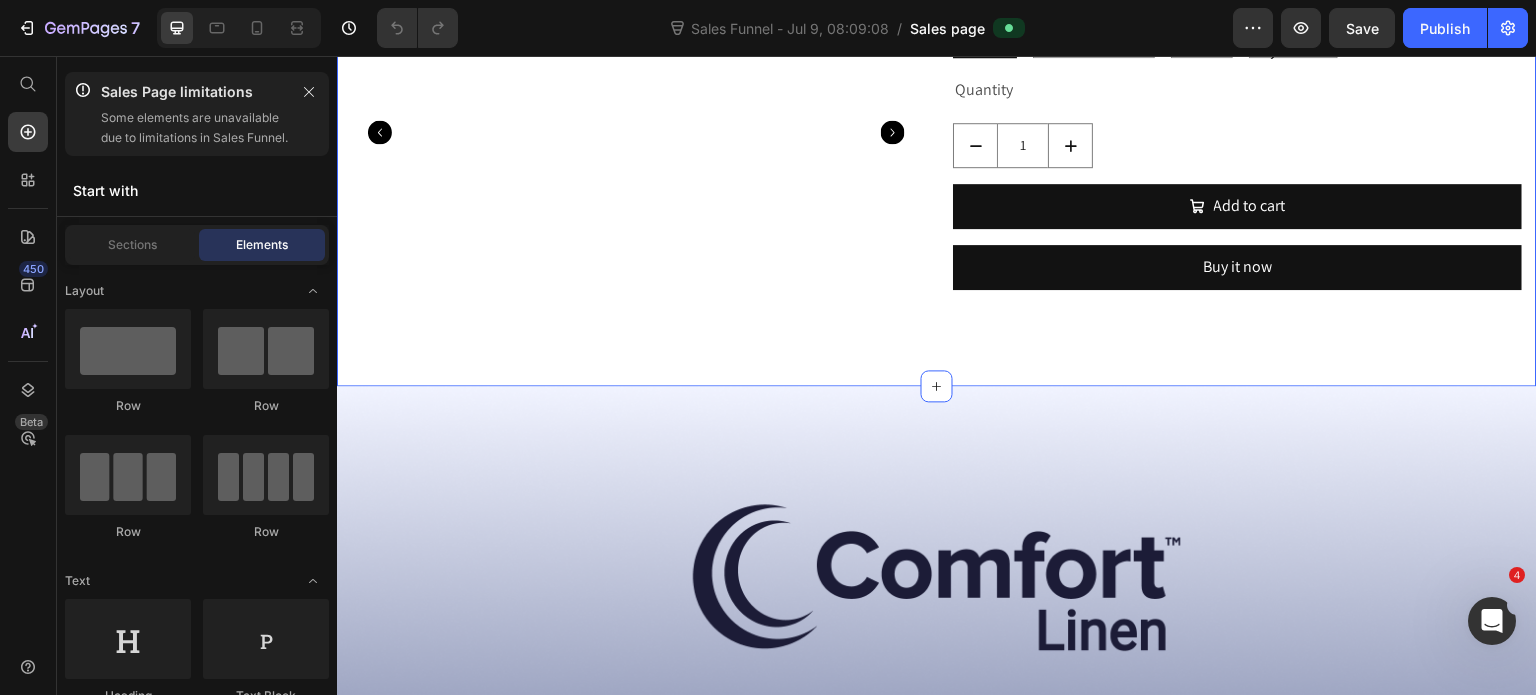 scroll, scrollTop: 6419, scrollLeft: 0, axis: vertical 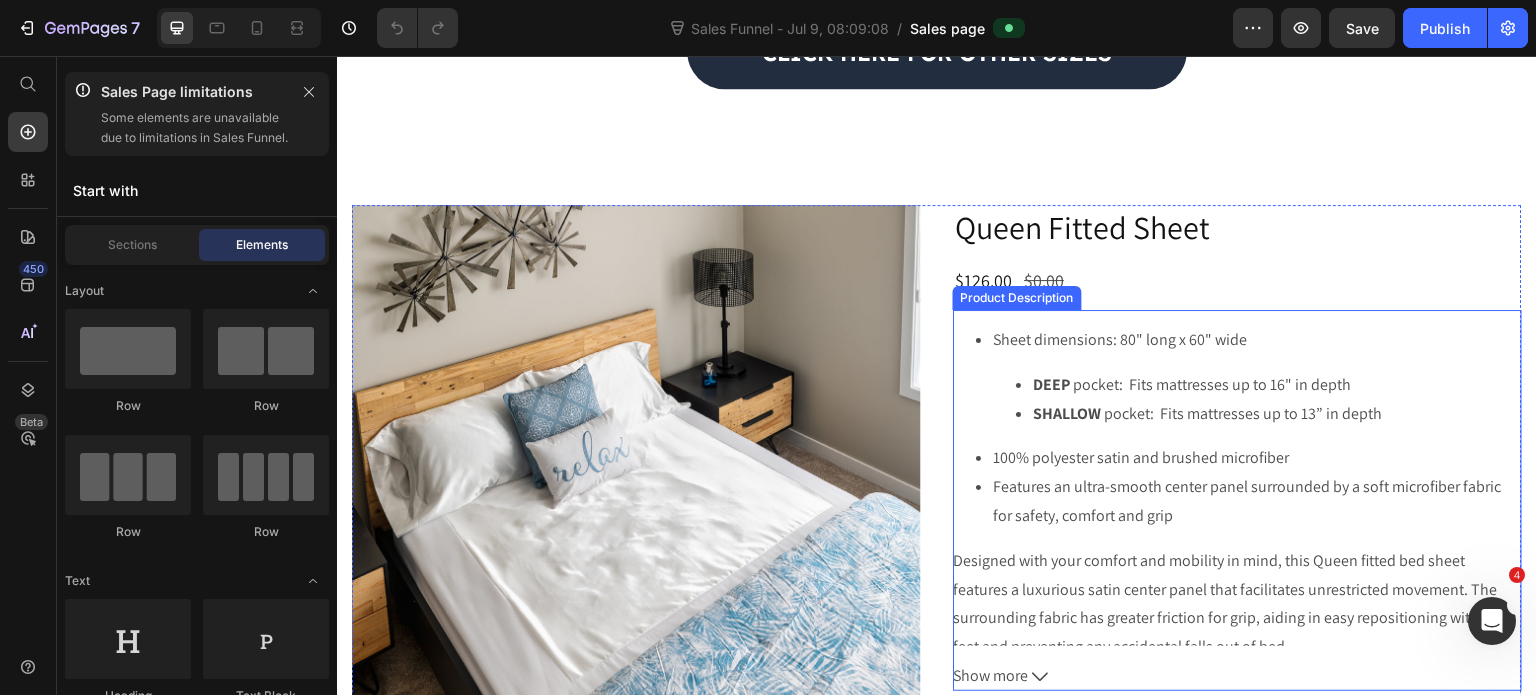 click on "$126.00 Product Price $0.00 Product Price Row" at bounding box center (1237, 280) 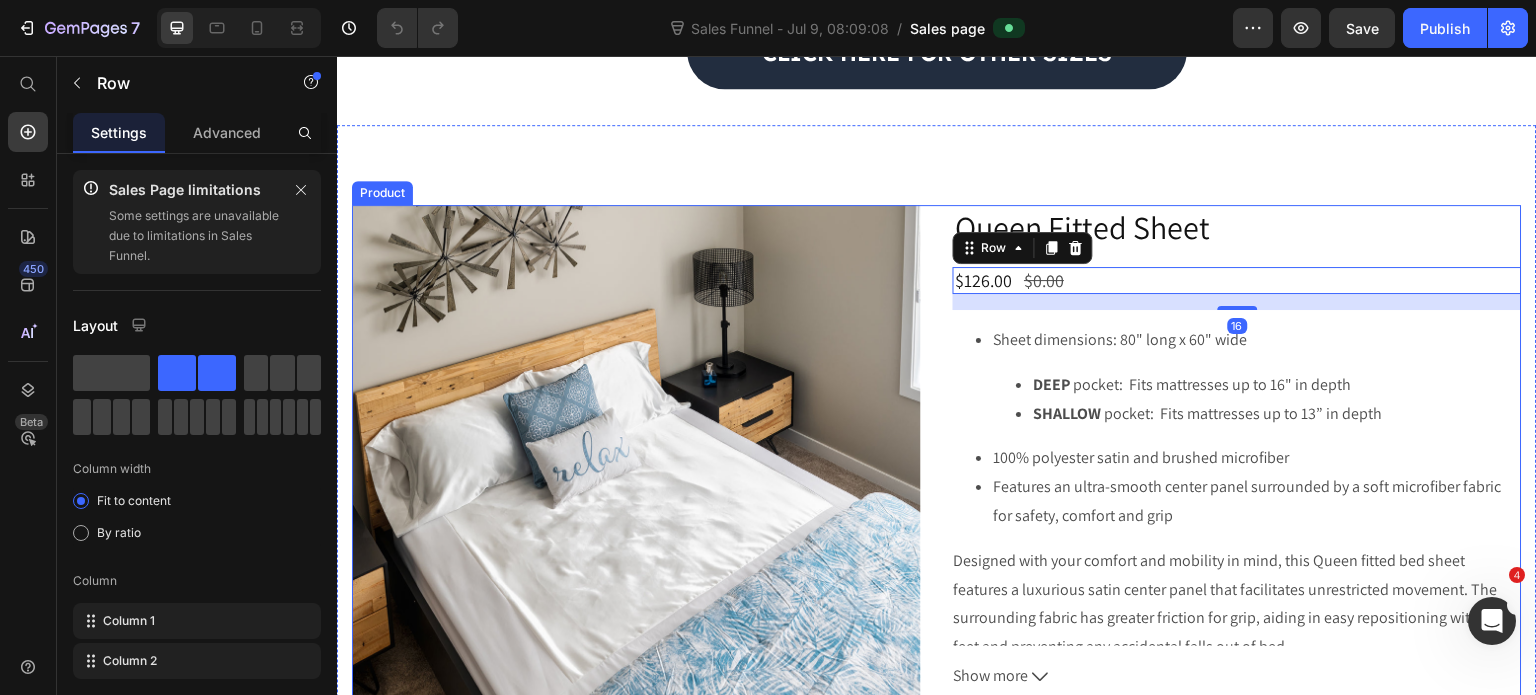 click on "Queen Fitted Sheet Product Title $126.00 Product Price $0.00 Product Price Row   16
Sheet dimensions:  80" long x 60" wide
DEEP   pocket:  Fits mattresses up to 16" in depth
SHALLOW   pocket:  Fits mattresses up to 13” in depth
100% polyester satin and brushed microfiber
Features an ultra-smooth center panel surrounded by a soft microfiber fabric for safety, comfort and grip
Designed with your comfort and mobility in mind, this Queen fitted bed sheet features a luxurious satin center panel that facilitates unrestricted movement. The surrounding fabric has greater friction for grip, aiding in easy repositioning with your feet and preventing any accidental falls out of bed.
Intended Use:
For beds and people found everywhere
Homes
Care homes
RV’s
Away from home take along our Travel Sheet size  for cruise ships and hotels -  Accessories
Show more Product Description Color: White White White White Mirage Gray Deep" at bounding box center (1237, 674) 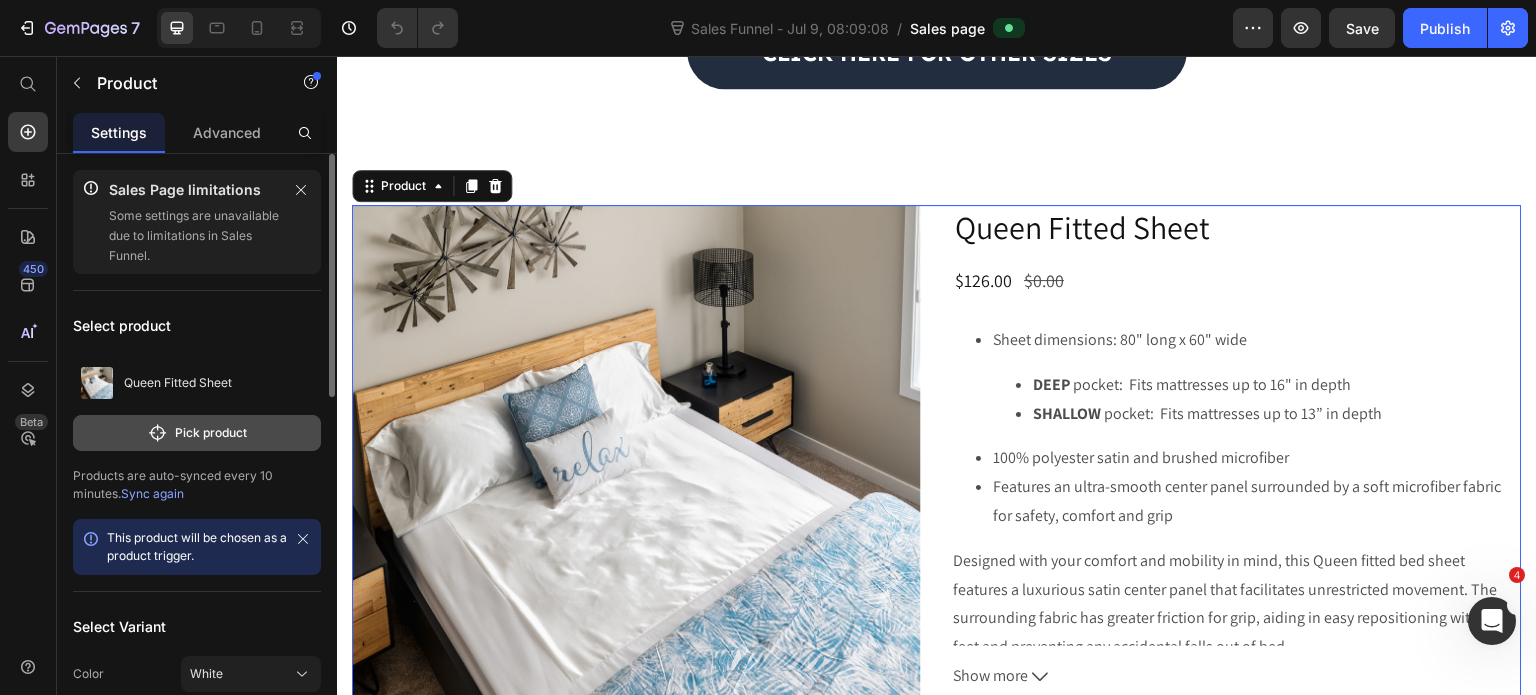 click on "Pick product" at bounding box center (197, 433) 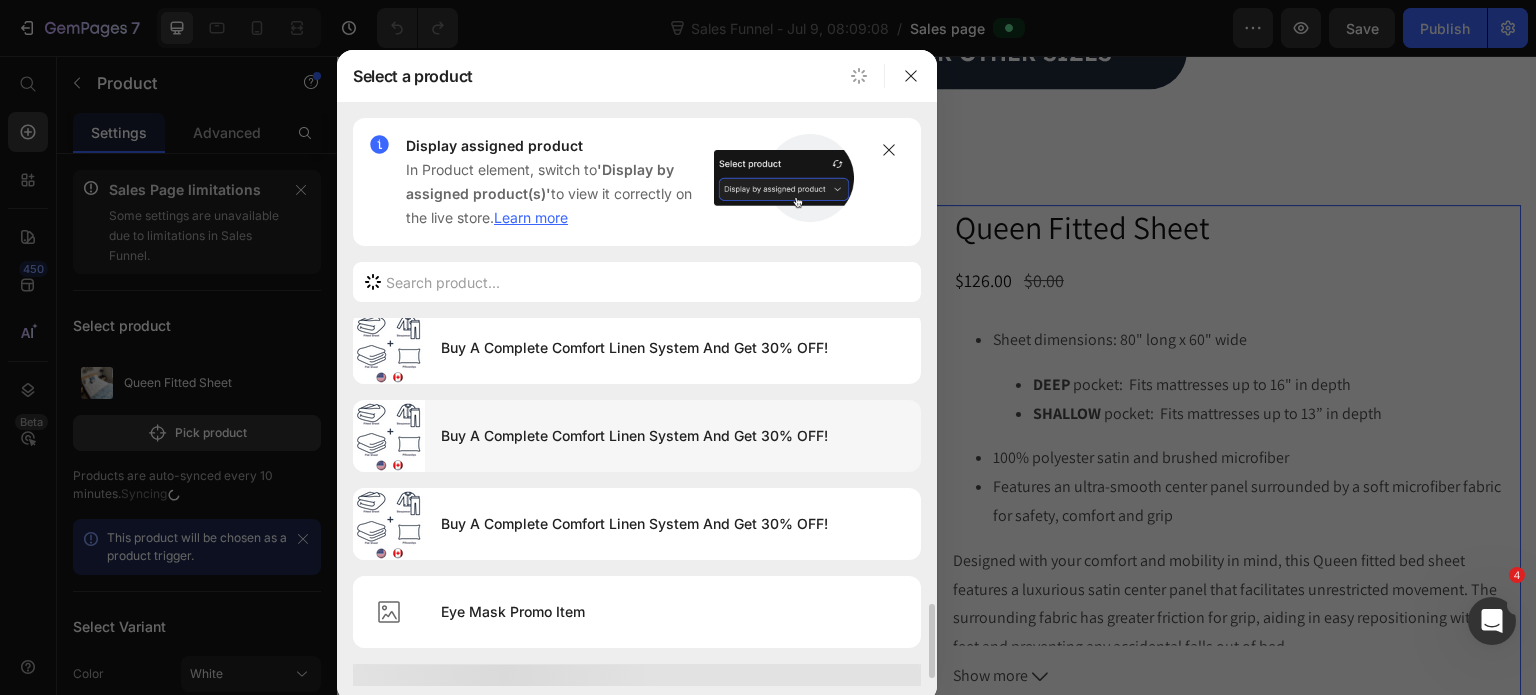 scroll, scrollTop: 1439, scrollLeft: 0, axis: vertical 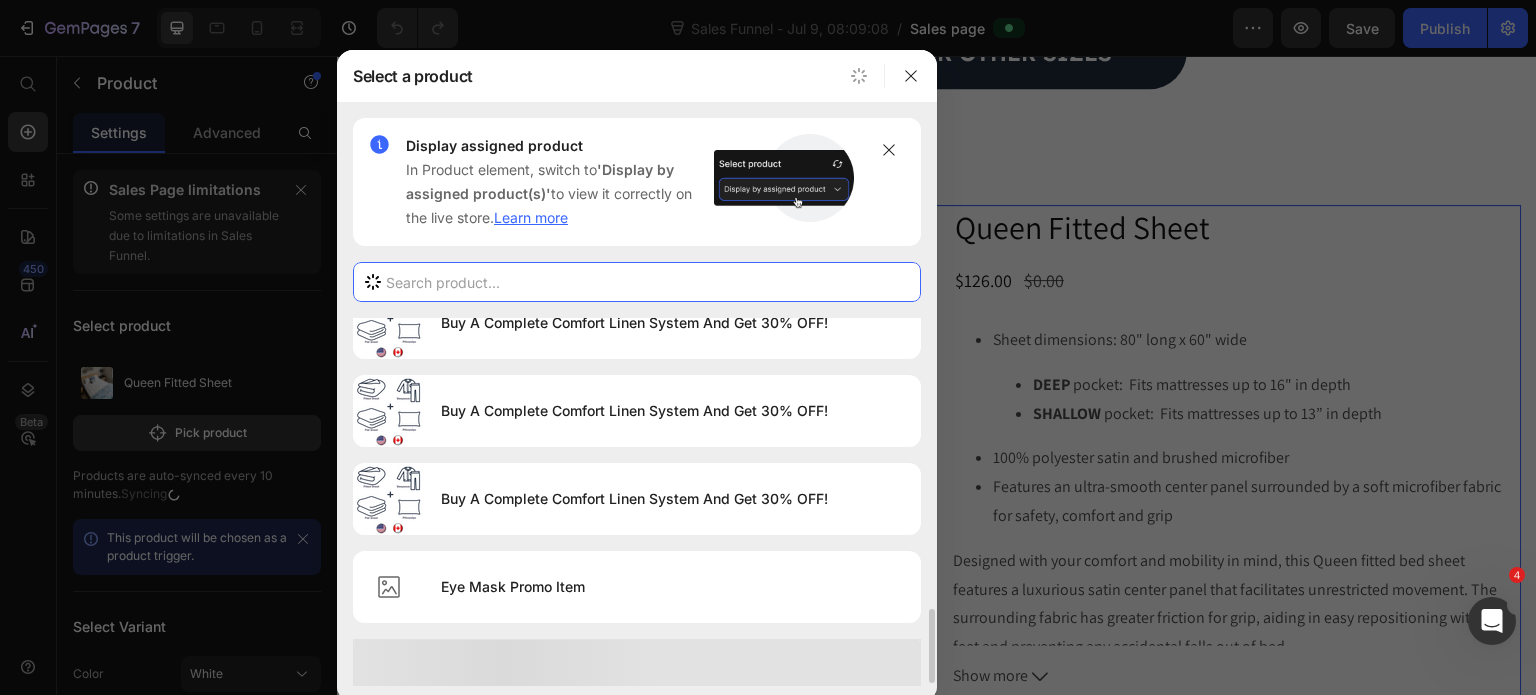 click at bounding box center (637, 282) 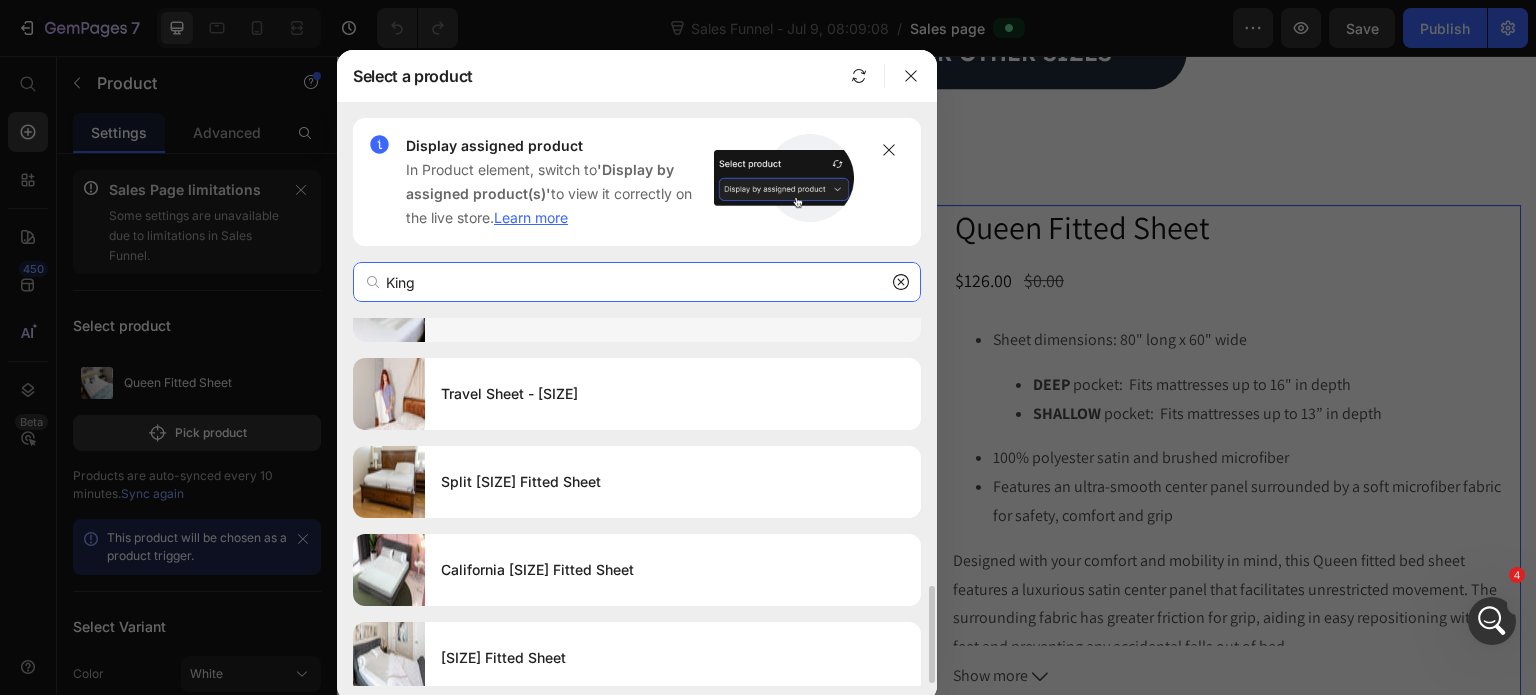 scroll, scrollTop: 1023, scrollLeft: 0, axis: vertical 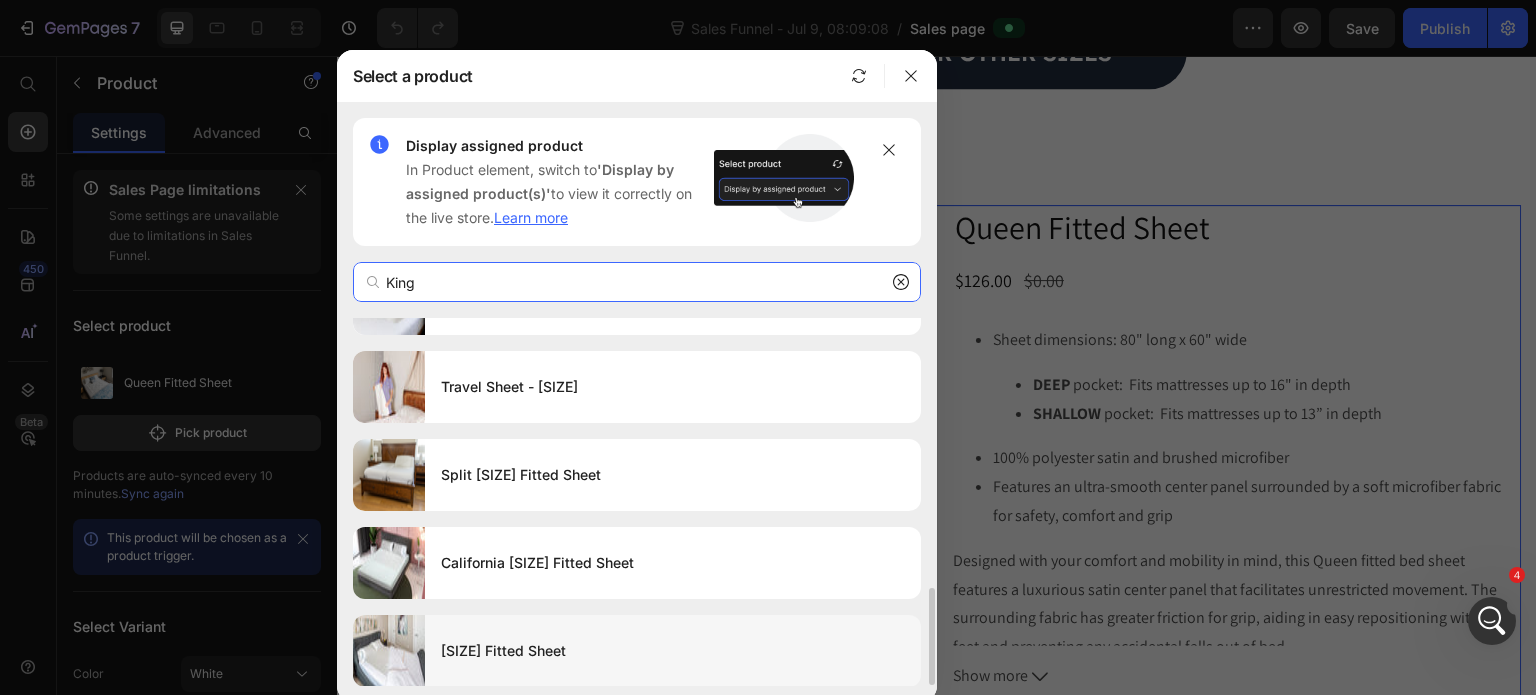 type on "King" 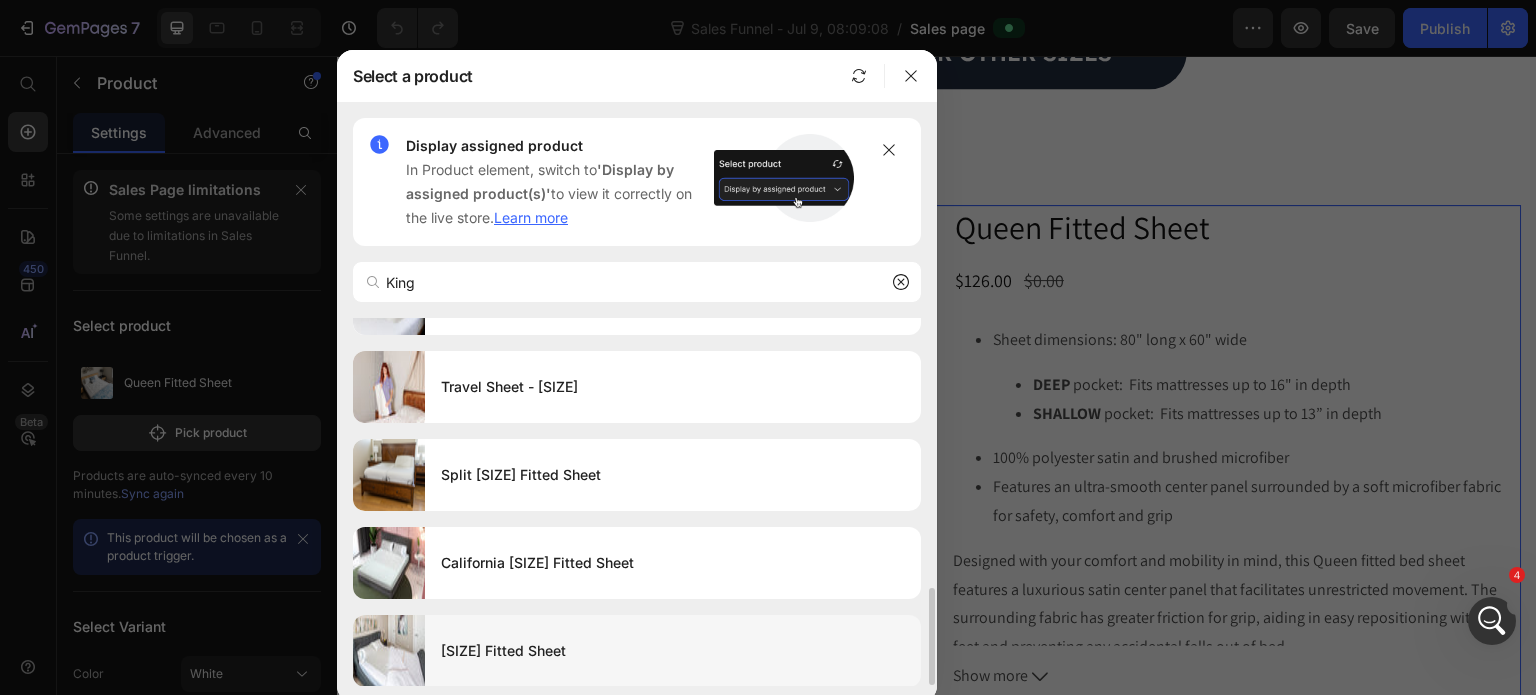click on "King Fitted Sheet" at bounding box center (673, 651) 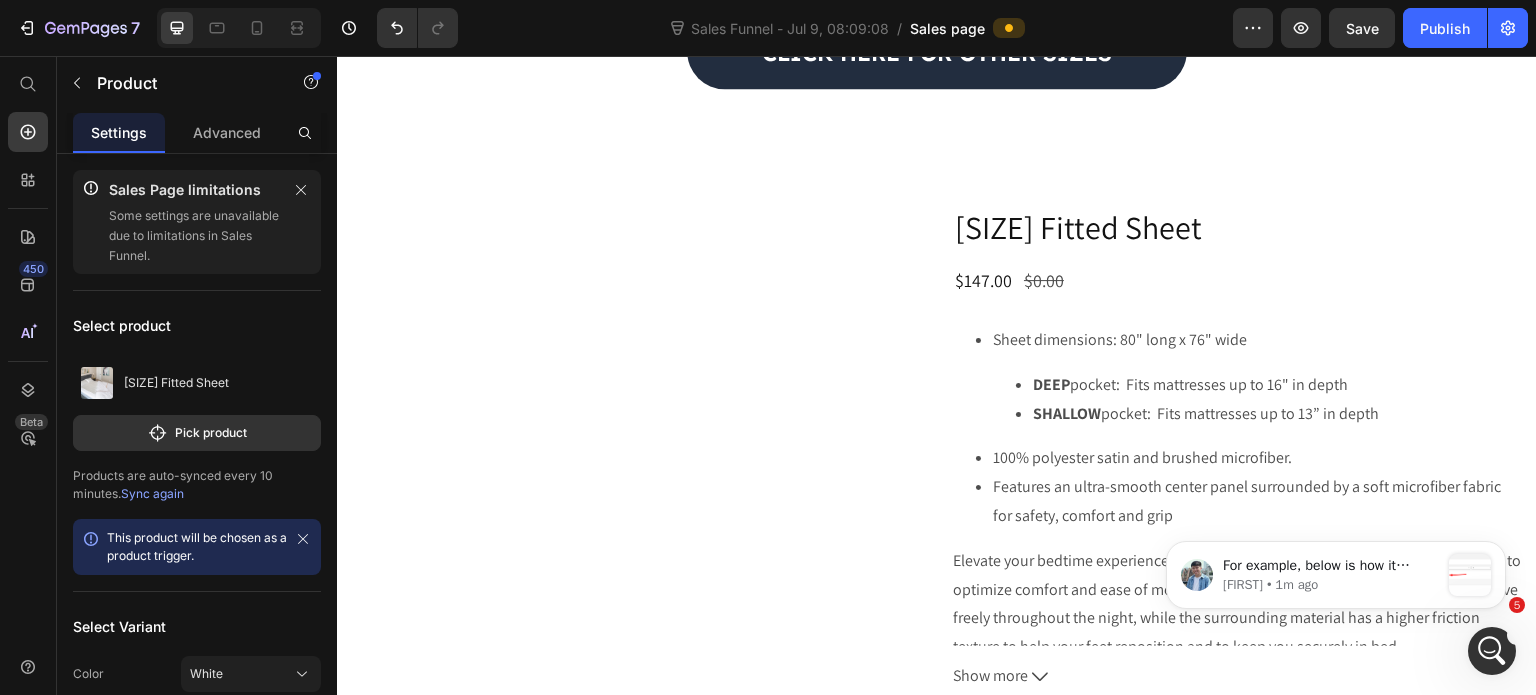 scroll, scrollTop: 0, scrollLeft: 0, axis: both 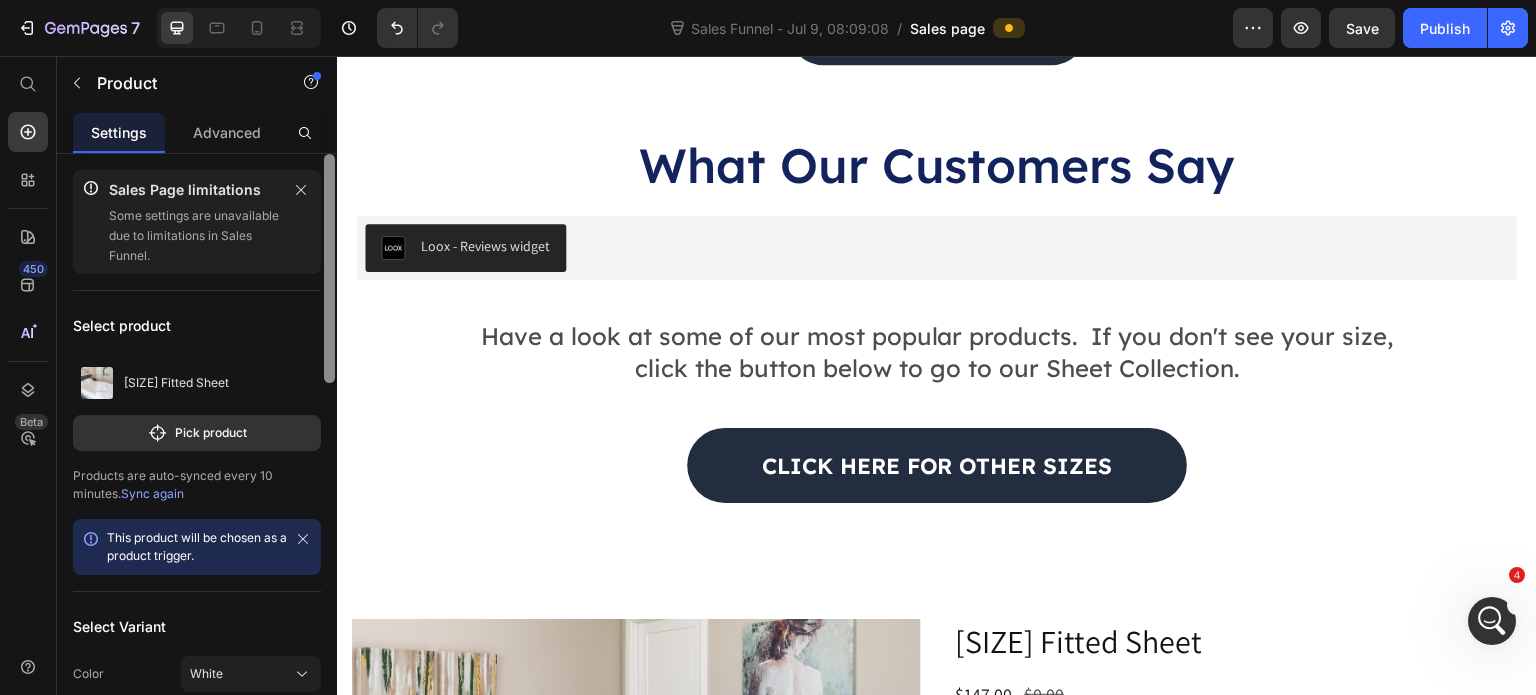 drag, startPoint x: 324, startPoint y: 343, endPoint x: 327, endPoint y: 313, distance: 30.149628 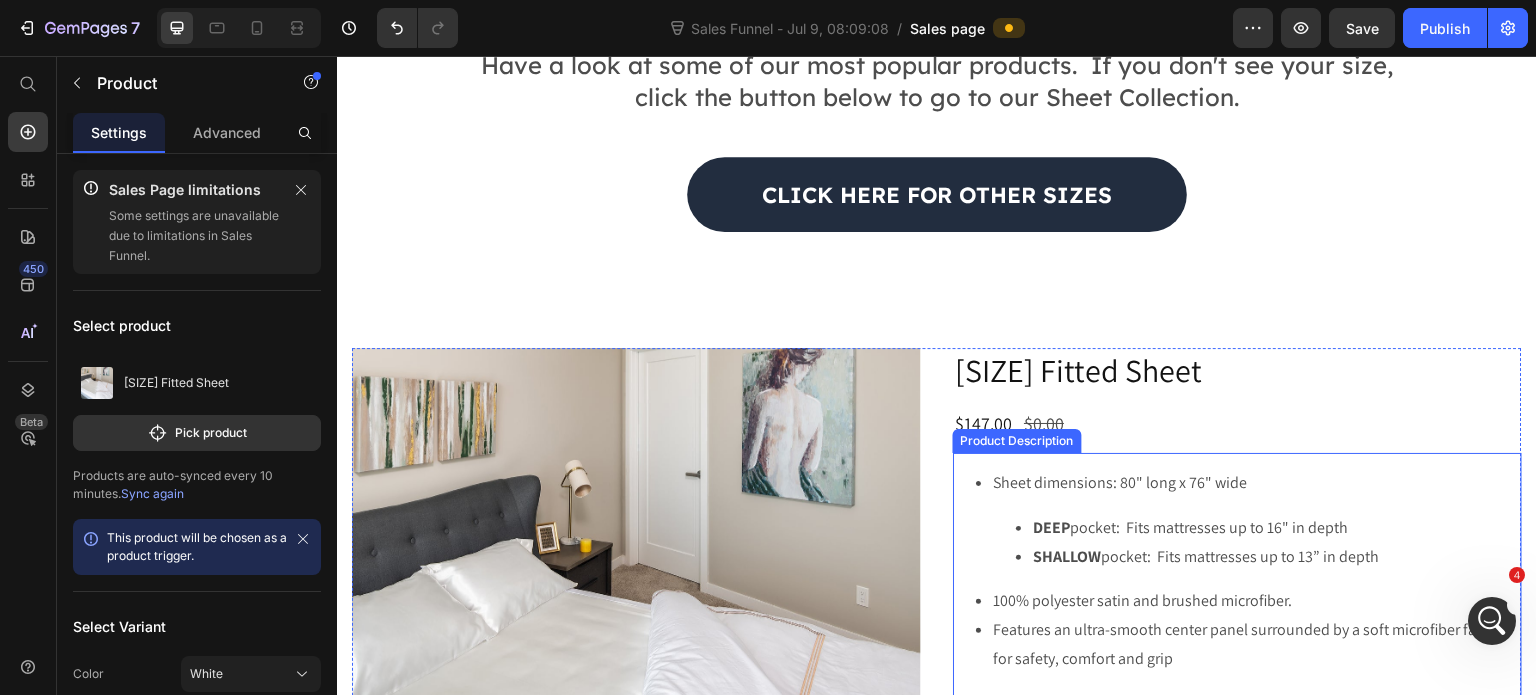 scroll, scrollTop: 4442, scrollLeft: 0, axis: vertical 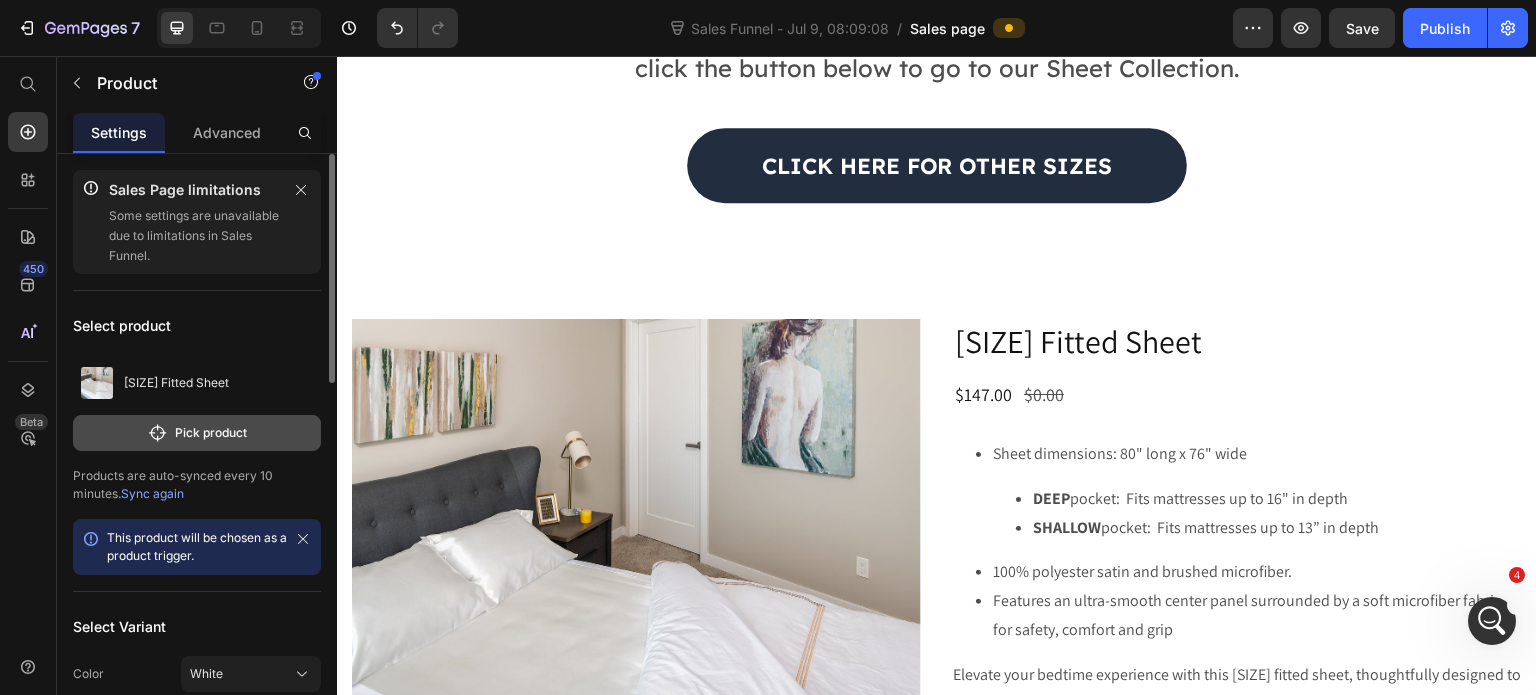 click on "Pick product" at bounding box center (197, 433) 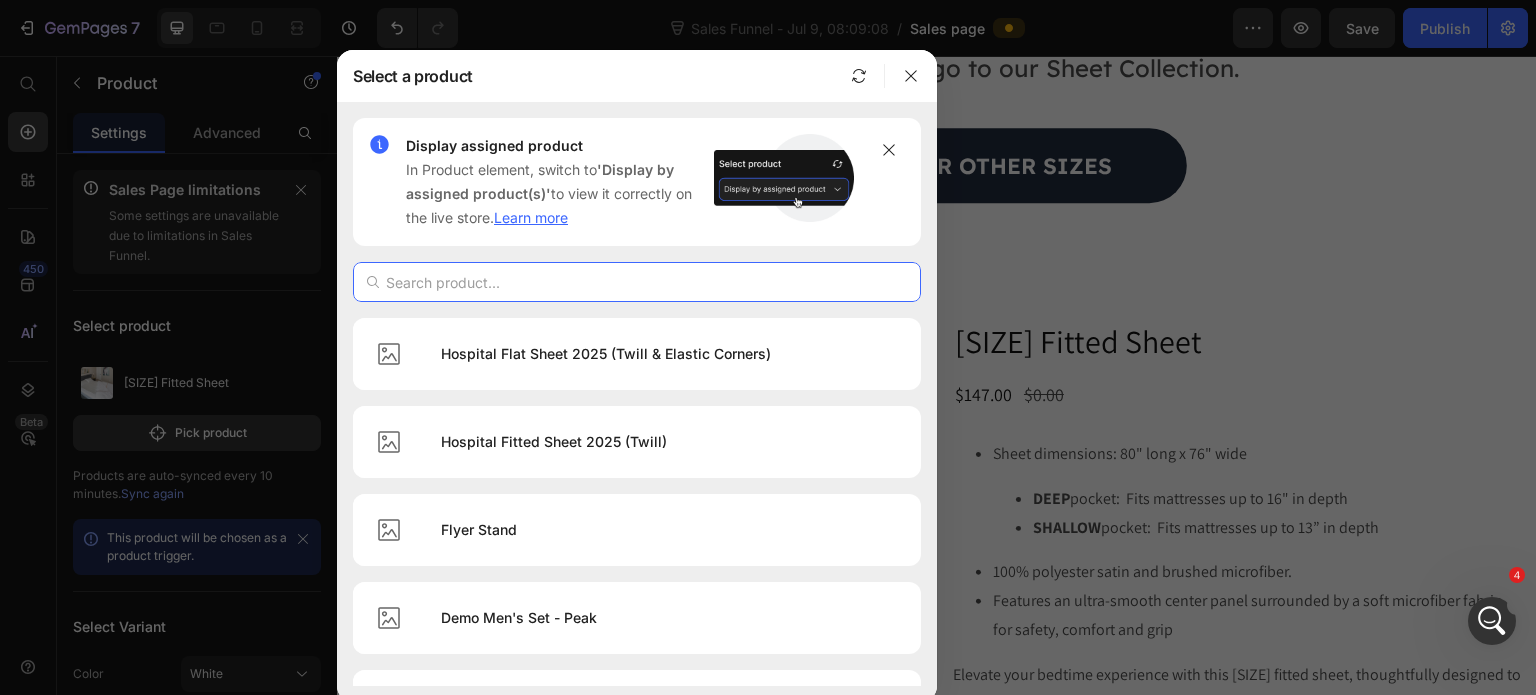 click at bounding box center (637, 282) 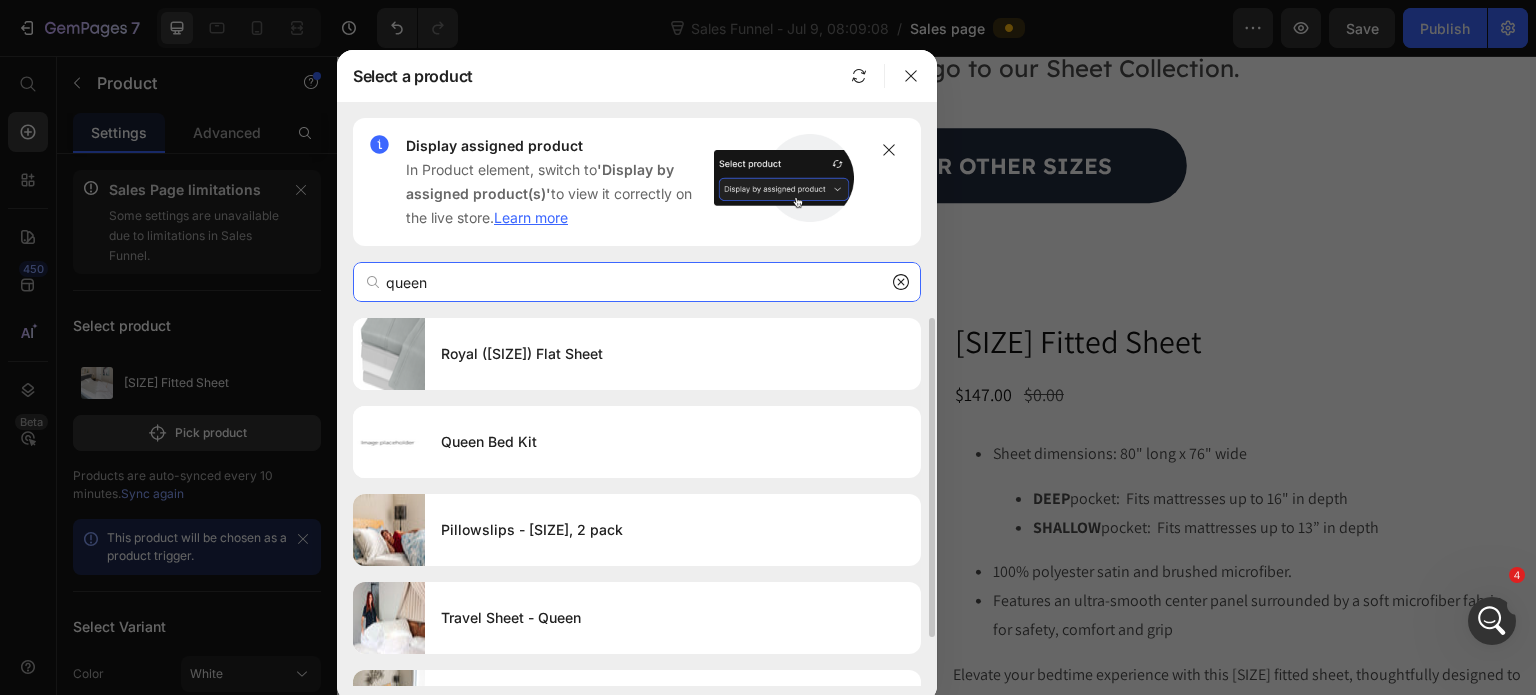 scroll, scrollTop: 55, scrollLeft: 0, axis: vertical 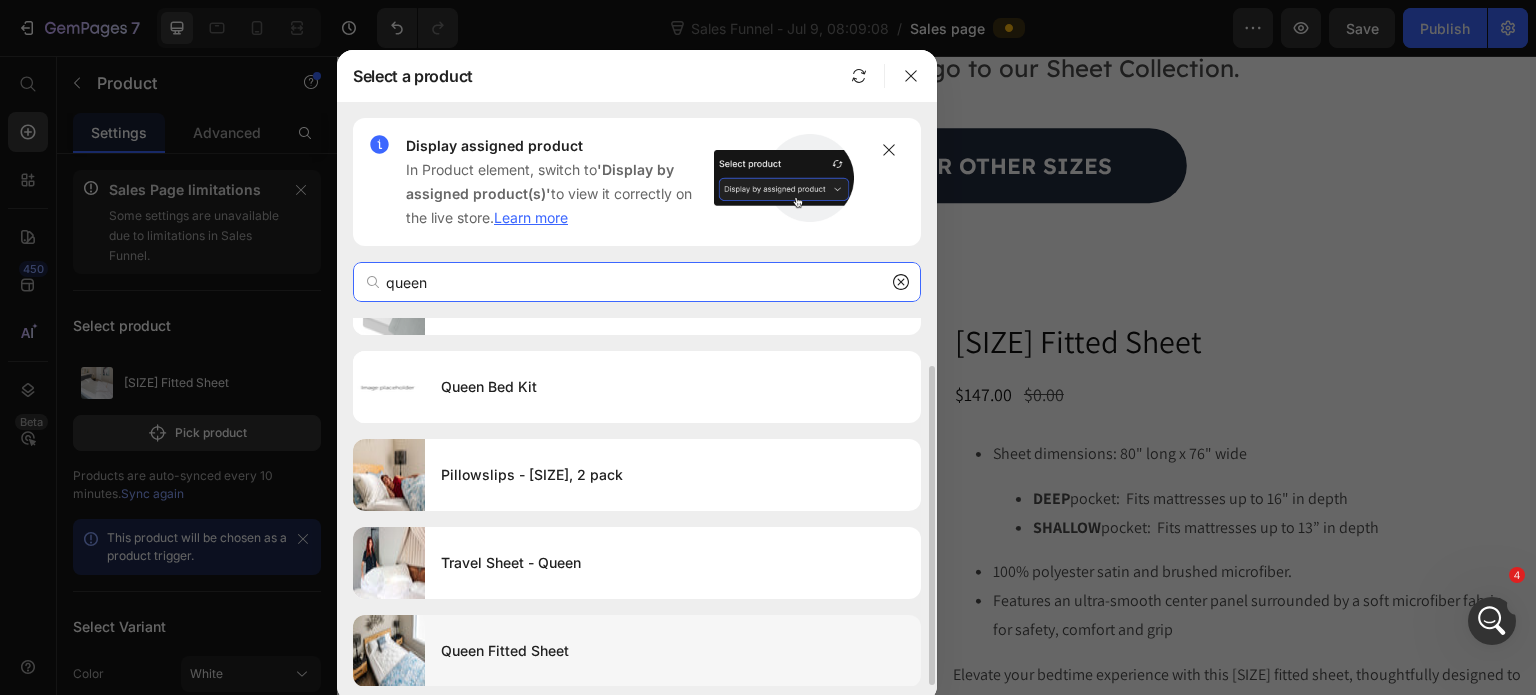 type on "queen" 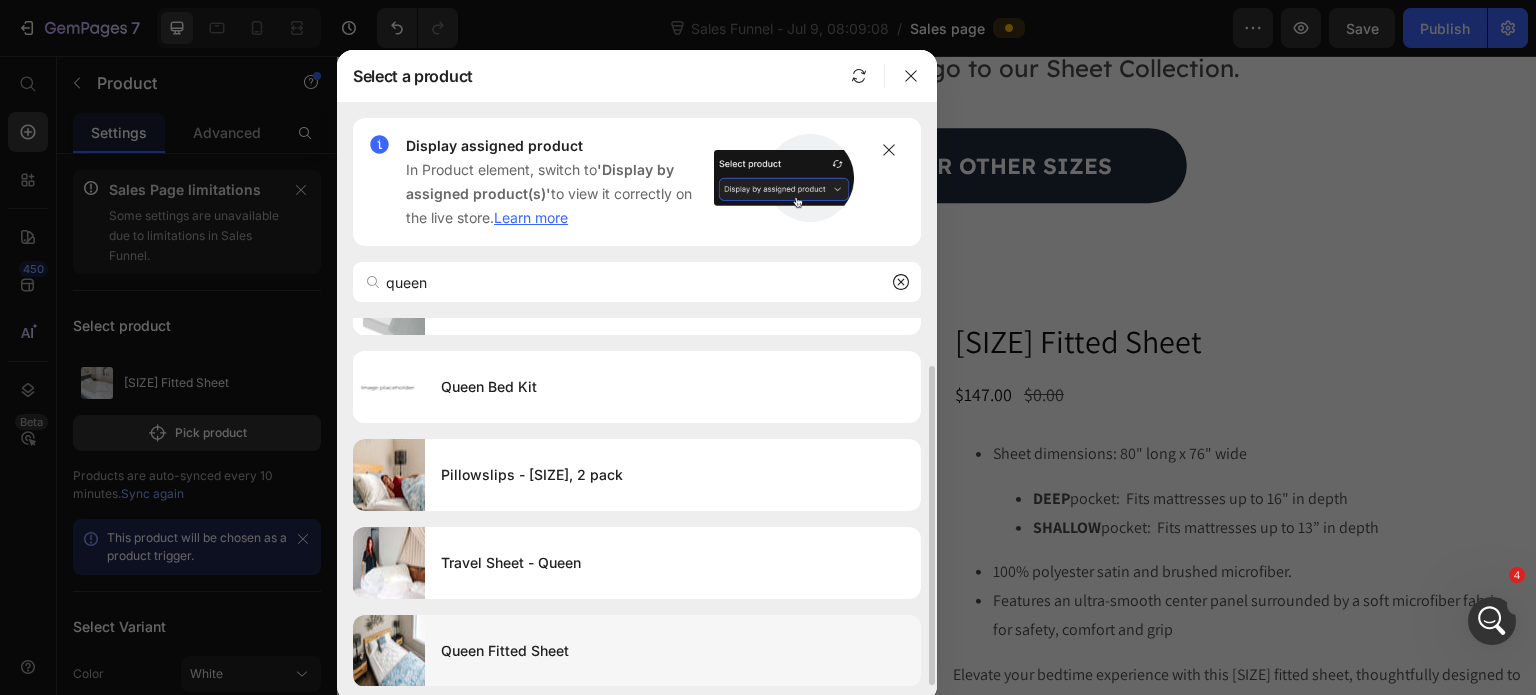 click on "Queen Fitted Sheet" at bounding box center (673, 651) 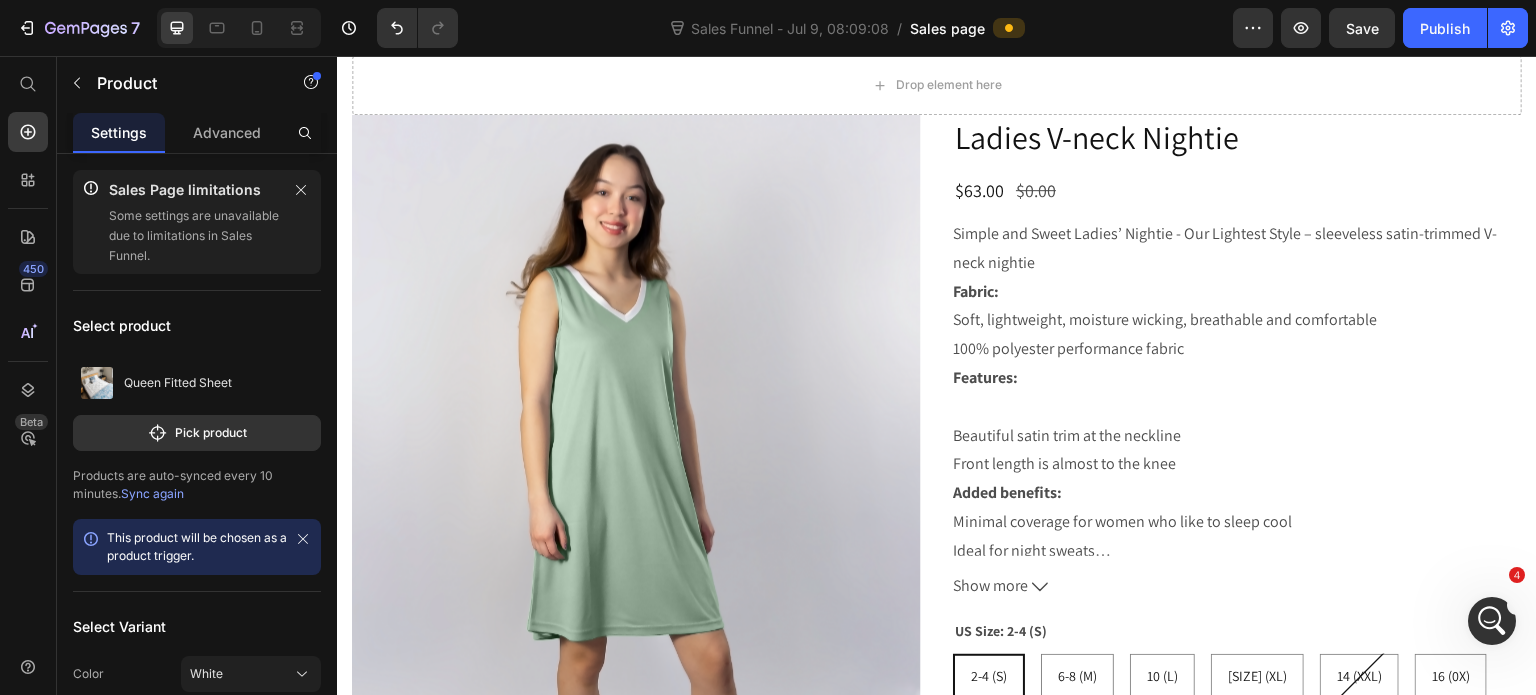 scroll, scrollTop: 5604, scrollLeft: 0, axis: vertical 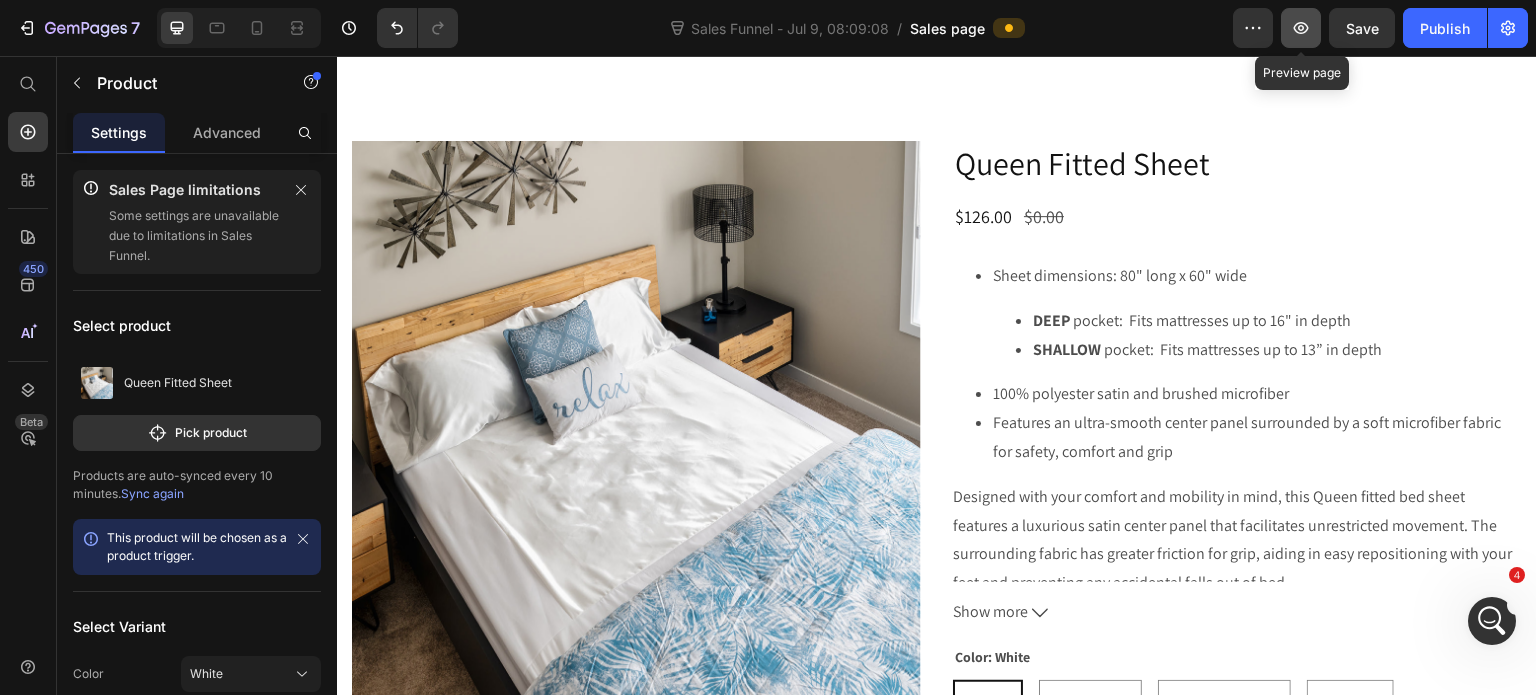 click 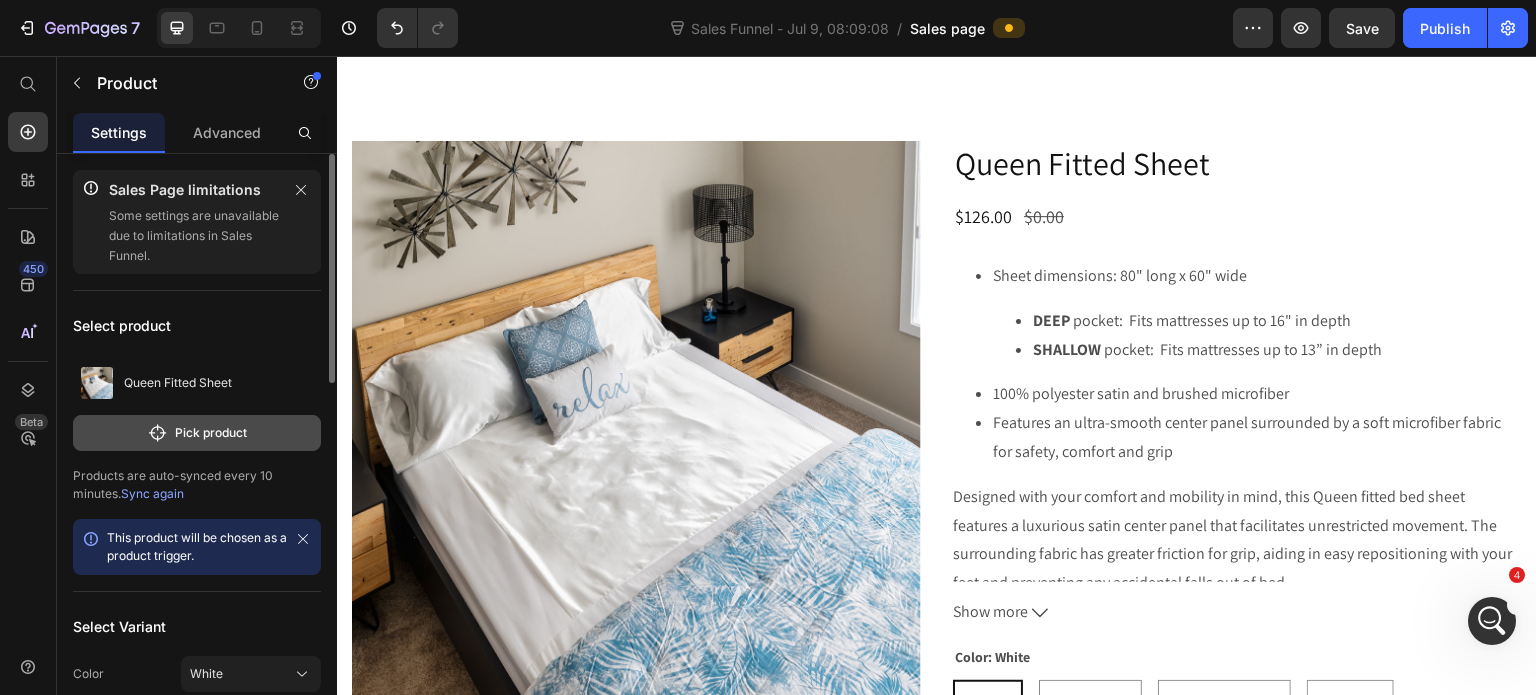 scroll, scrollTop: 99, scrollLeft: 0, axis: vertical 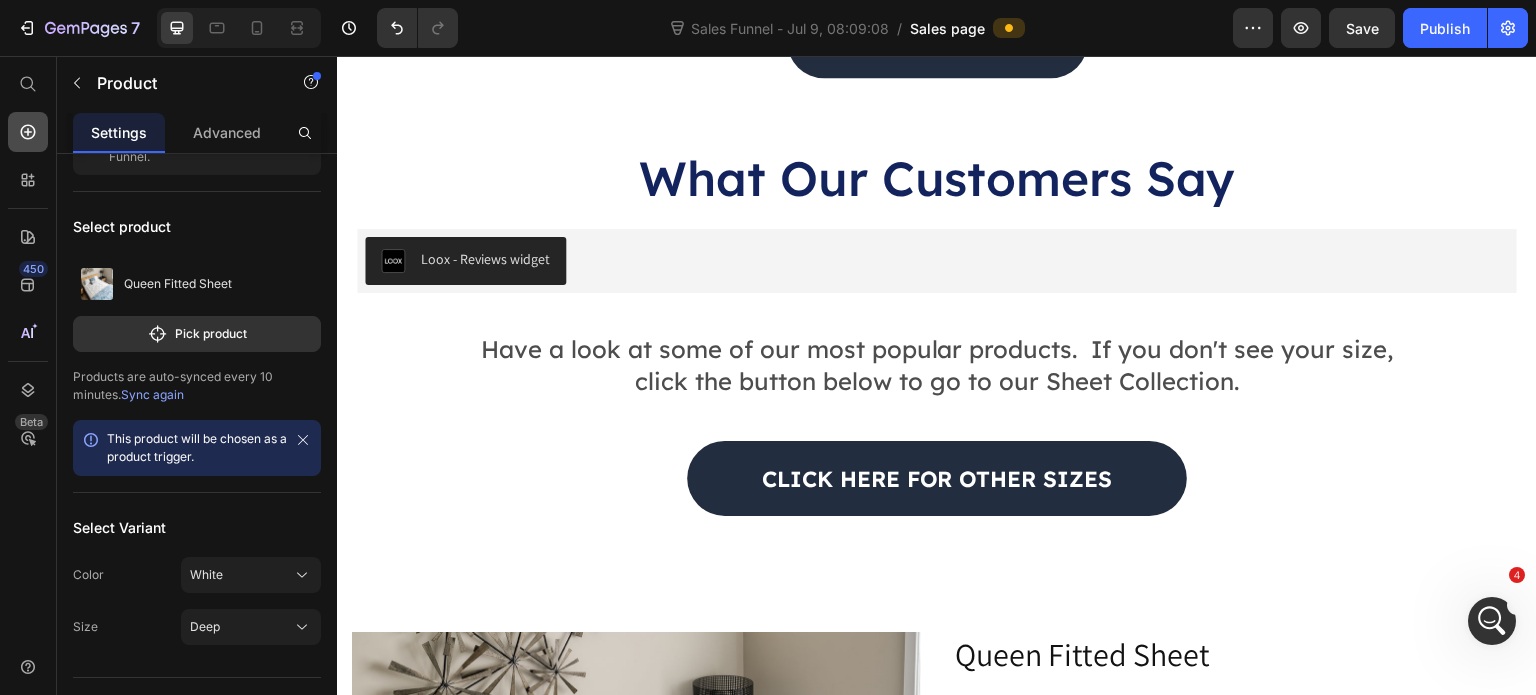 click 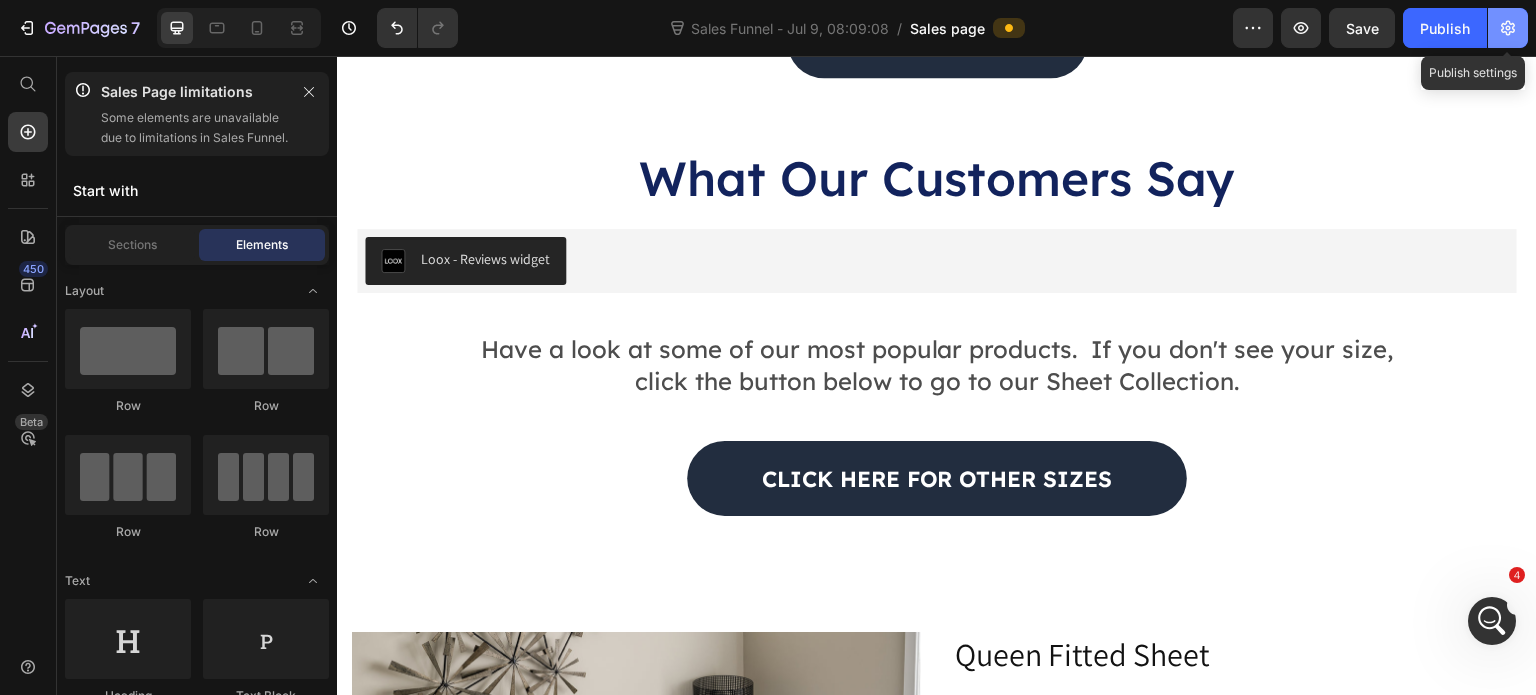 click 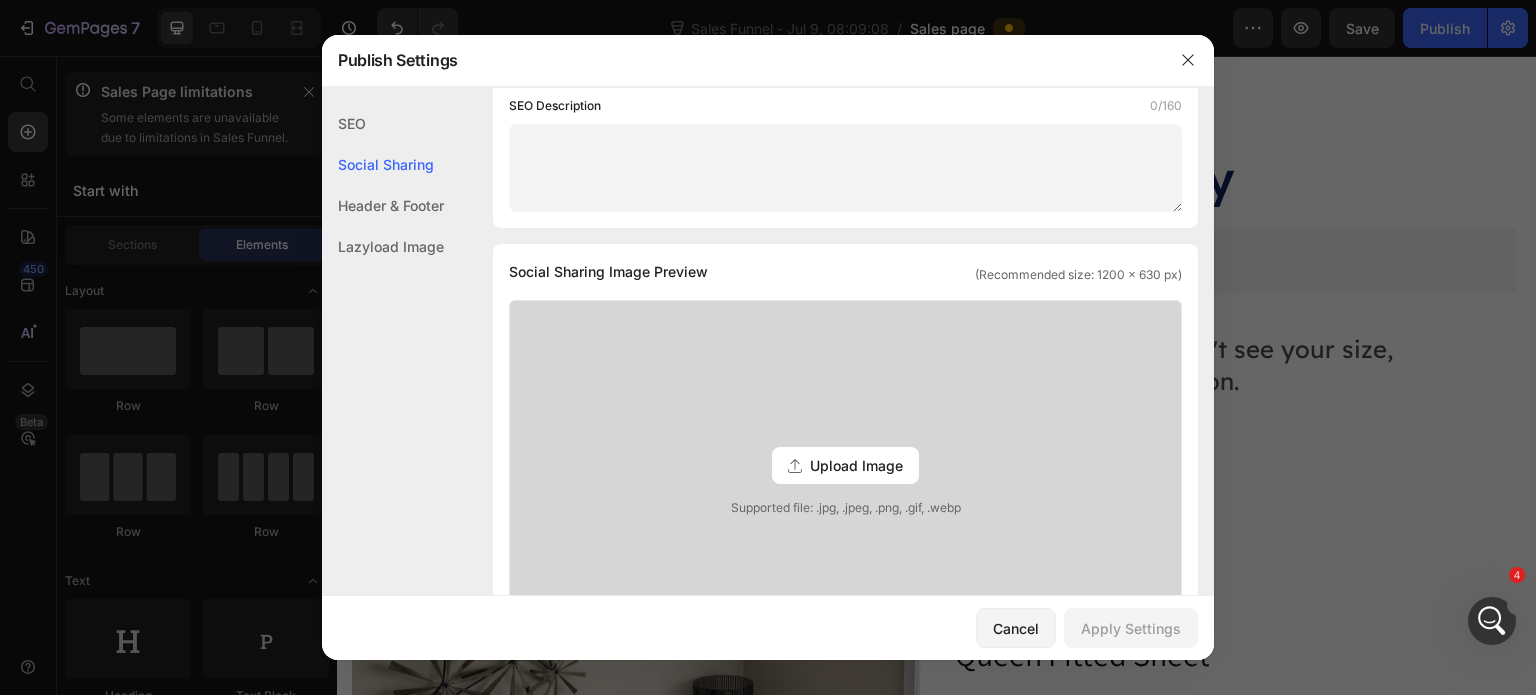 scroll, scrollTop: 375, scrollLeft: 0, axis: vertical 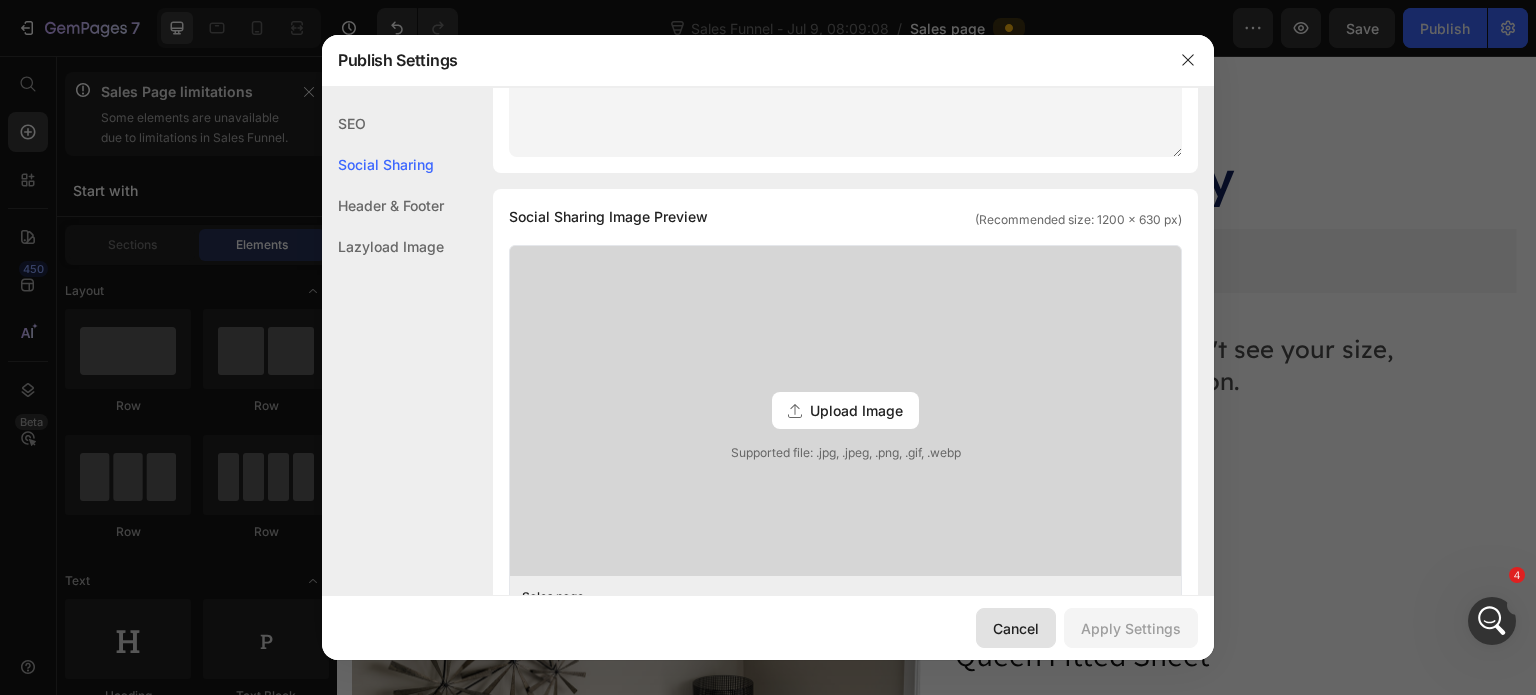 click on "Cancel" at bounding box center (1016, 628) 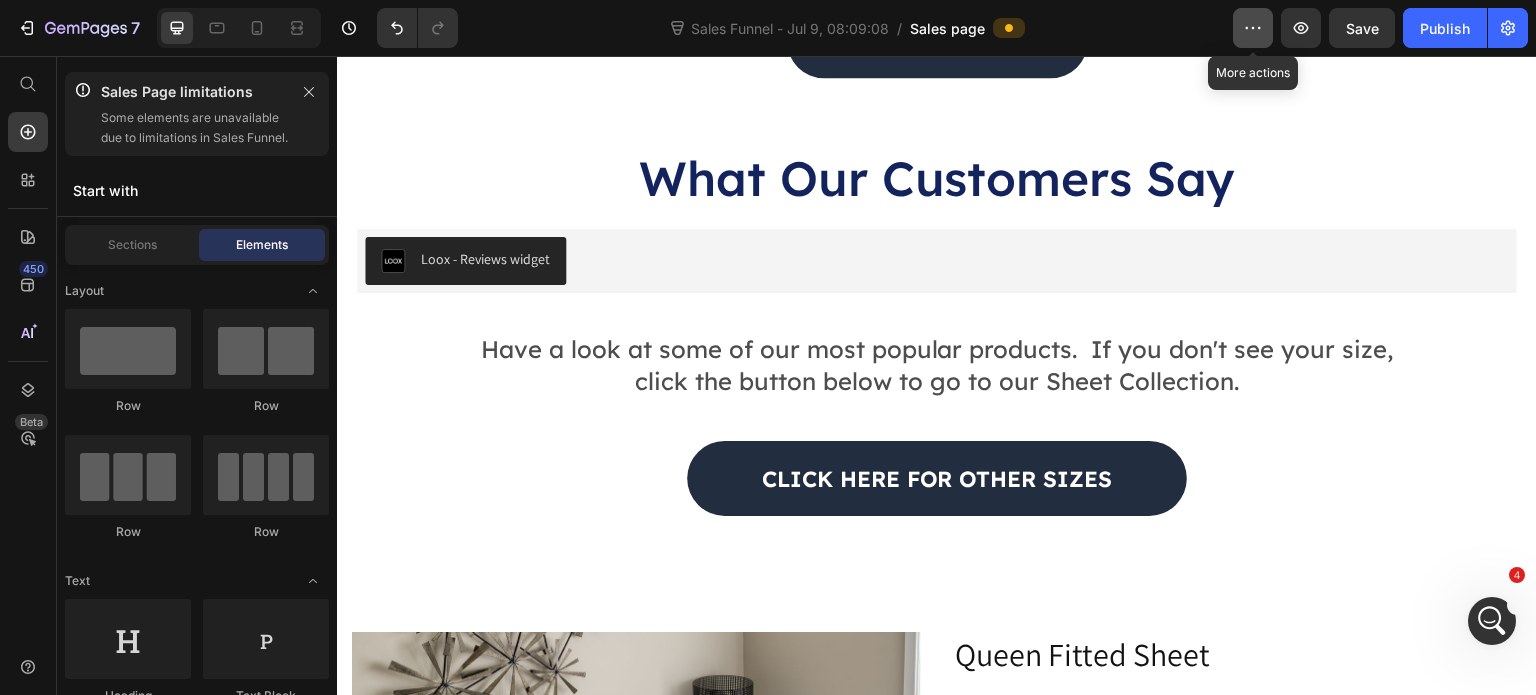 click 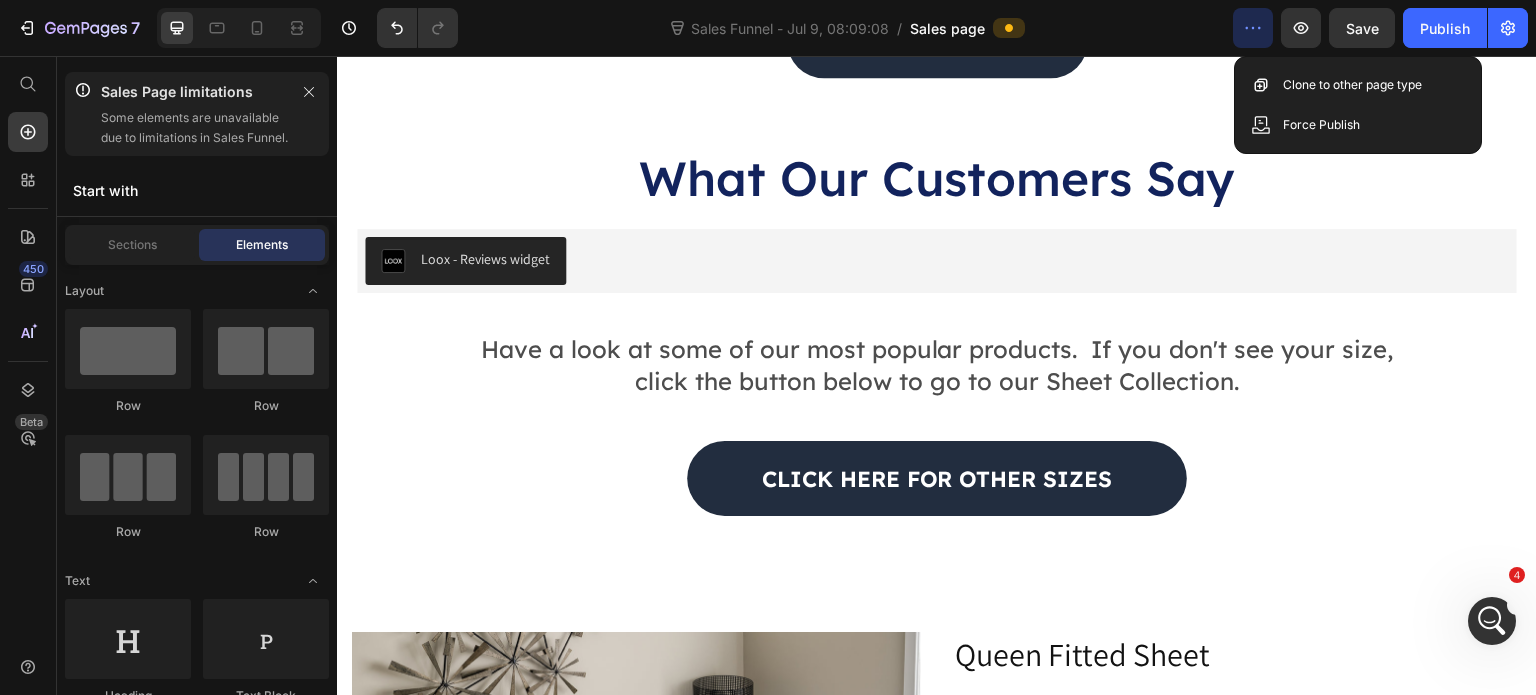 click on "Sales Funnel - Jul 9, 08:09:08  /  Sales page" 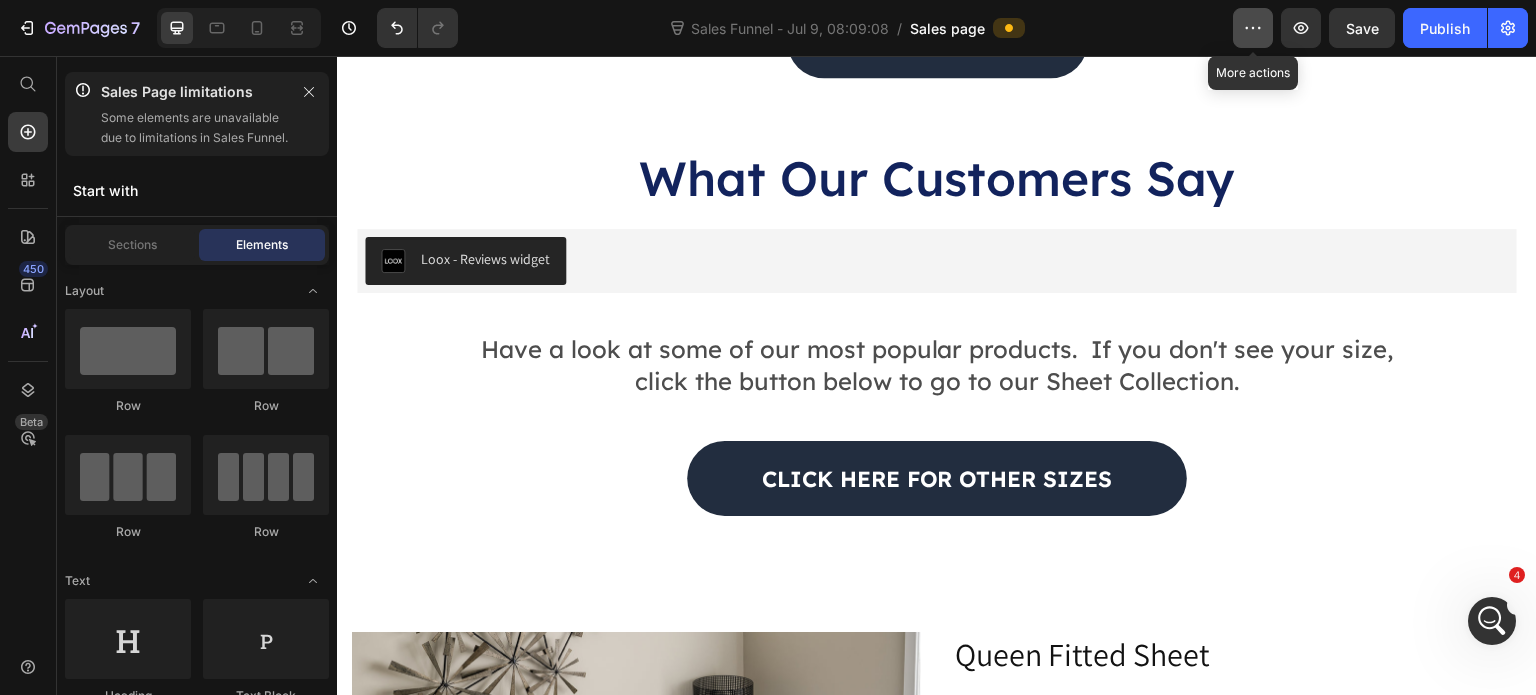 click 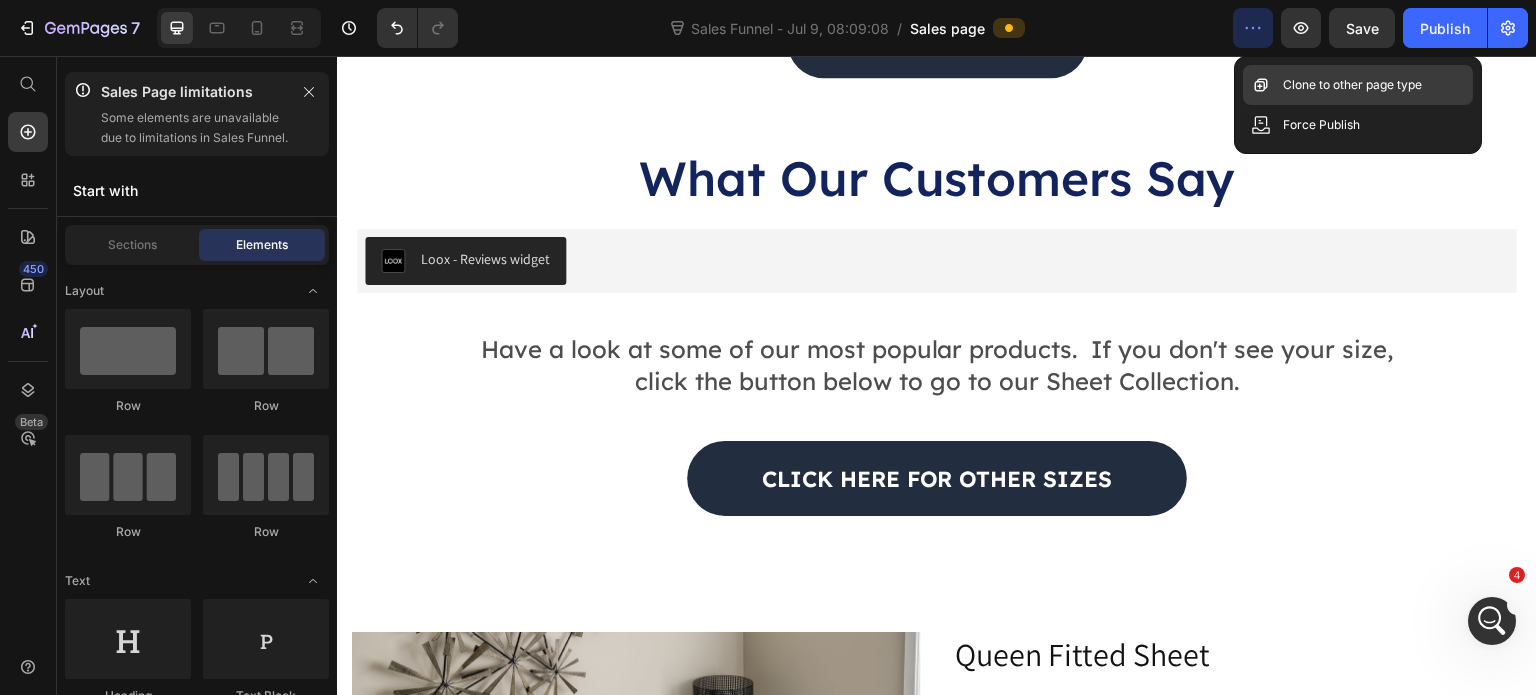 click on "Clone to other page type" at bounding box center (1352, 85) 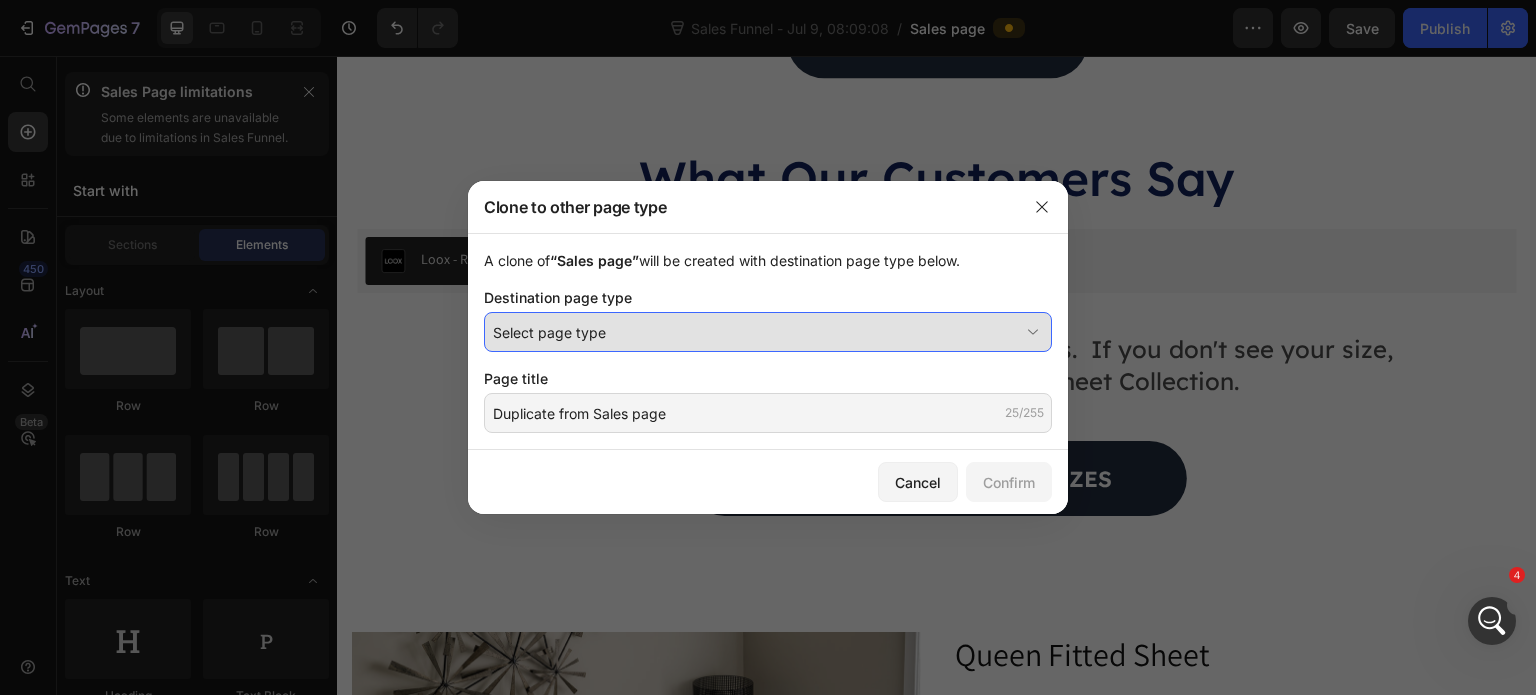 click 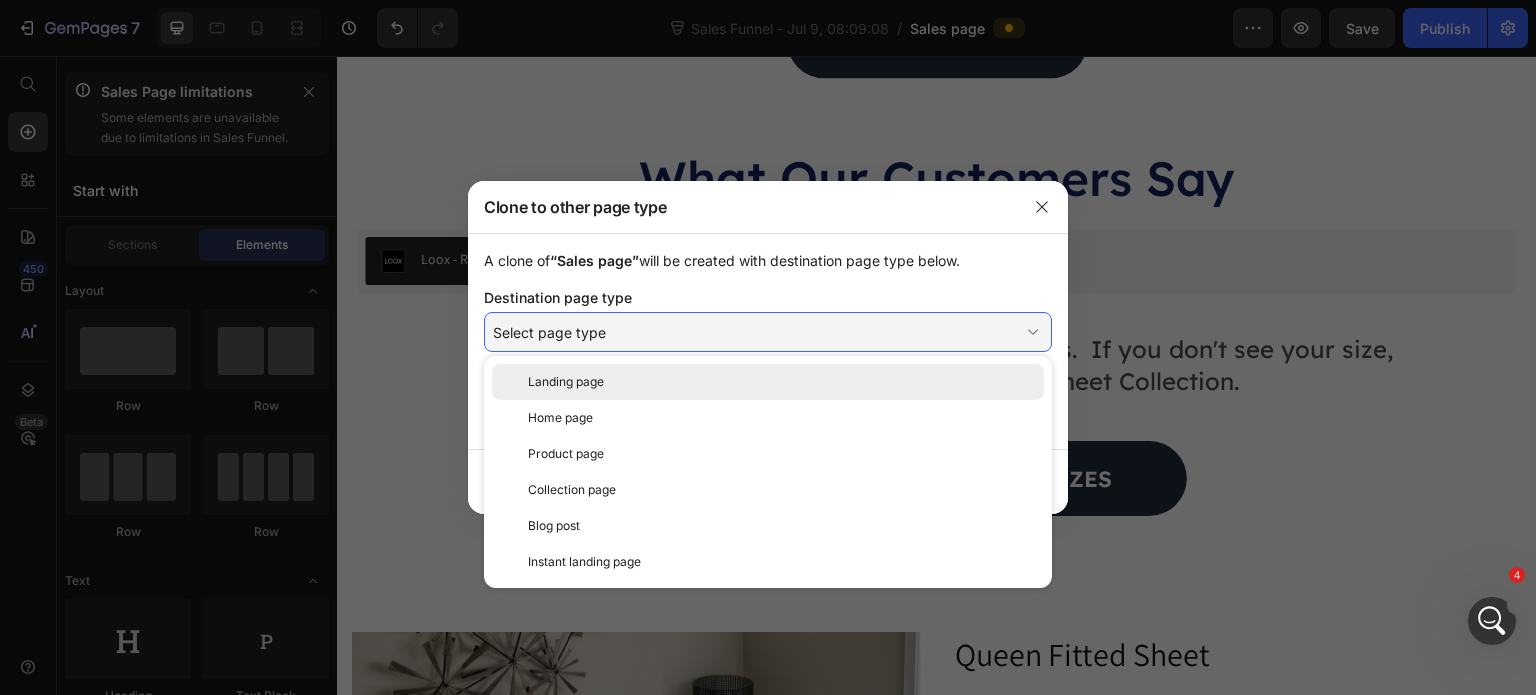 click on "Landing page" at bounding box center [782, 382] 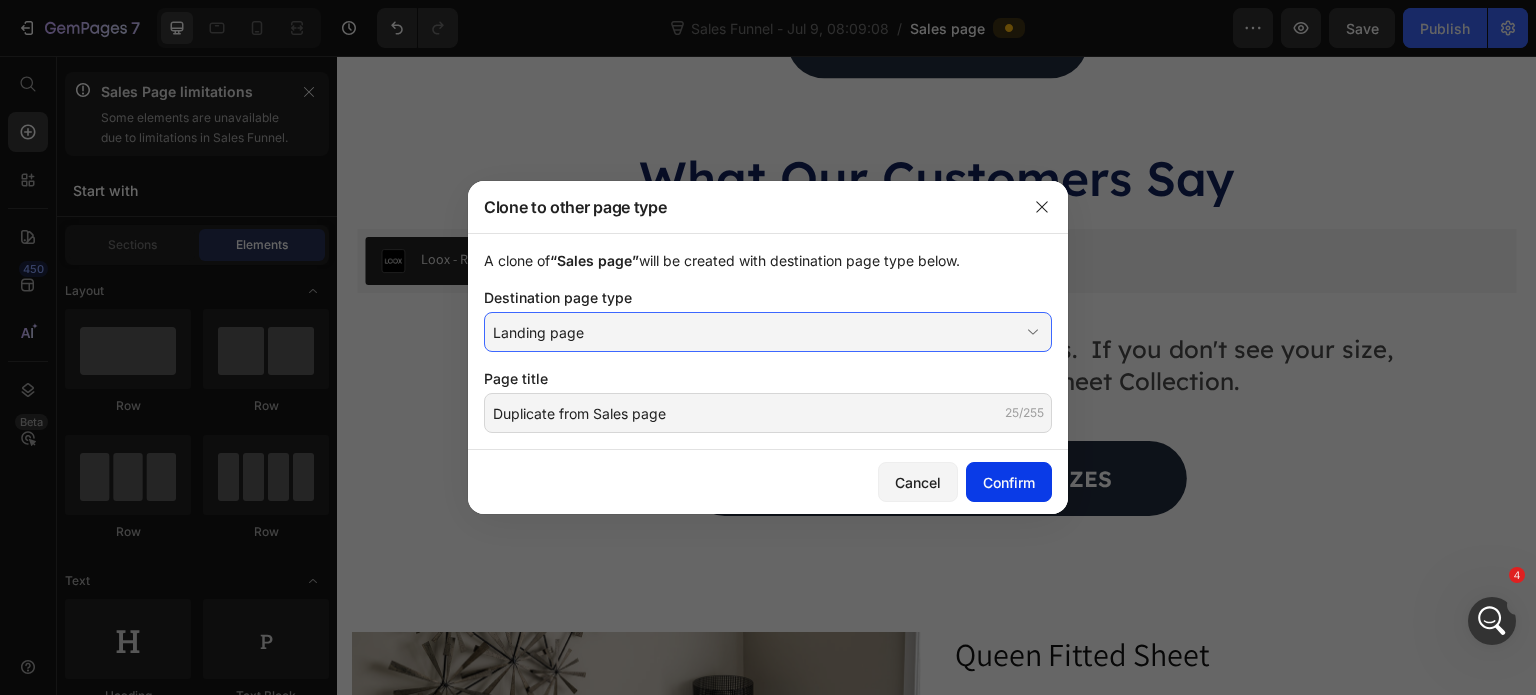 click on "Confirm" at bounding box center (1009, 482) 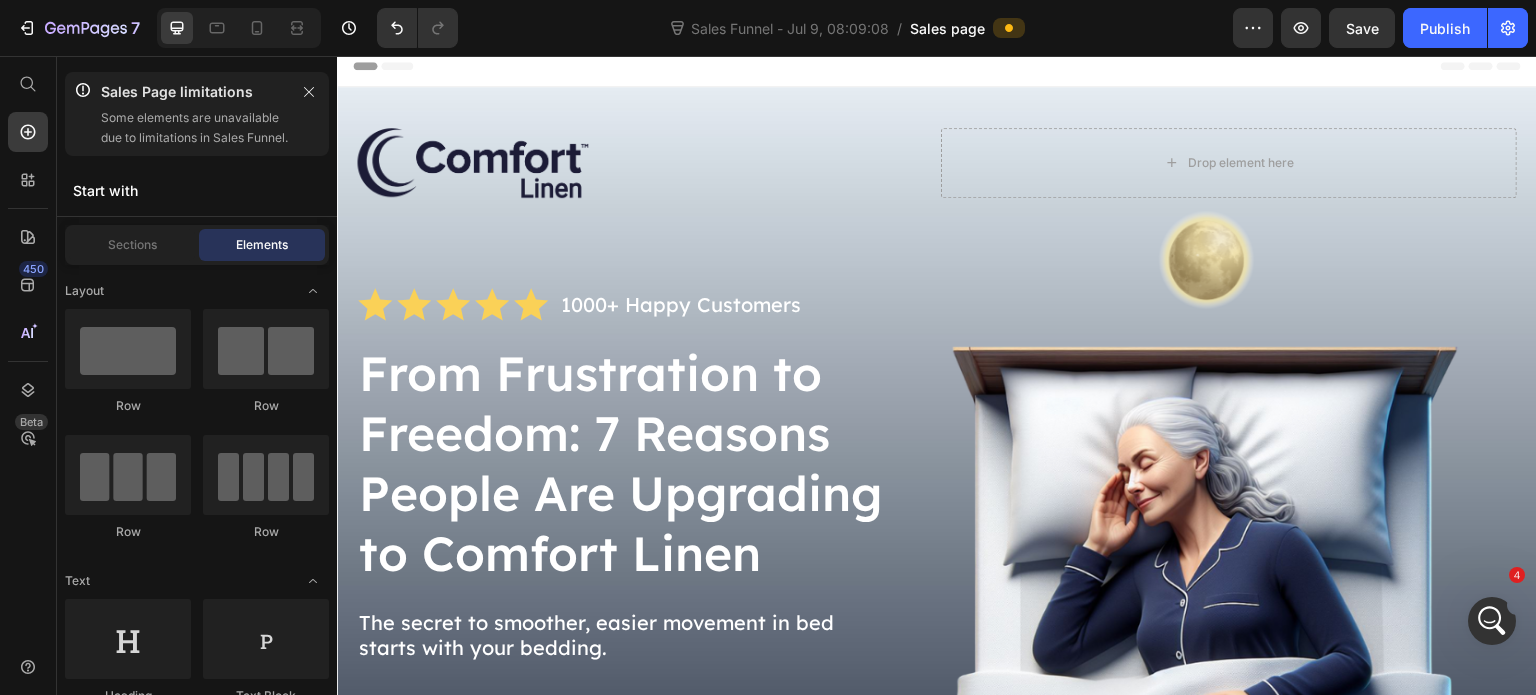 scroll, scrollTop: 0, scrollLeft: 0, axis: both 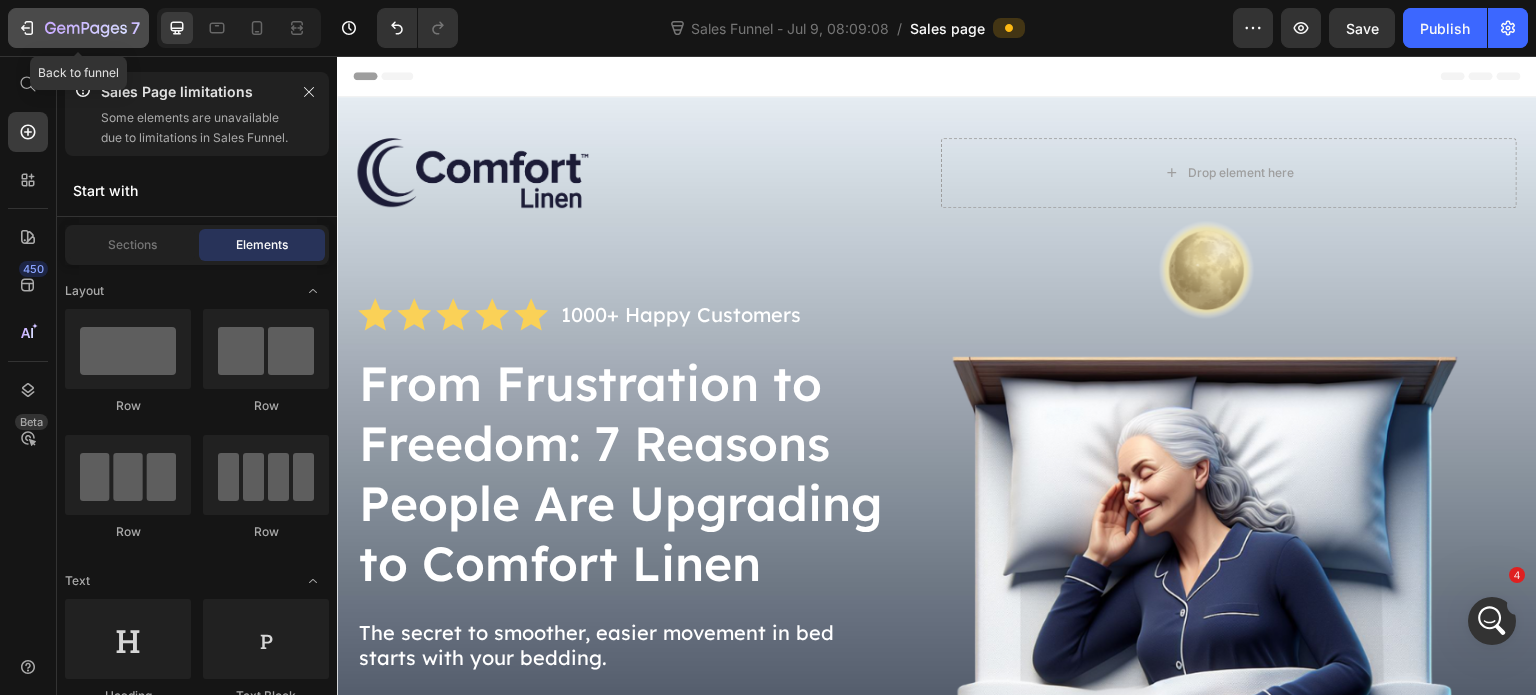 click 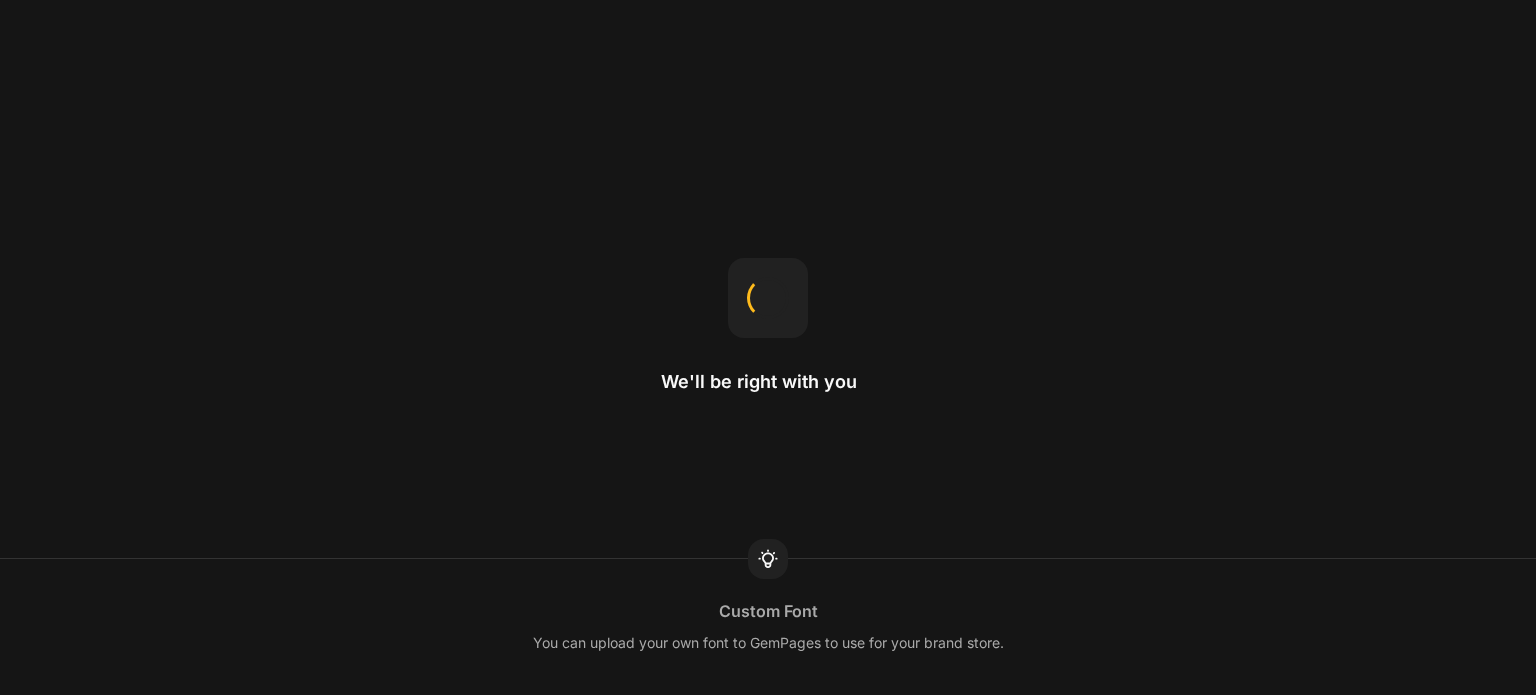 scroll, scrollTop: 0, scrollLeft: 0, axis: both 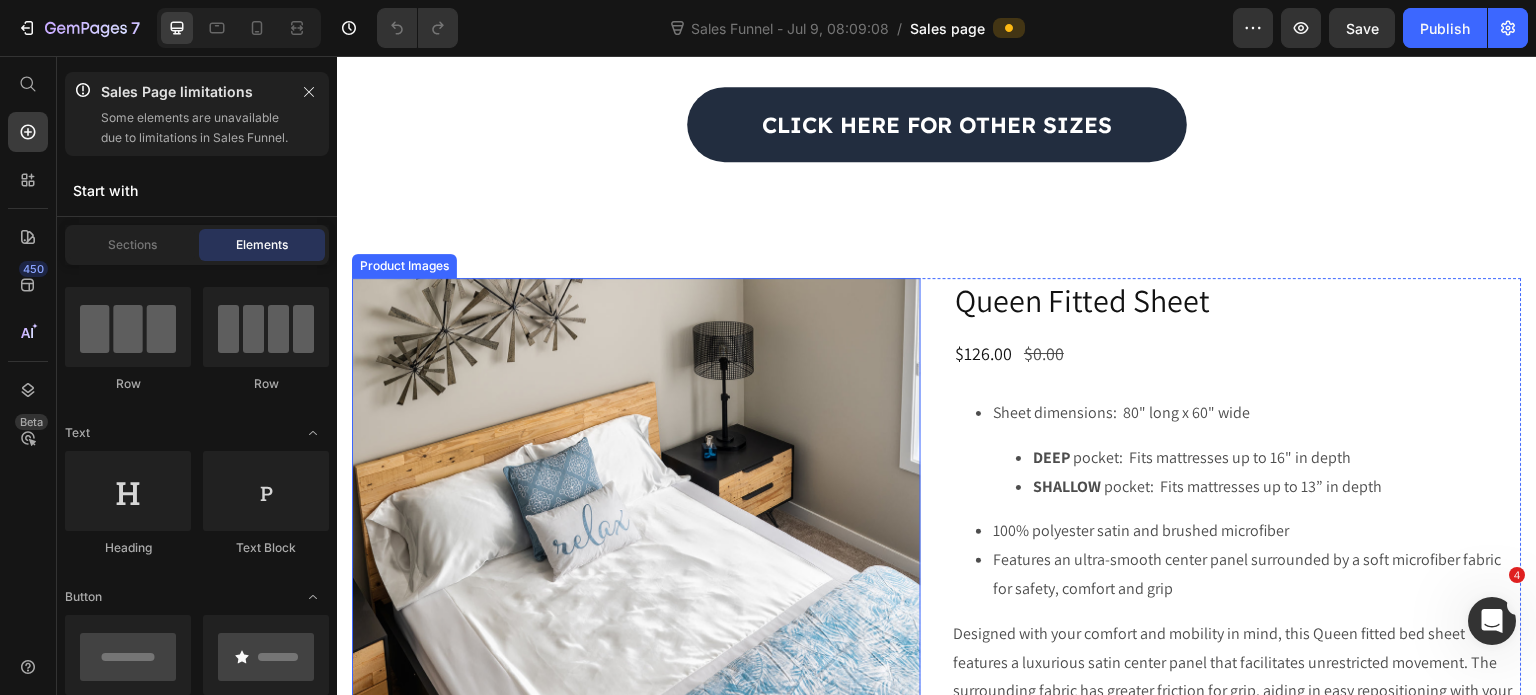 click at bounding box center (636, 562) 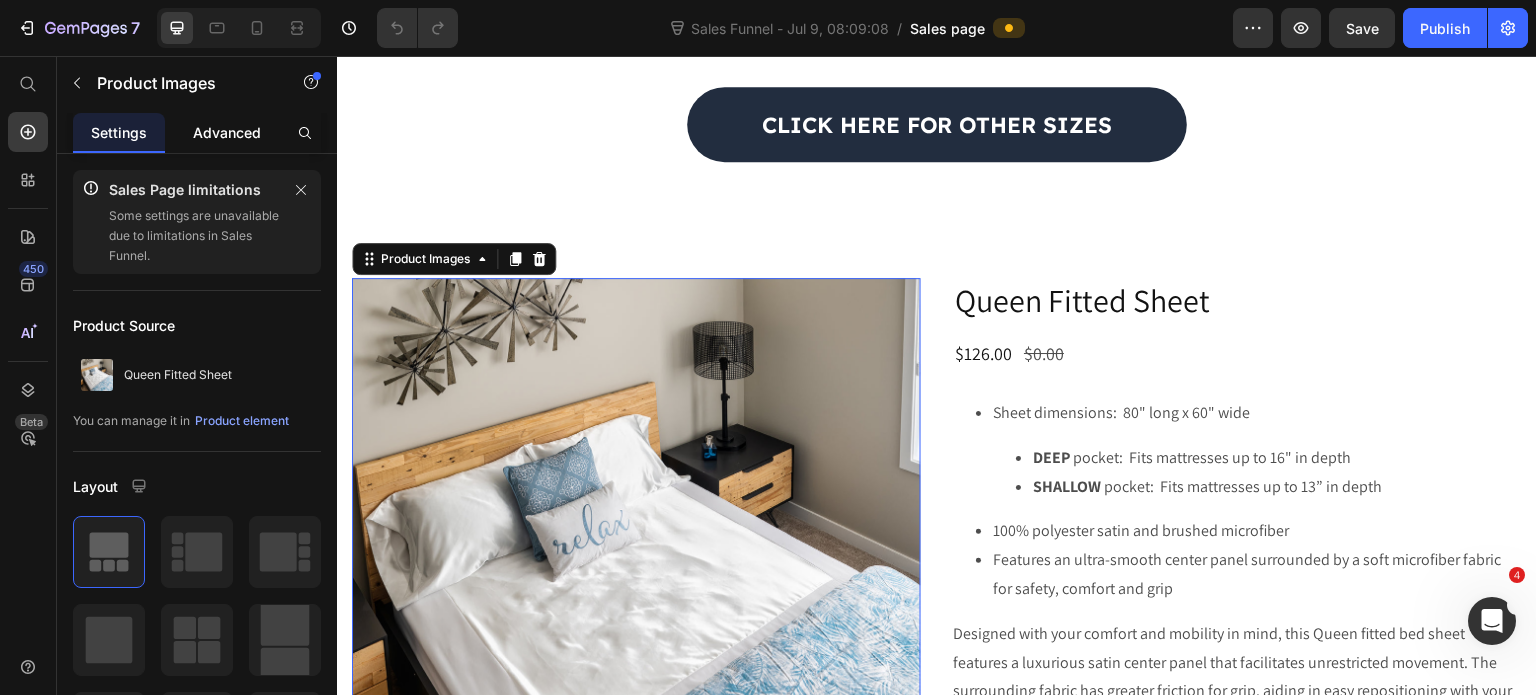 click on "Advanced" at bounding box center (227, 132) 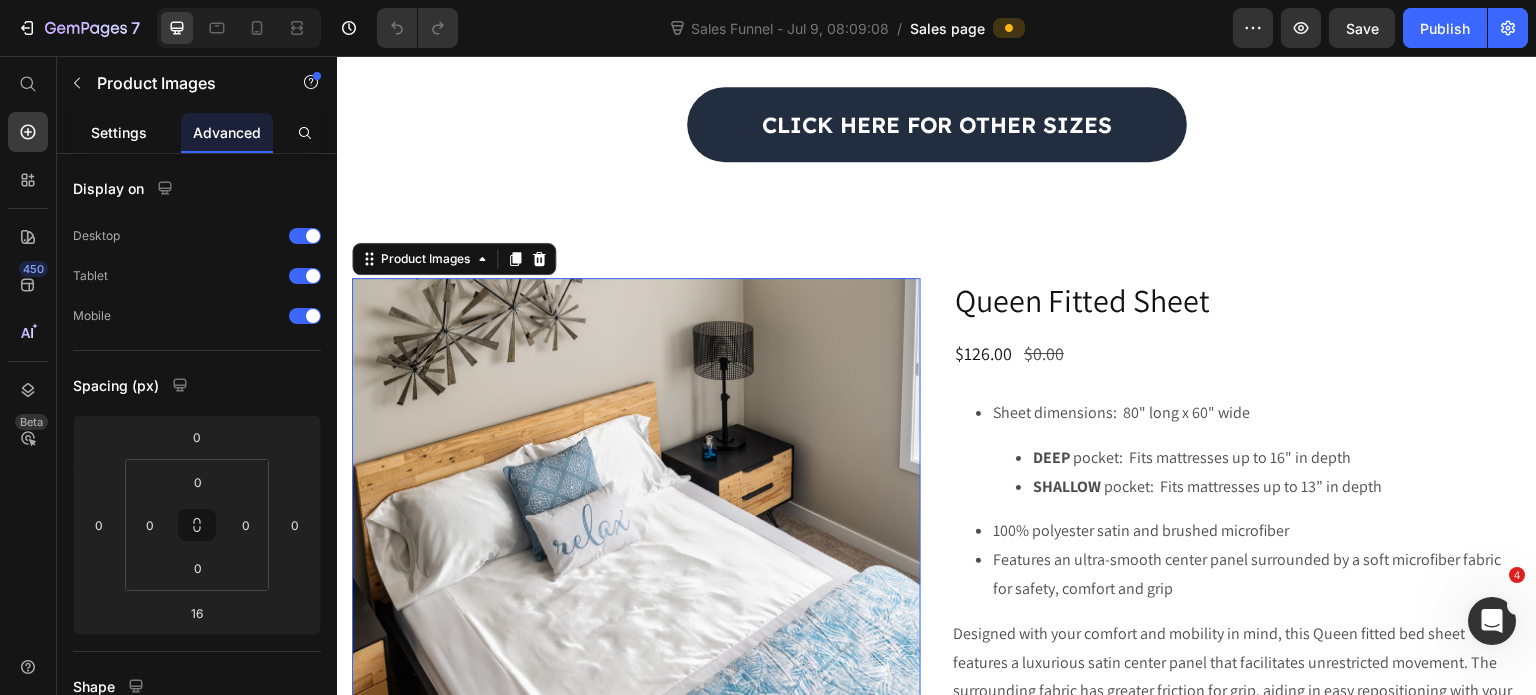 click on "Settings" at bounding box center (119, 132) 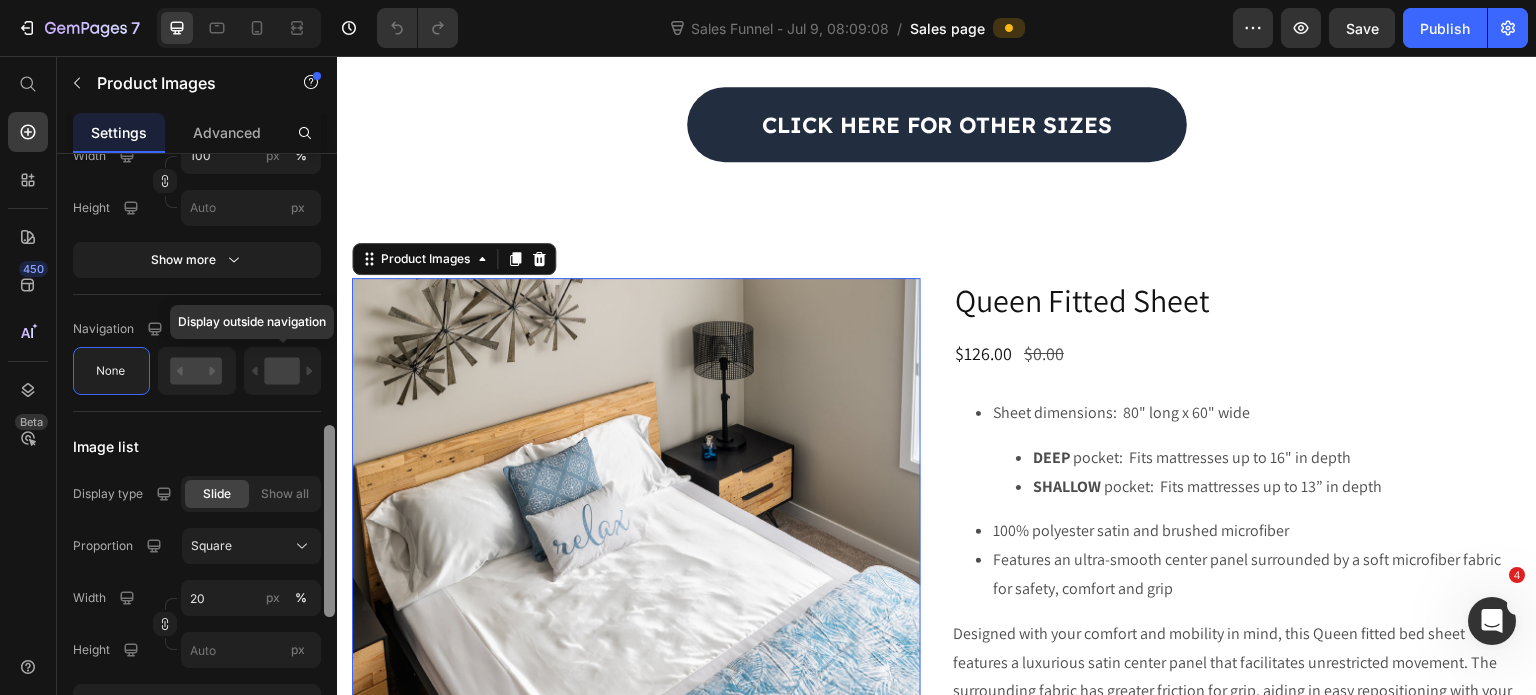 scroll, scrollTop: 868, scrollLeft: 0, axis: vertical 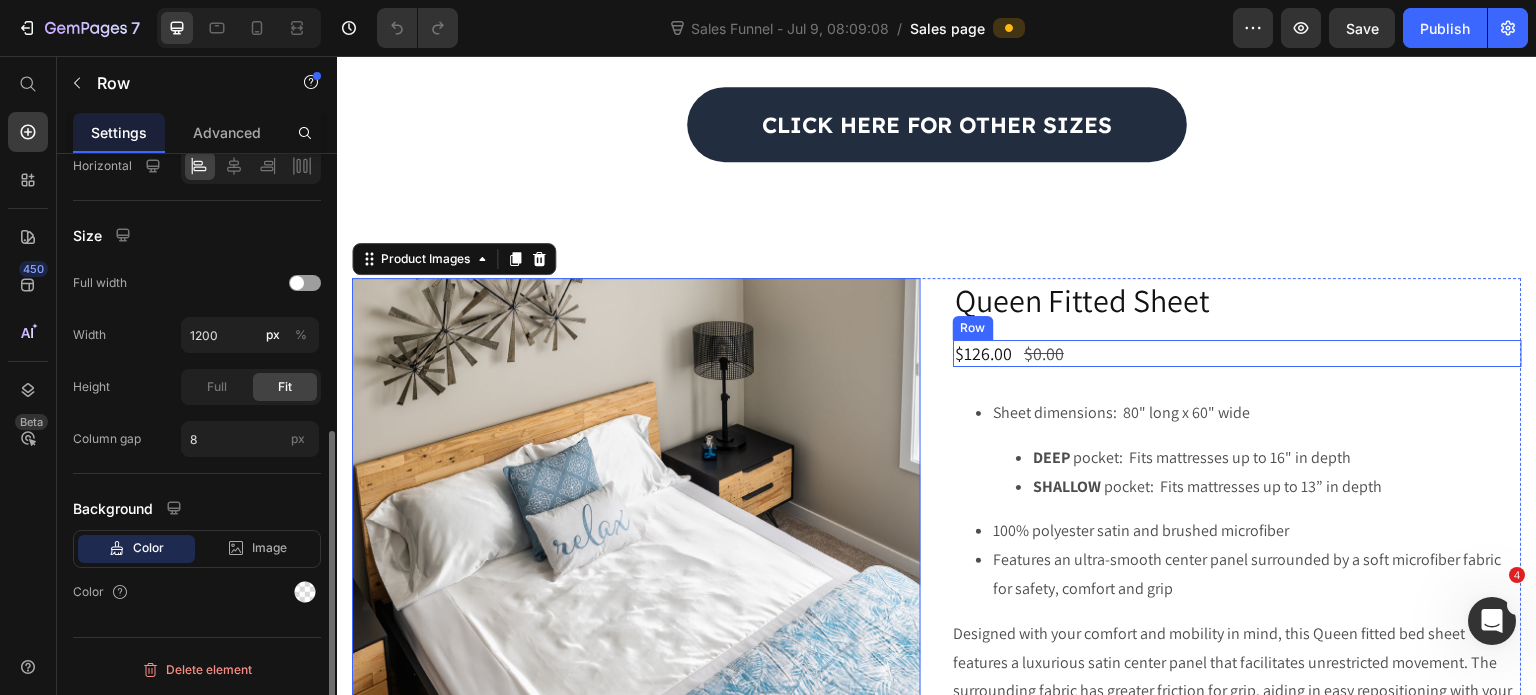 click on "$126.00 Product Price $0.00 Product Price Row" at bounding box center (1237, 353) 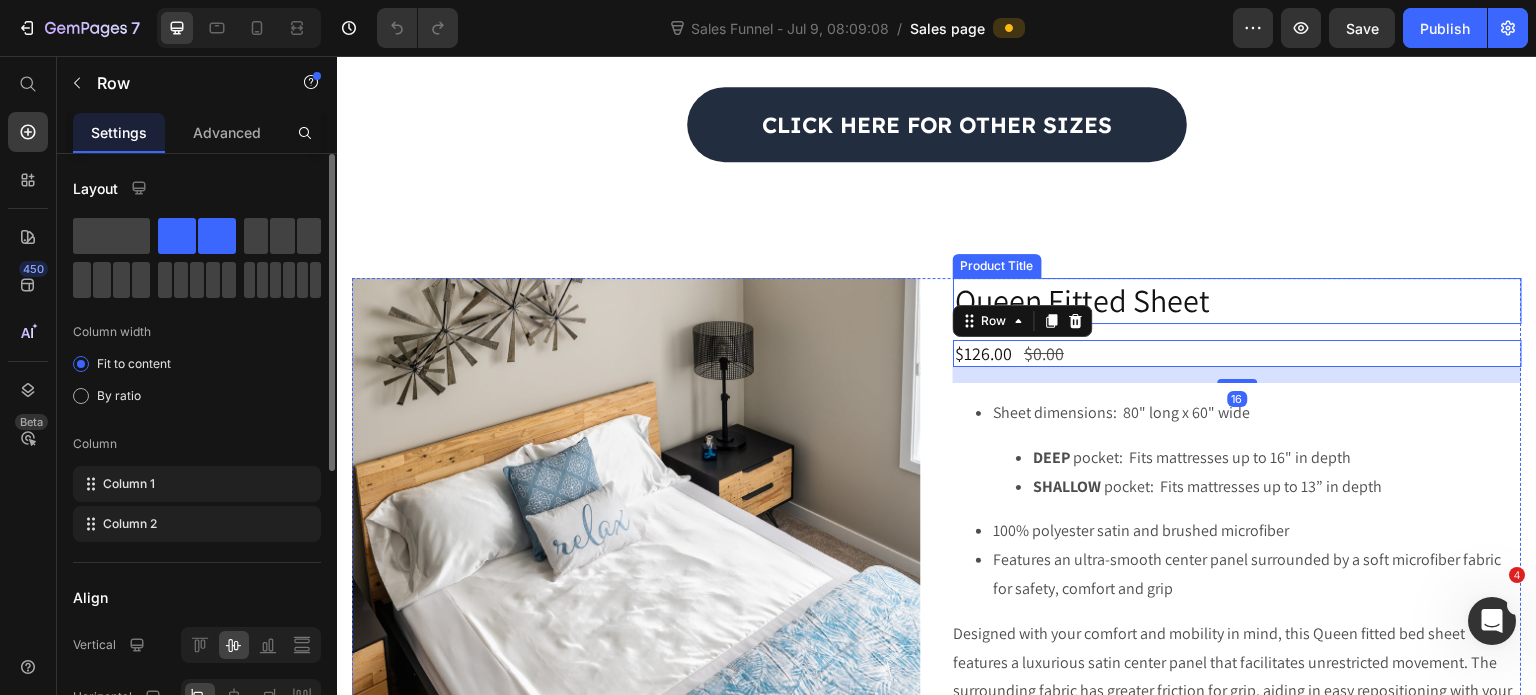 click on "Queen Fitted Sheet" at bounding box center (1237, 301) 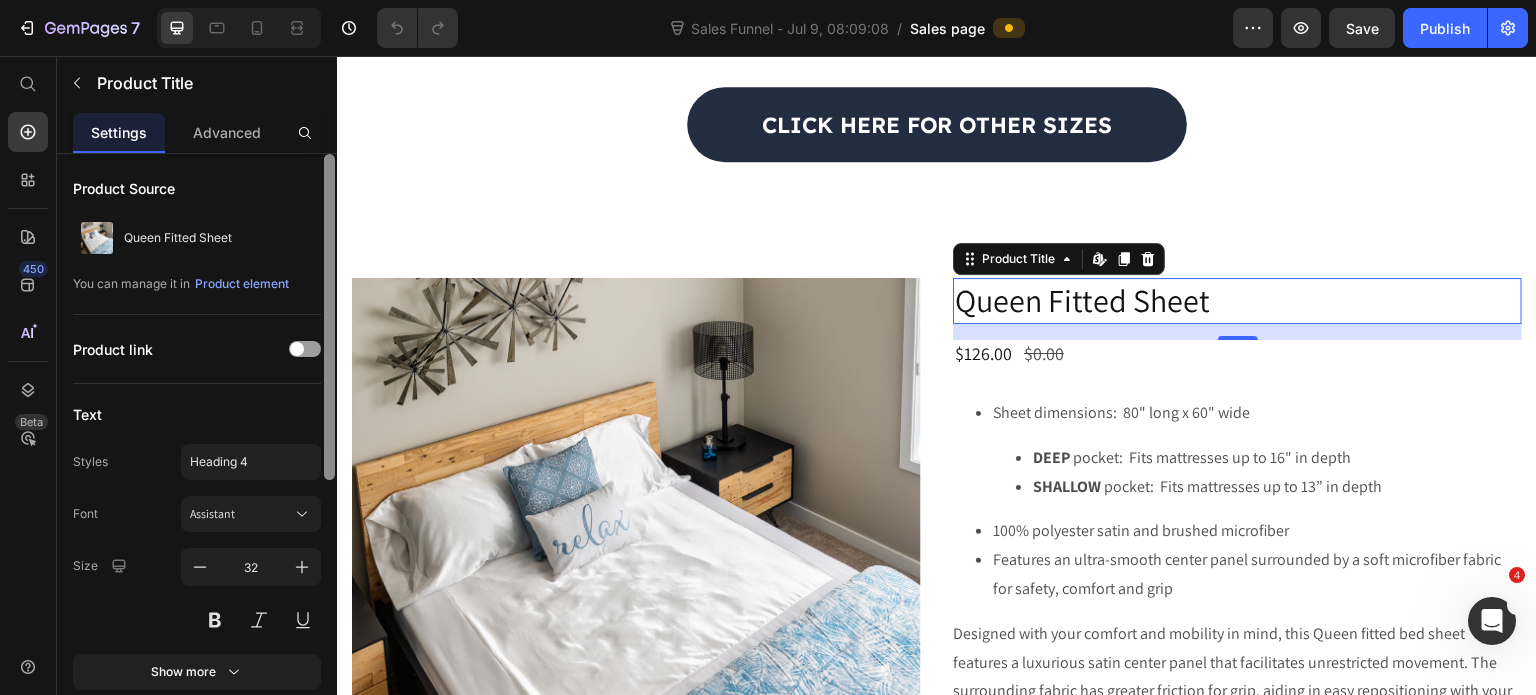 drag, startPoint x: 328, startPoint y: 295, endPoint x: 328, endPoint y: 265, distance: 30 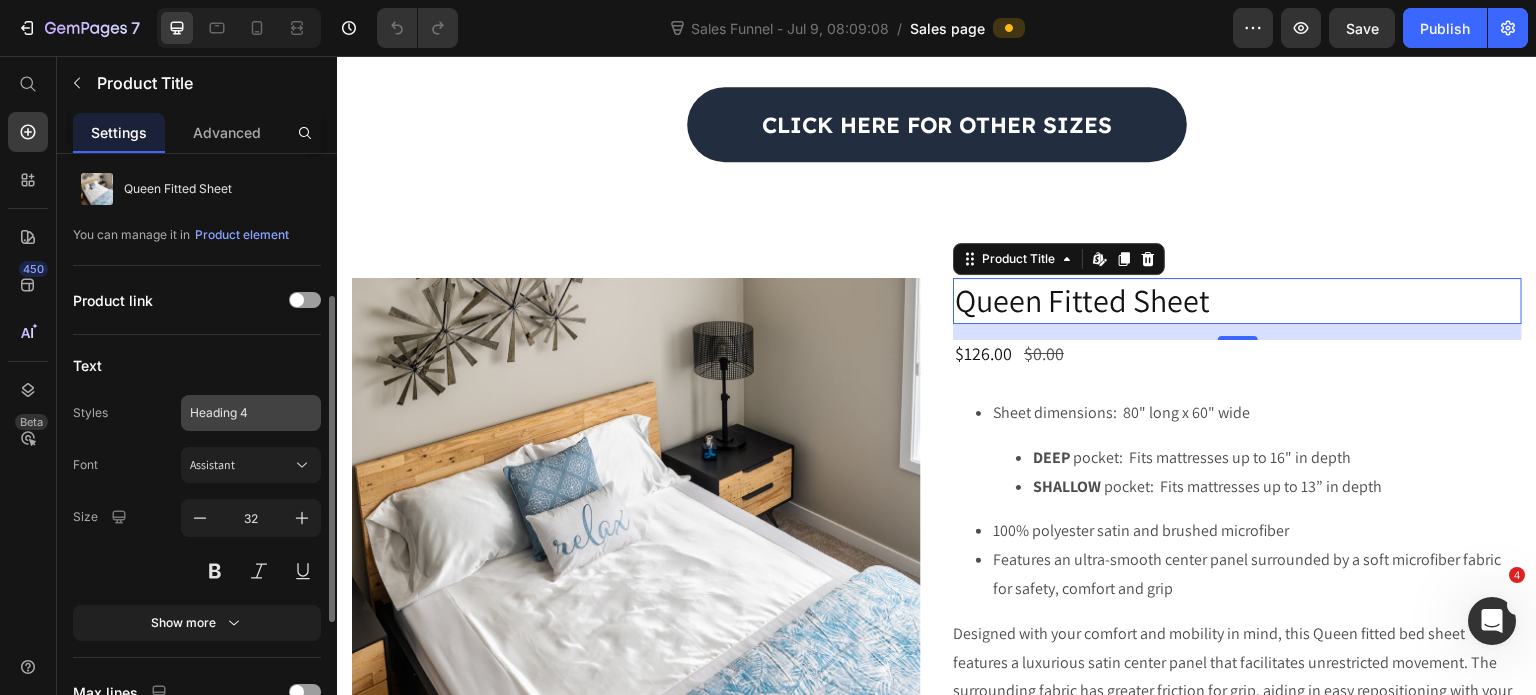 scroll, scrollTop: 0, scrollLeft: 0, axis: both 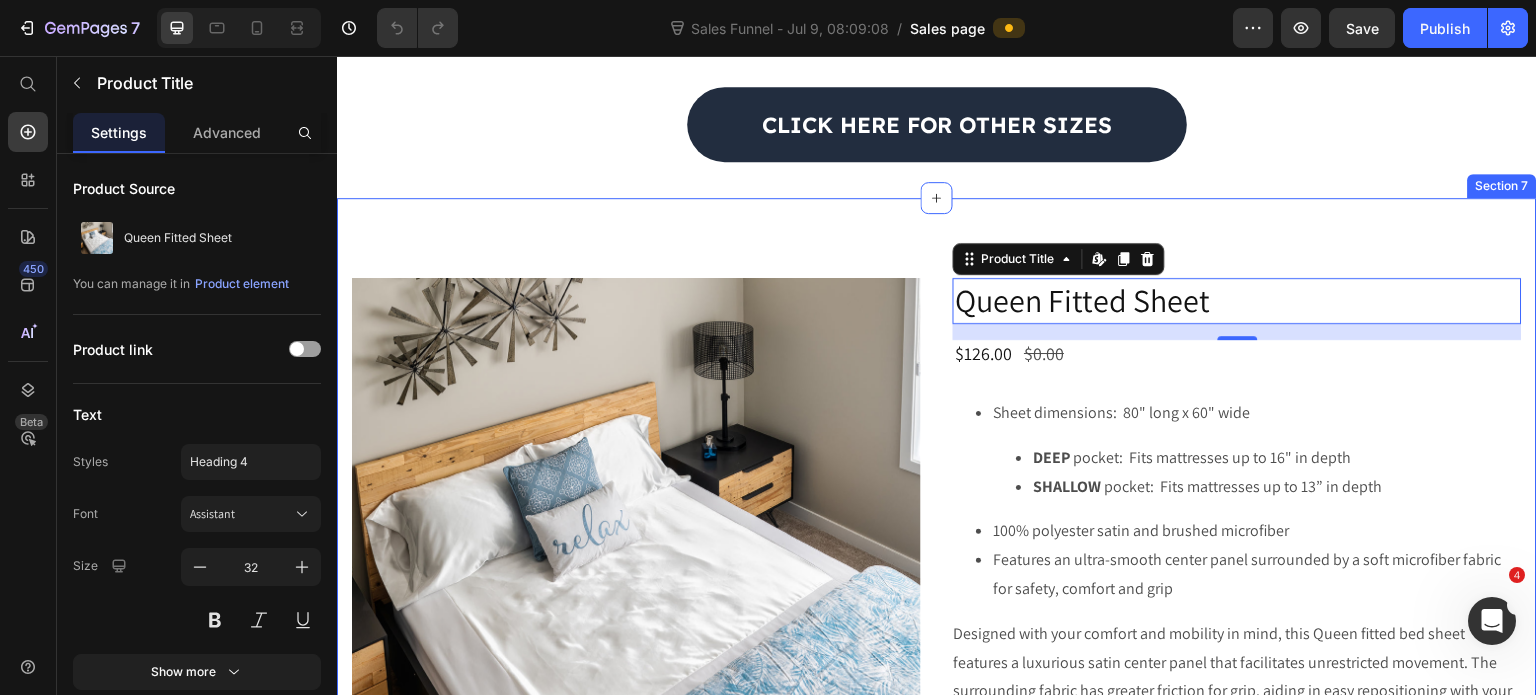 click on "Product Images Queen Fitted Sheet Product Title   Edit content in Shopify 16 $126.00 Product Price $0.00 Product Price Row
Sheet dimensions:  80" long x 60" wide
DEEP   pocket:  Fits mattresses up to 16" in depth
SHALLOW   pocket:  Fits mattresses up to 13” in depth
100% polyester satin and brushed microfiber
Features an ultra-smooth center panel surrounded by a soft microfiber fabric for safety, comfort and grip
Designed with your comfort and mobility in mind, this Queen fitted bed sheet features a luxurious satin center panel that facilitates unrestricted movement. The surrounding fabric has greater friction for grip, aiding in easy repositioning with your feet and preventing any accidental falls out of bed.
Intended Use:
For beds and people found everywhere
Homes
Care homes
RV’s
Away from home take along our Travel Sheet size  for cruise ships and hotels -  Accessories
Show more White" at bounding box center (937, 1302) 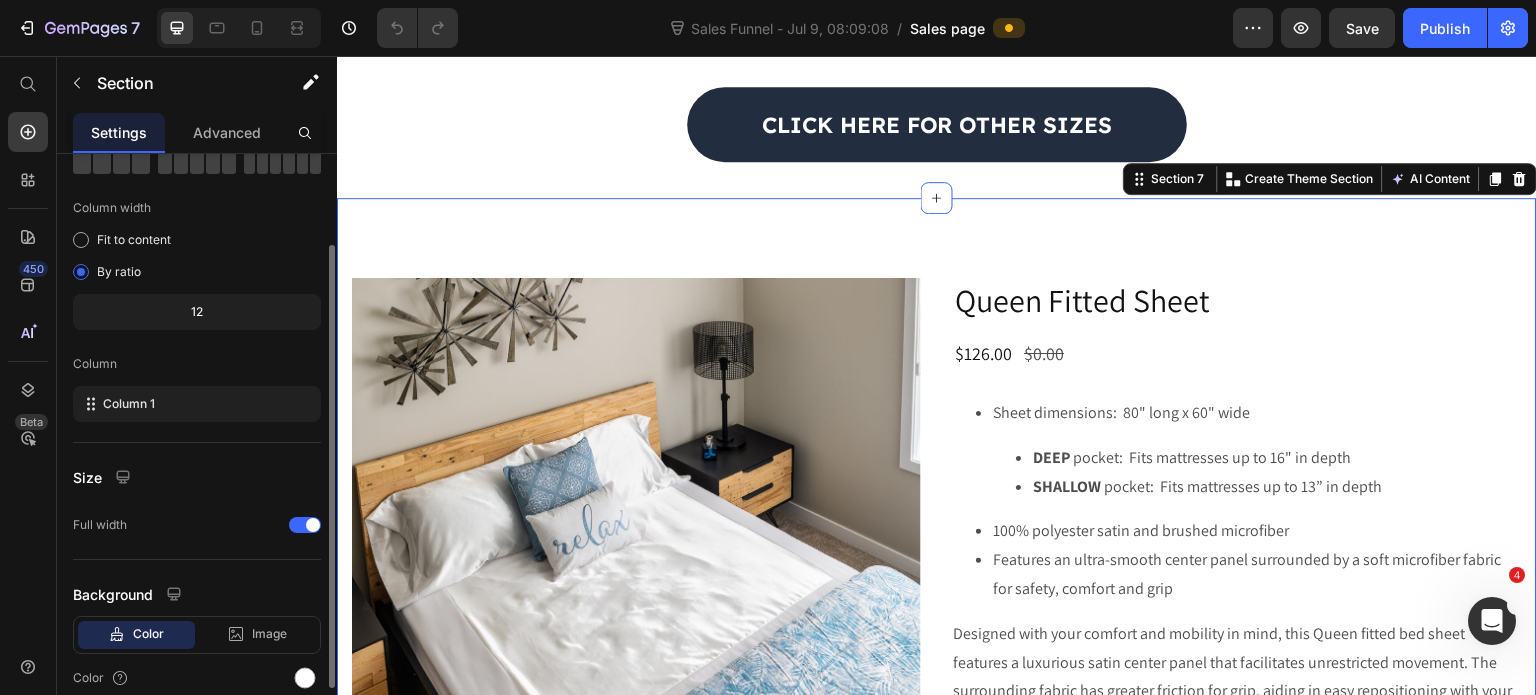 scroll, scrollTop: 208, scrollLeft: 0, axis: vertical 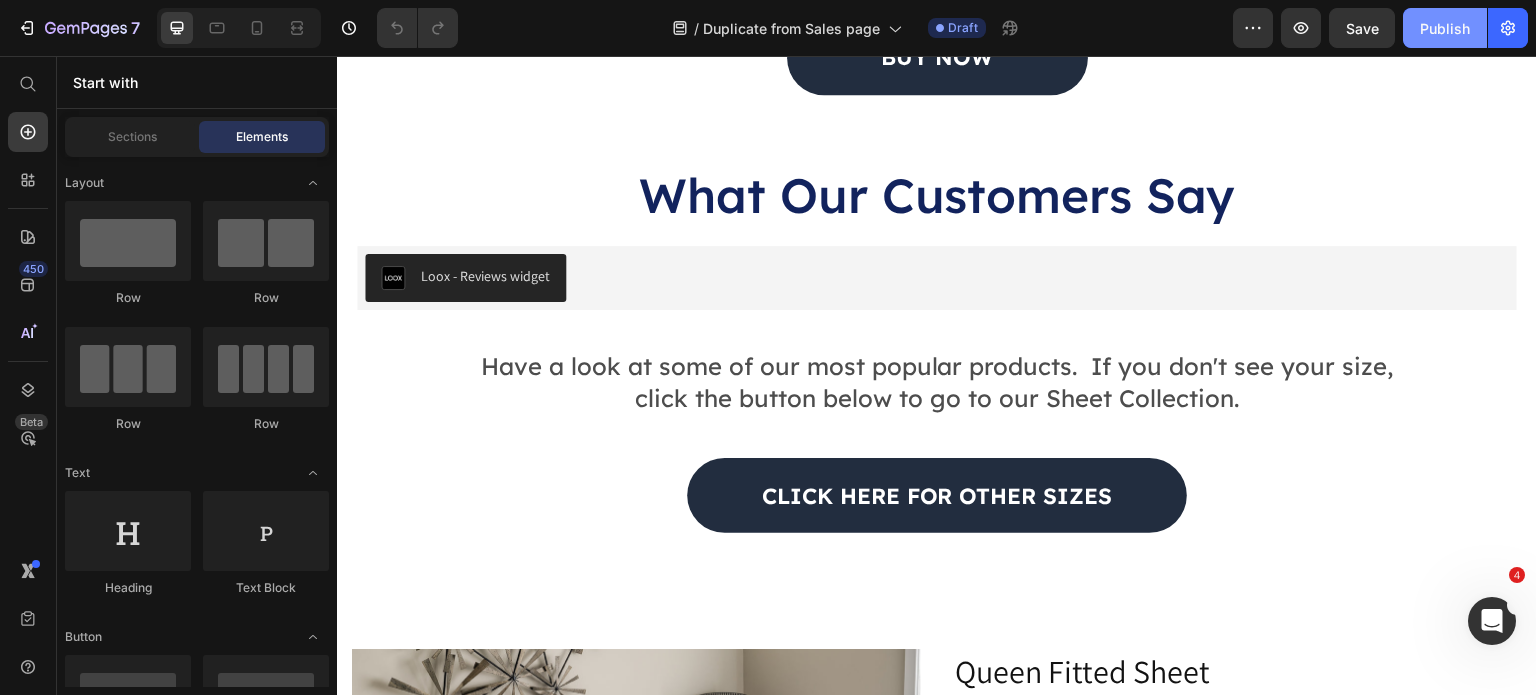 click on "Publish" at bounding box center [1445, 28] 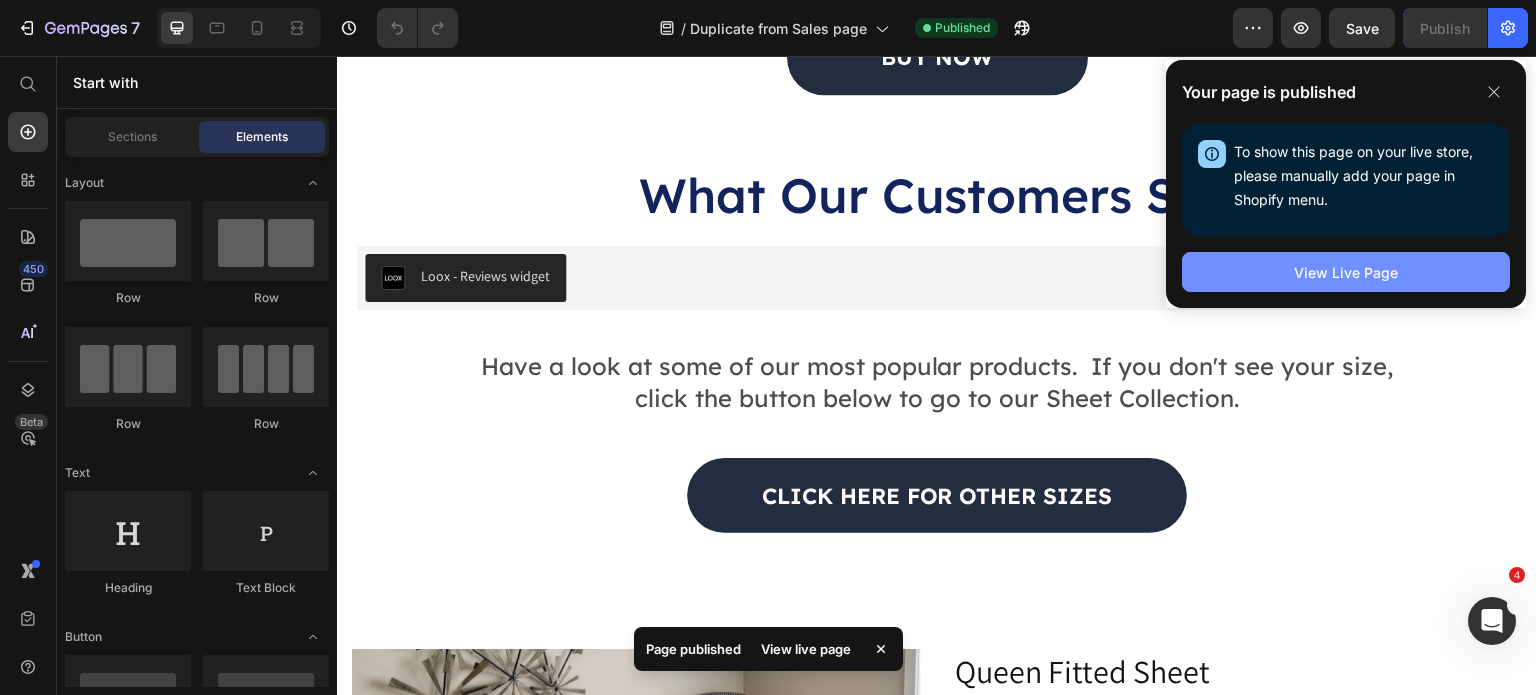 click on "View Live Page" at bounding box center [1346, 272] 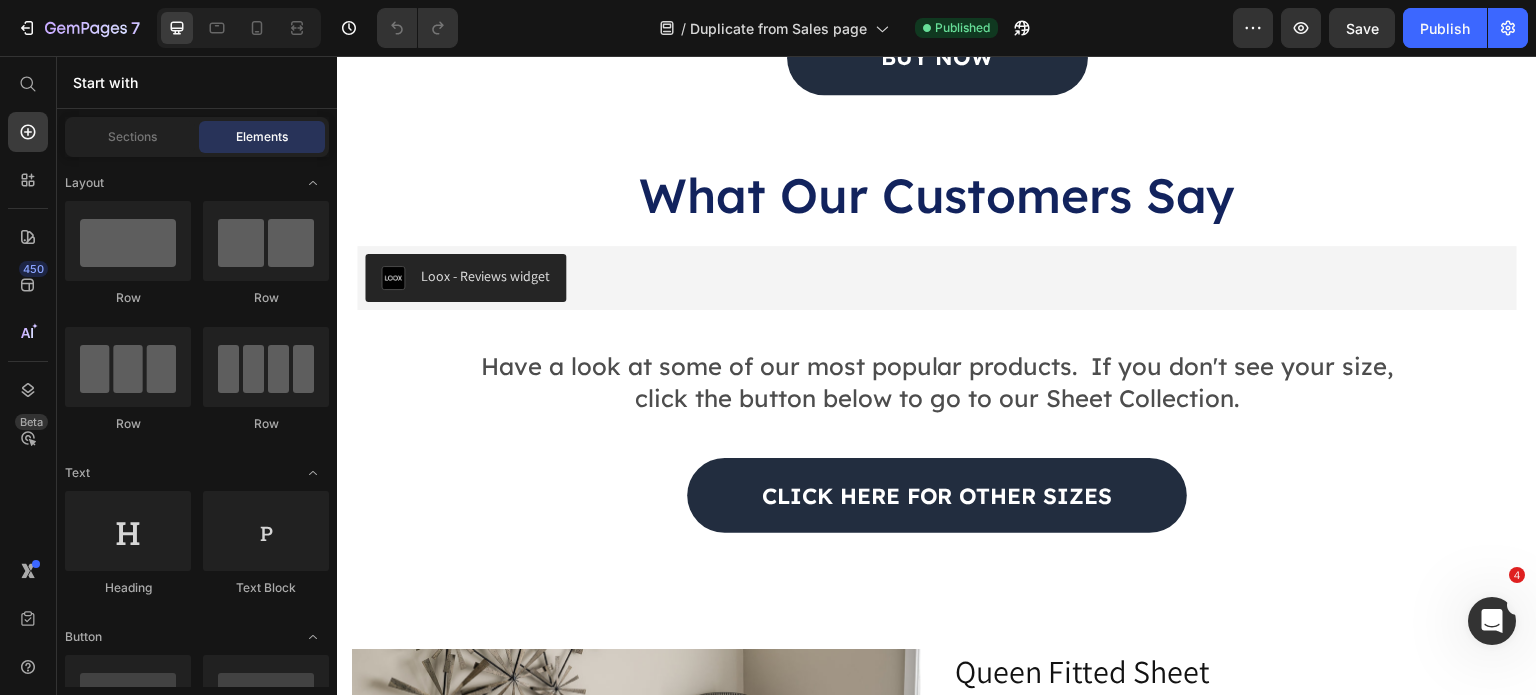 click 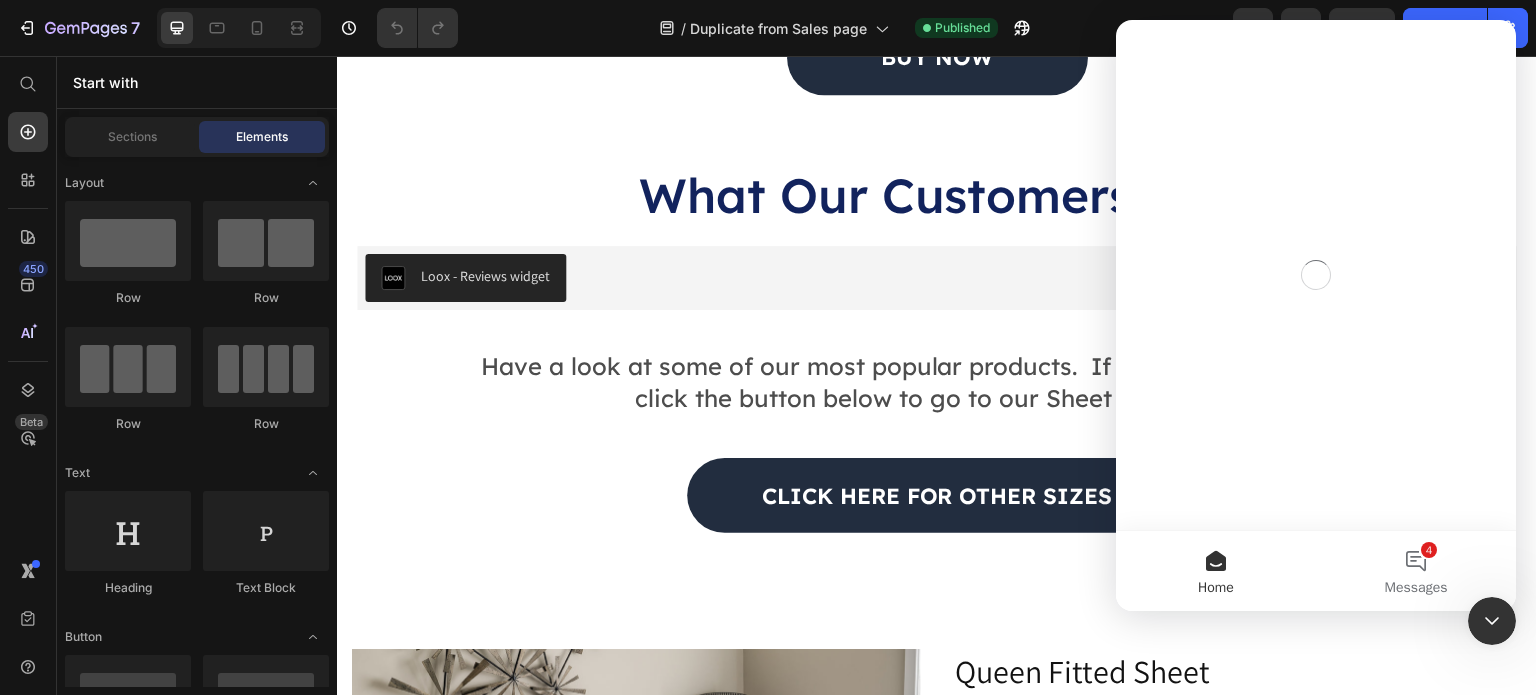 scroll, scrollTop: 0, scrollLeft: 0, axis: both 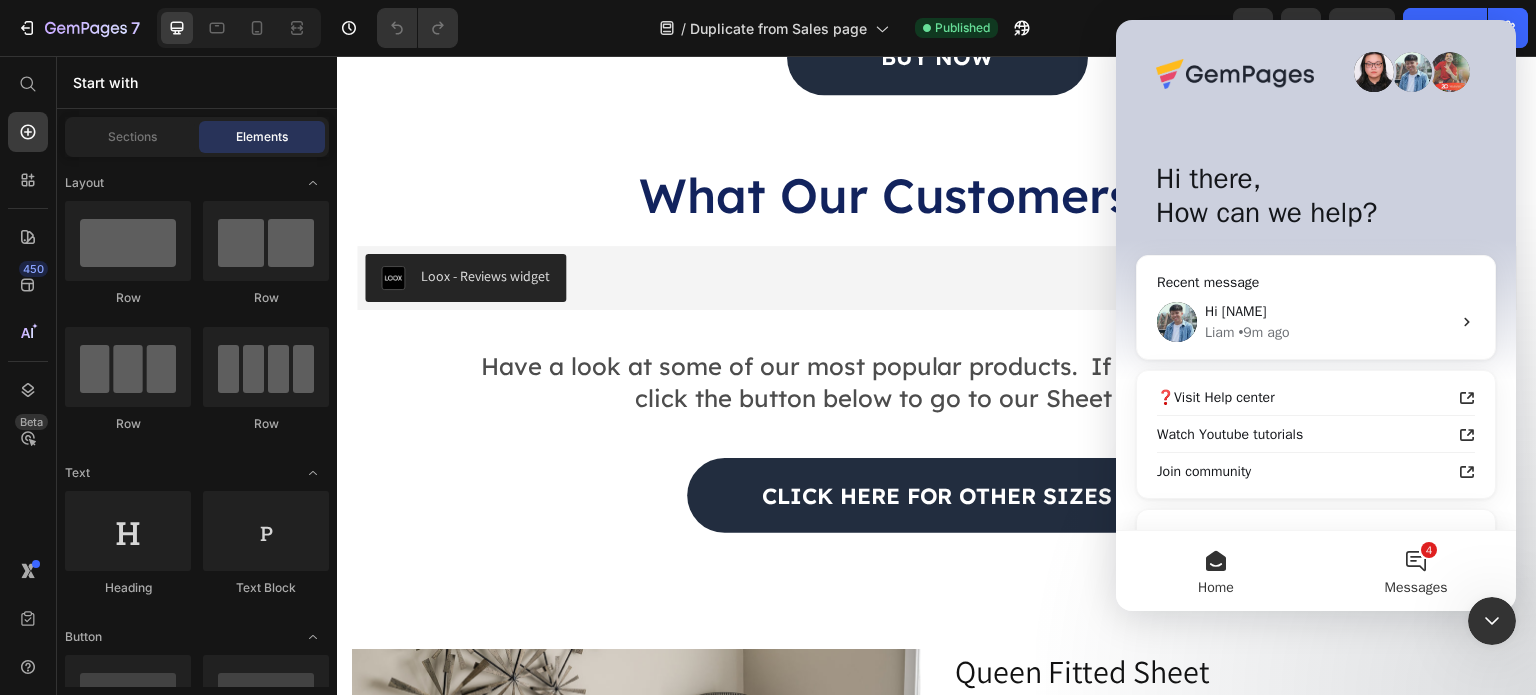 click on "4 Messages" at bounding box center (1416, 571) 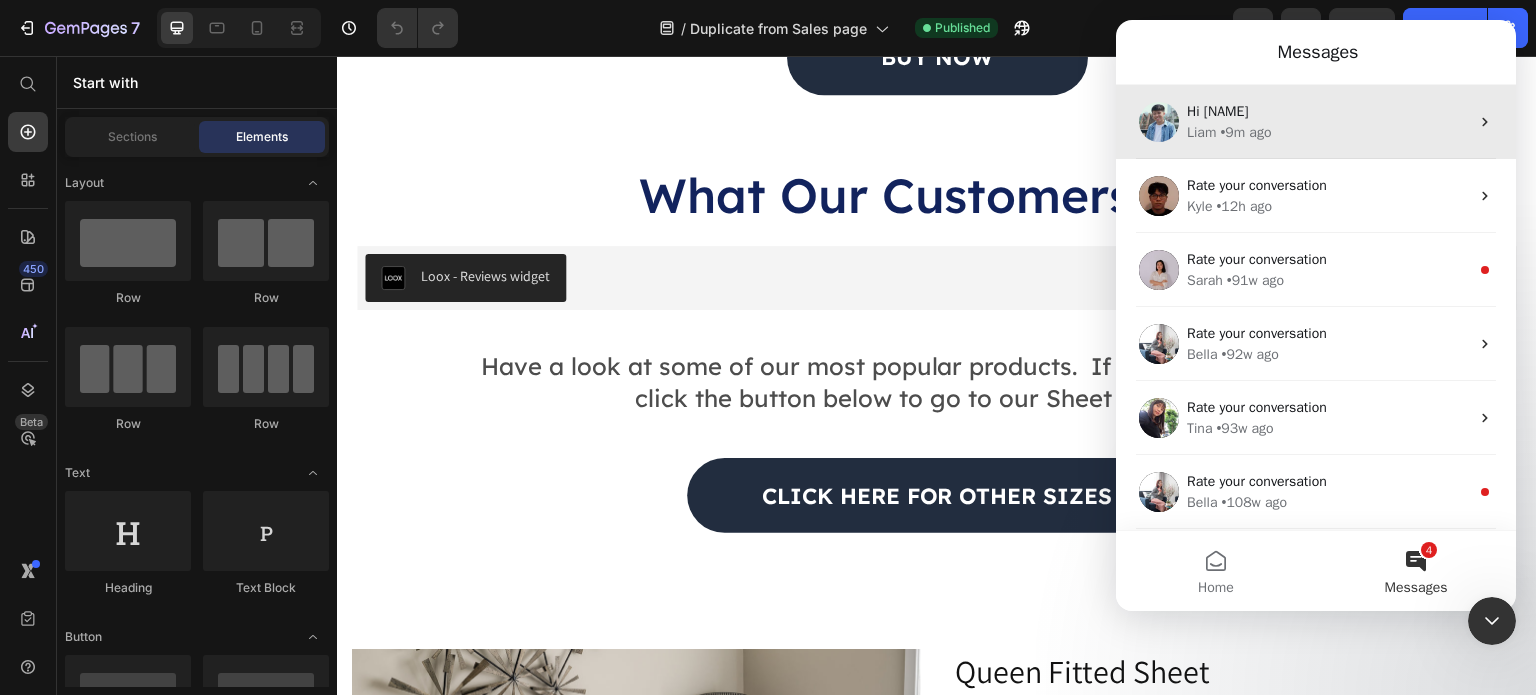 click on "•  9m ago" at bounding box center [1245, 132] 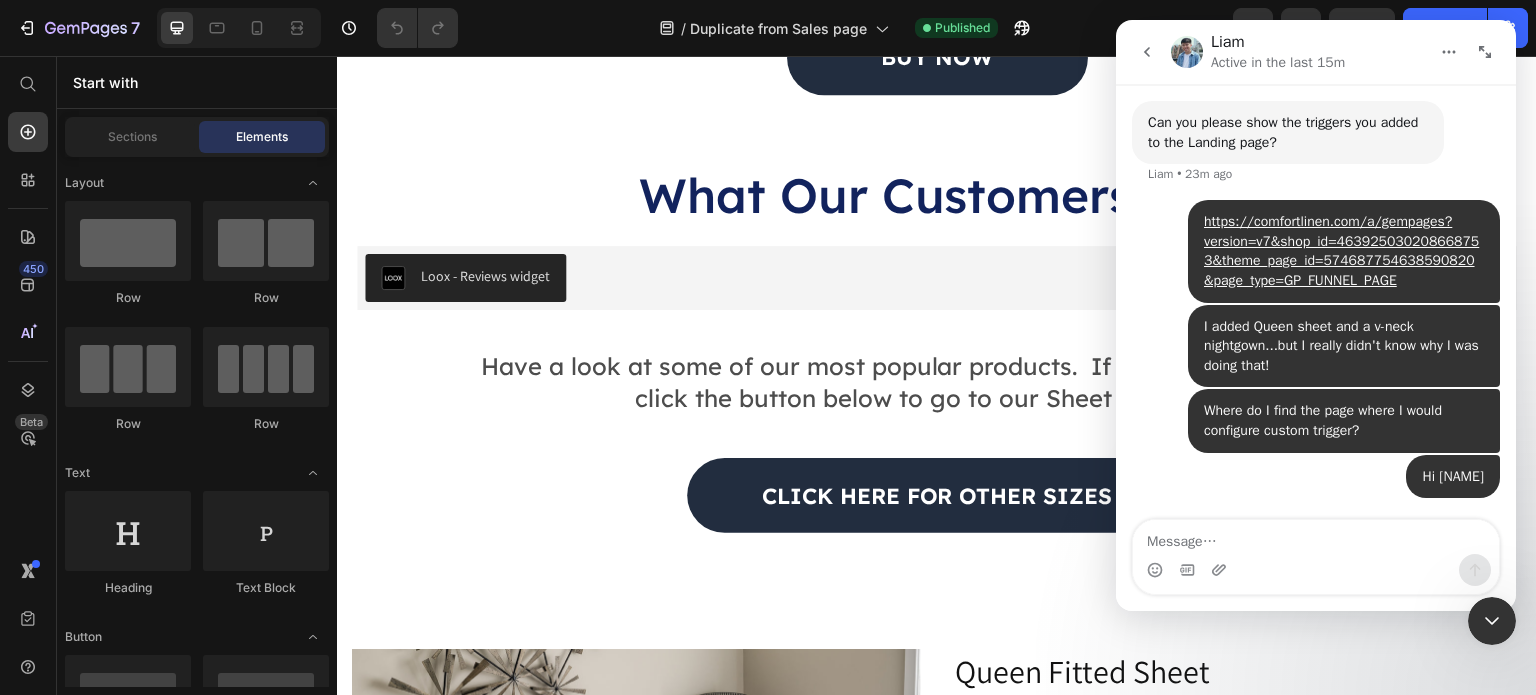scroll, scrollTop: 4835, scrollLeft: 0, axis: vertical 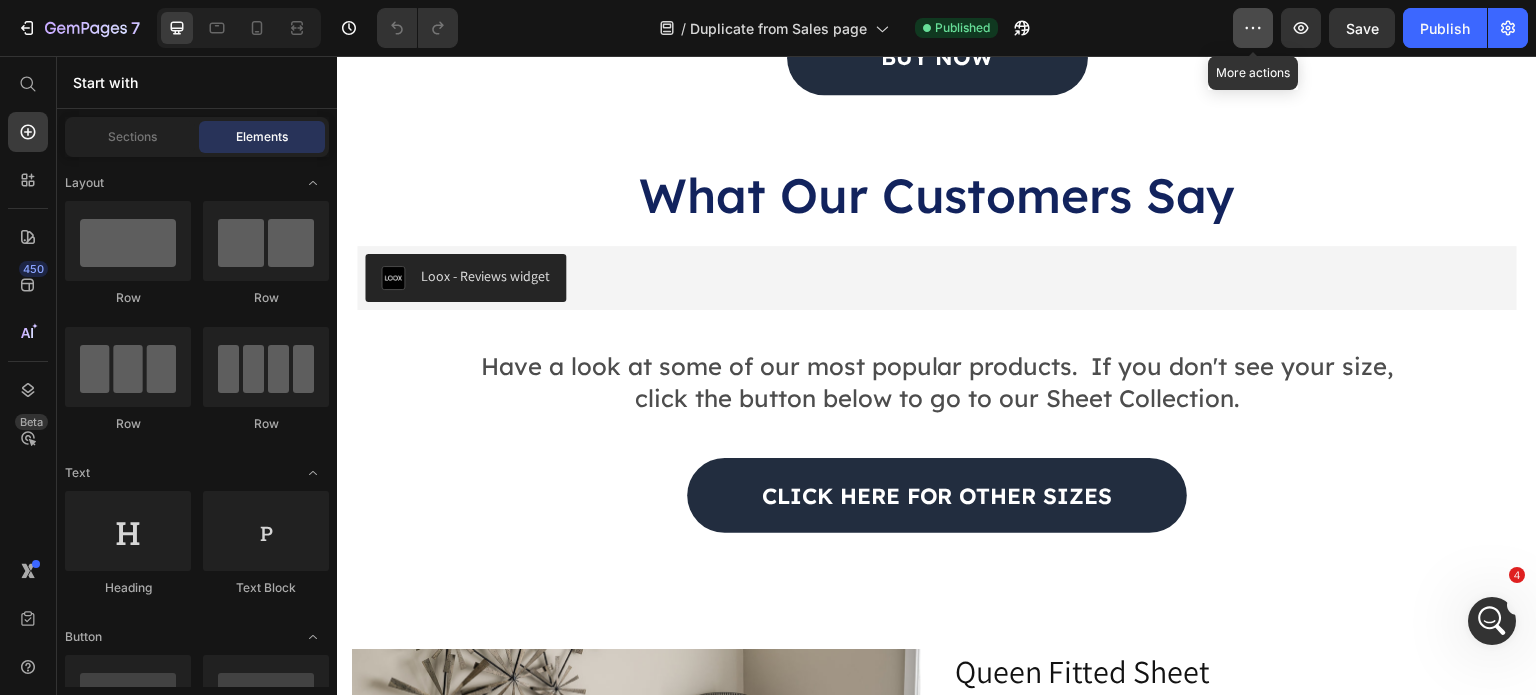 click 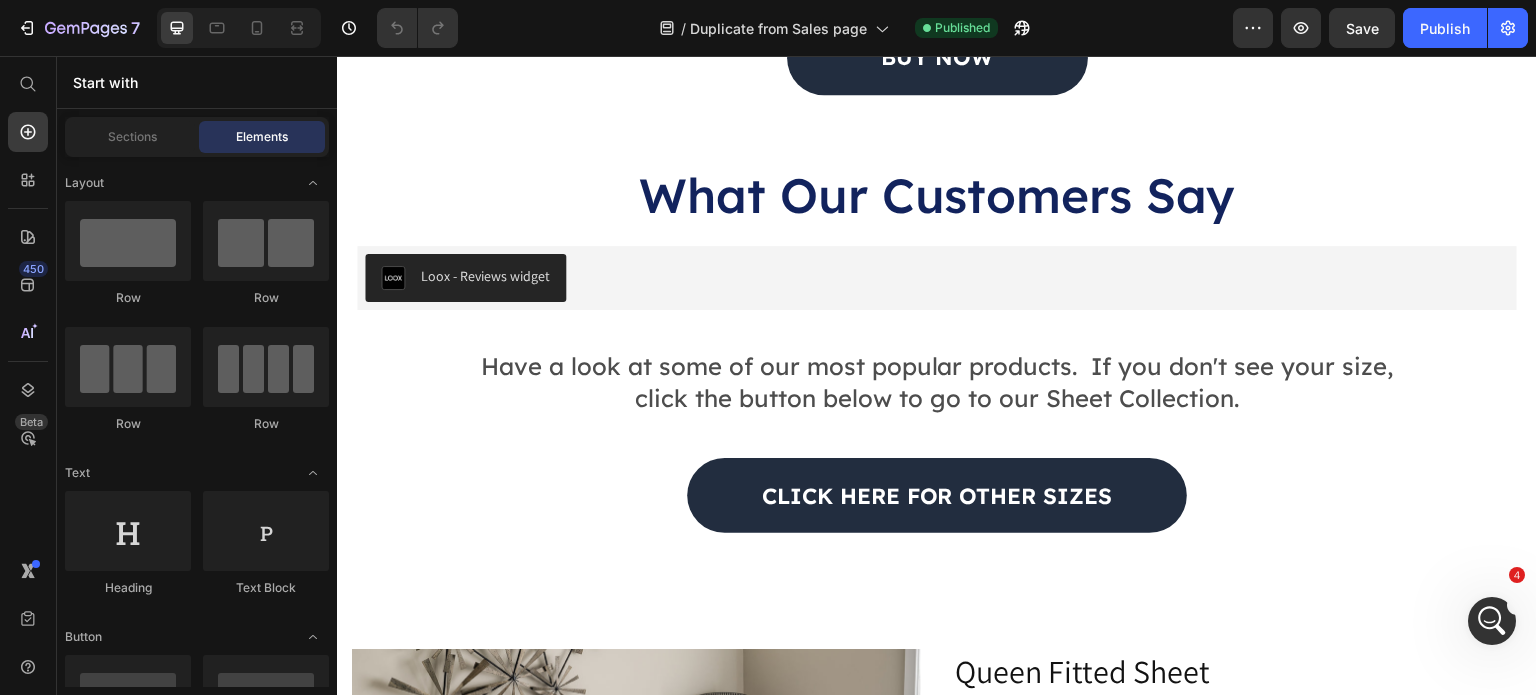 click on "/  Duplicate from Sales page Published" 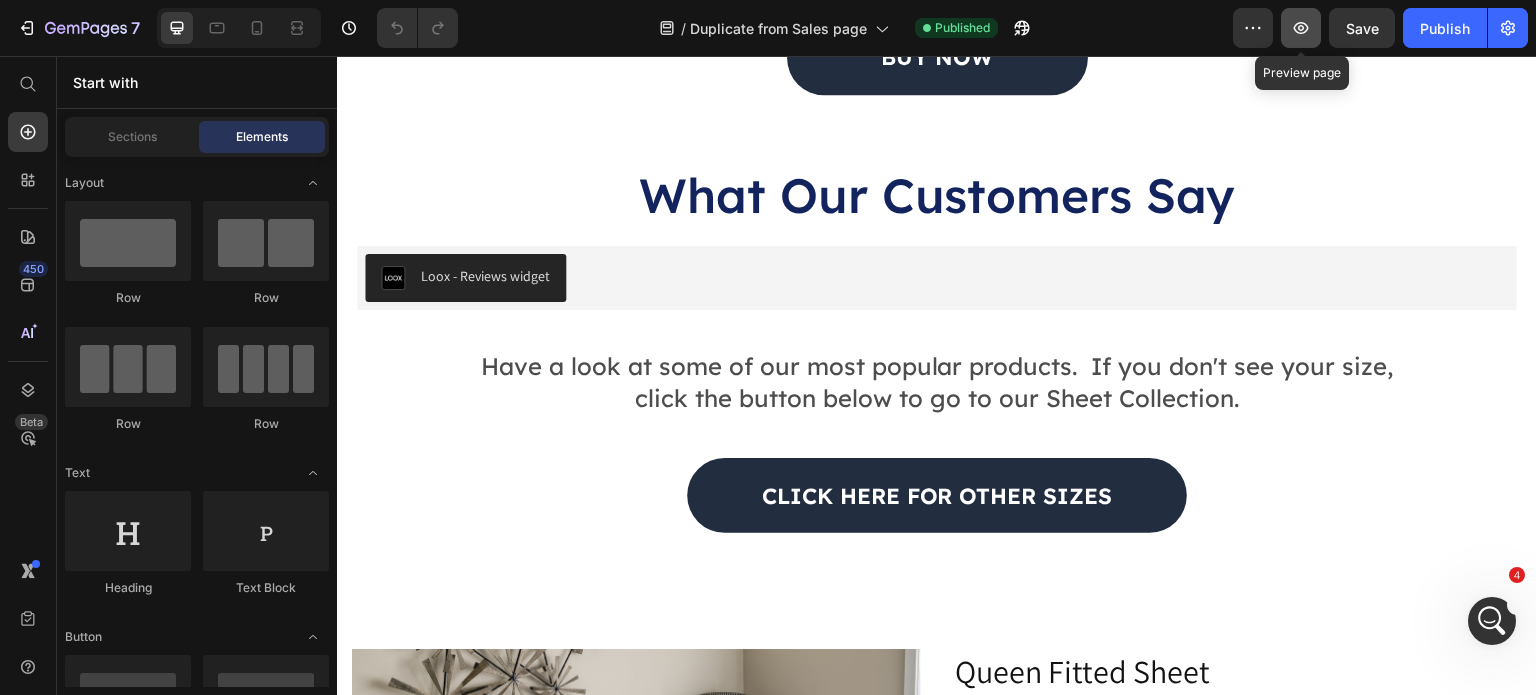 click 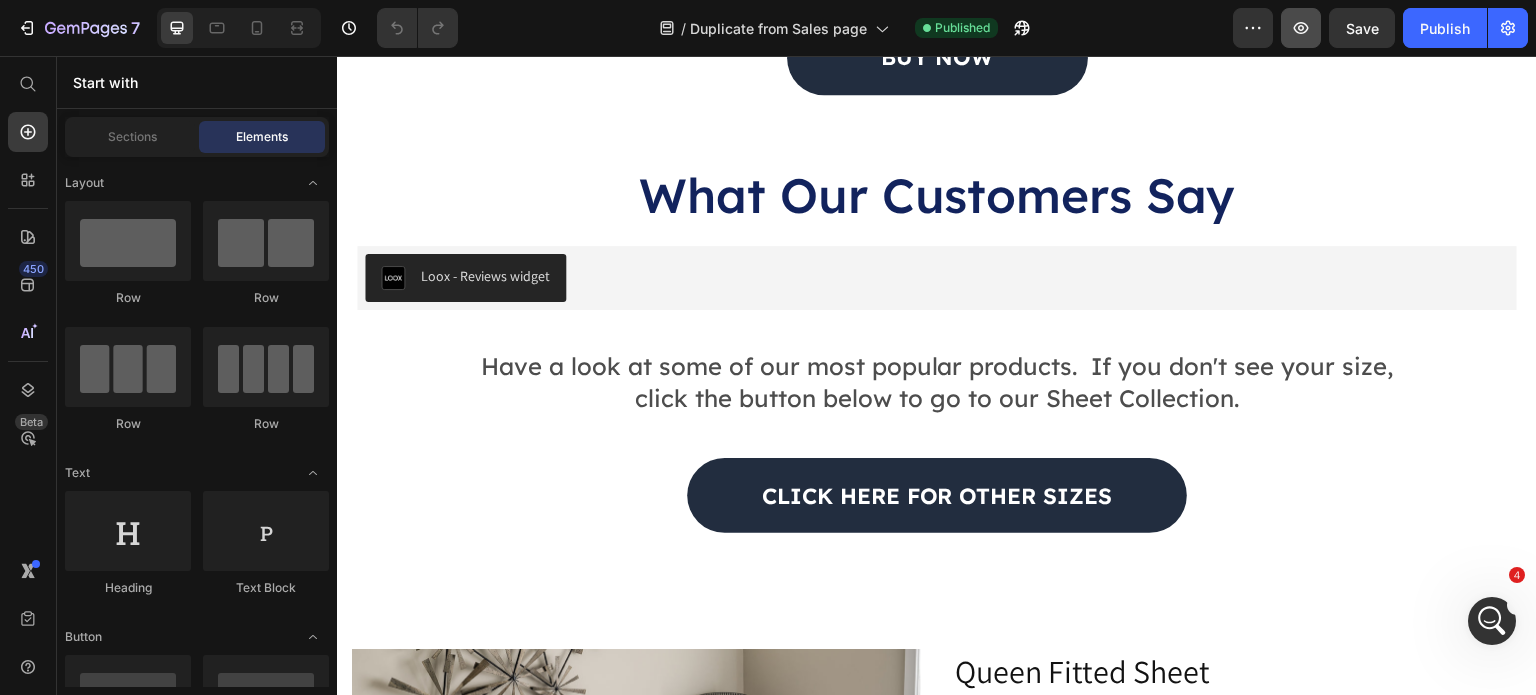 scroll, scrollTop: 4912, scrollLeft: 0, axis: vertical 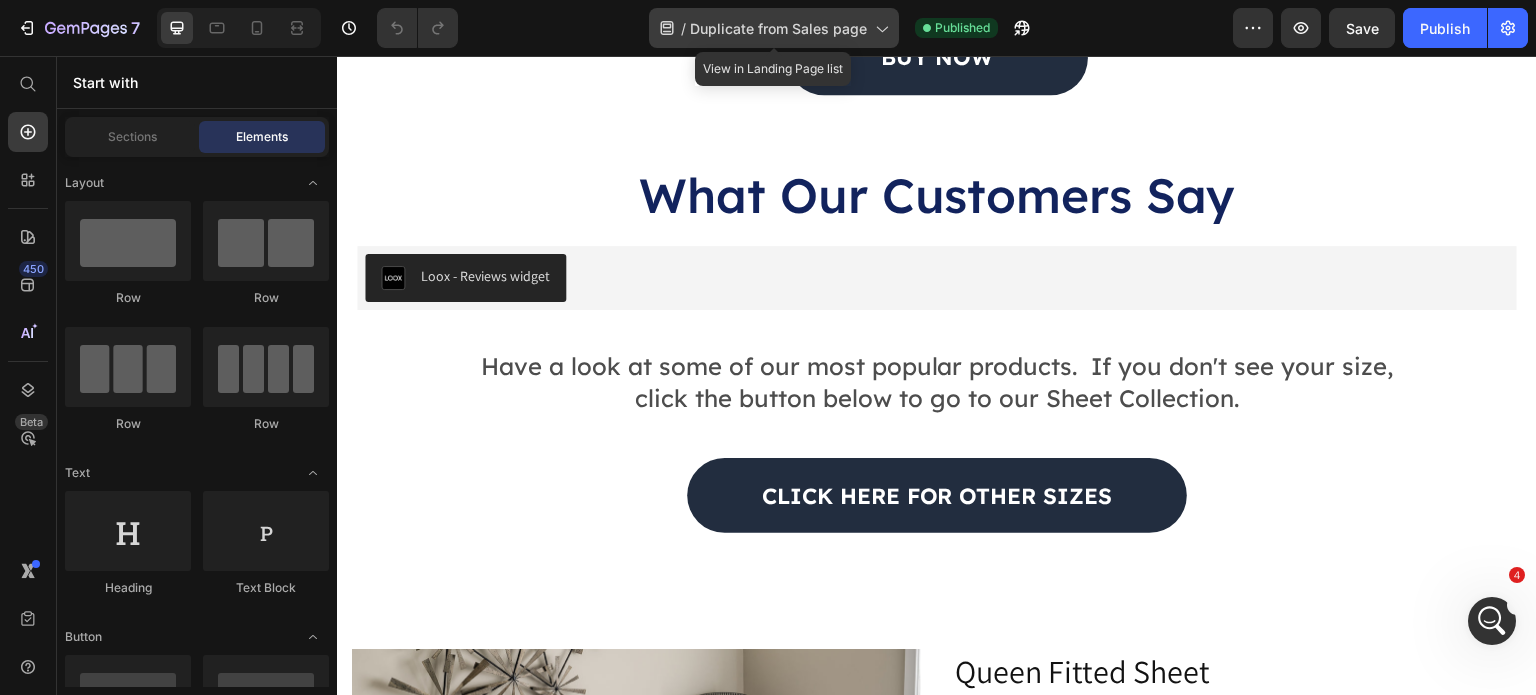 click 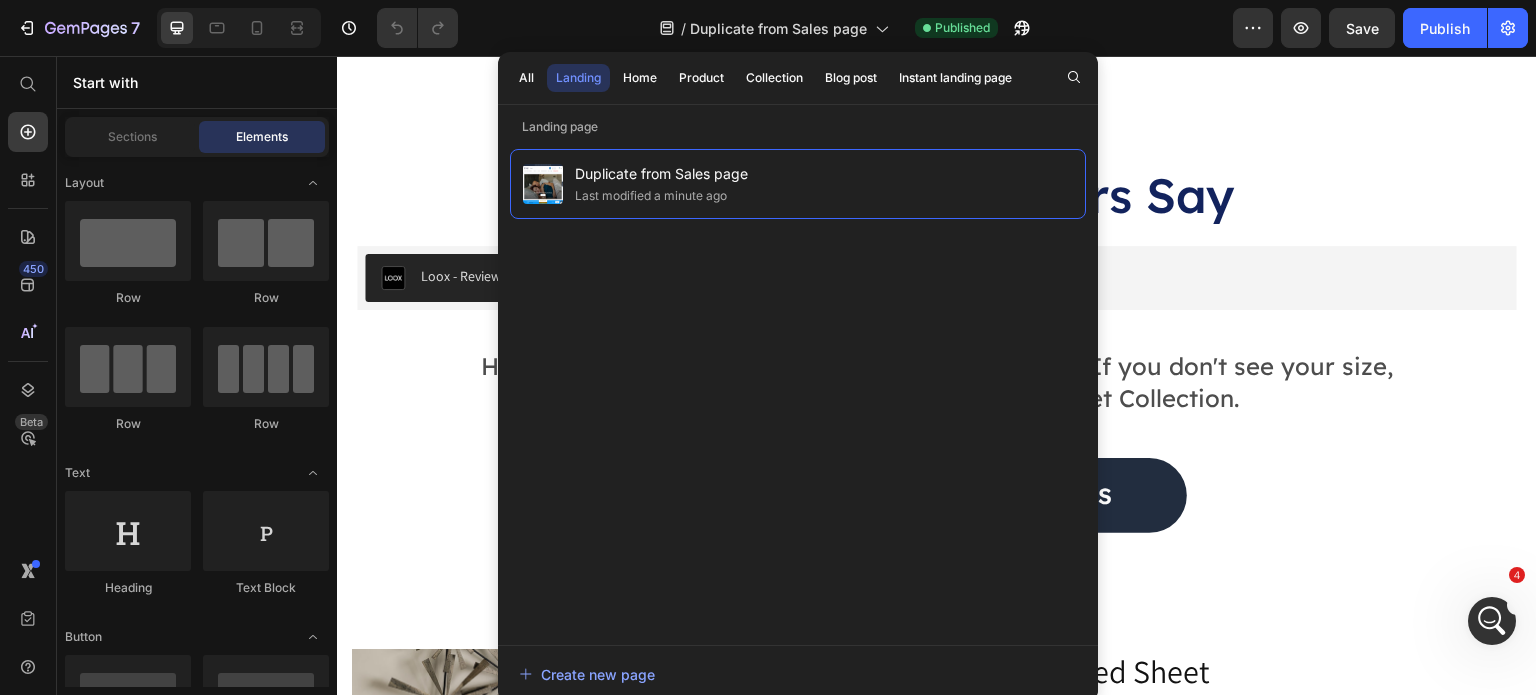 click on "Landing" at bounding box center [578, 78] 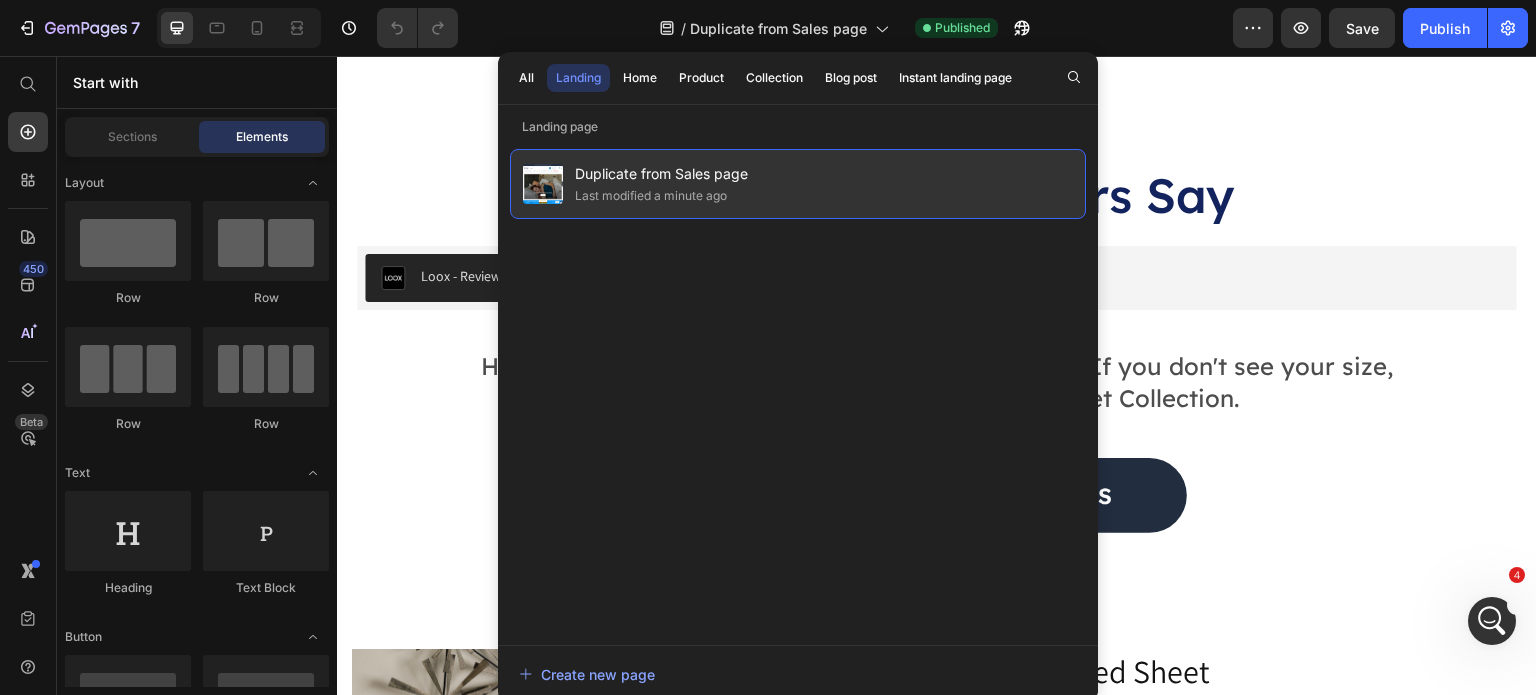 click on "Duplicate from Sales page" at bounding box center (661, 174) 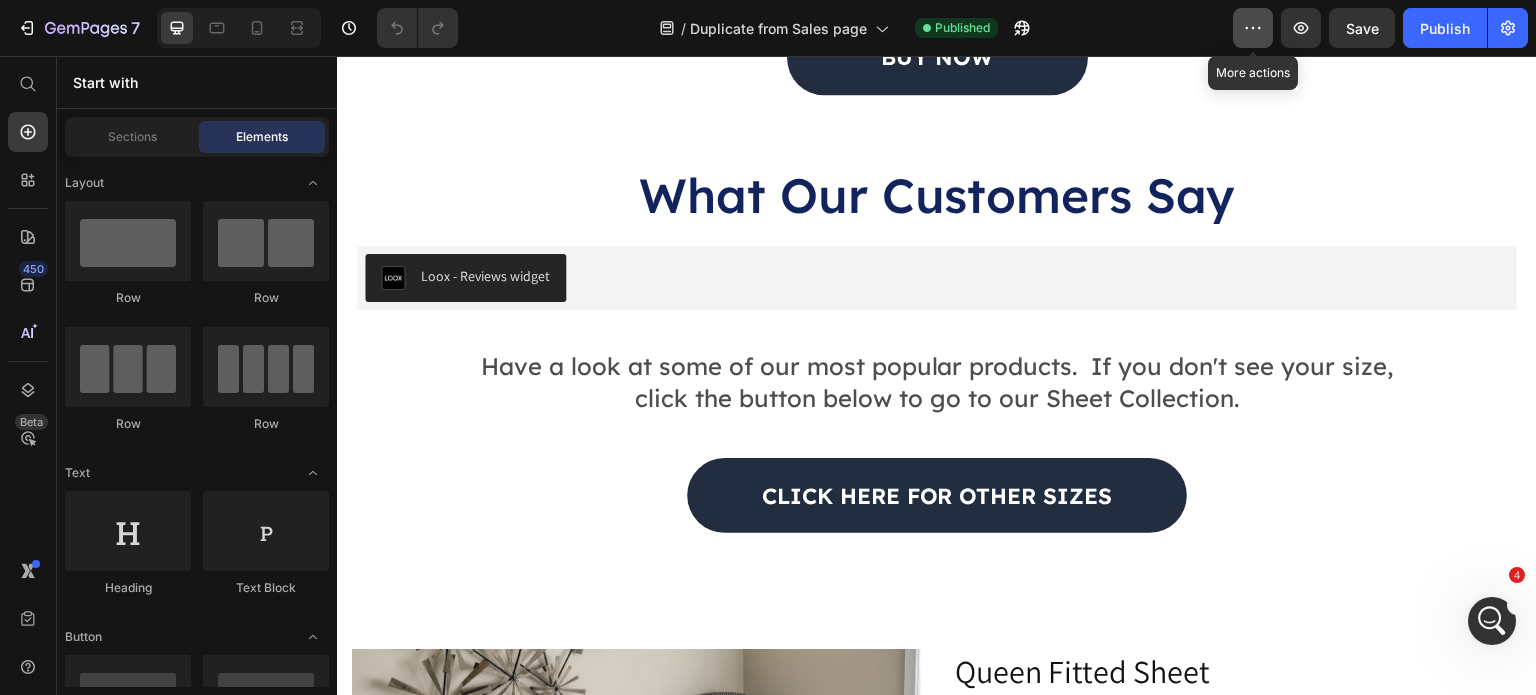 click 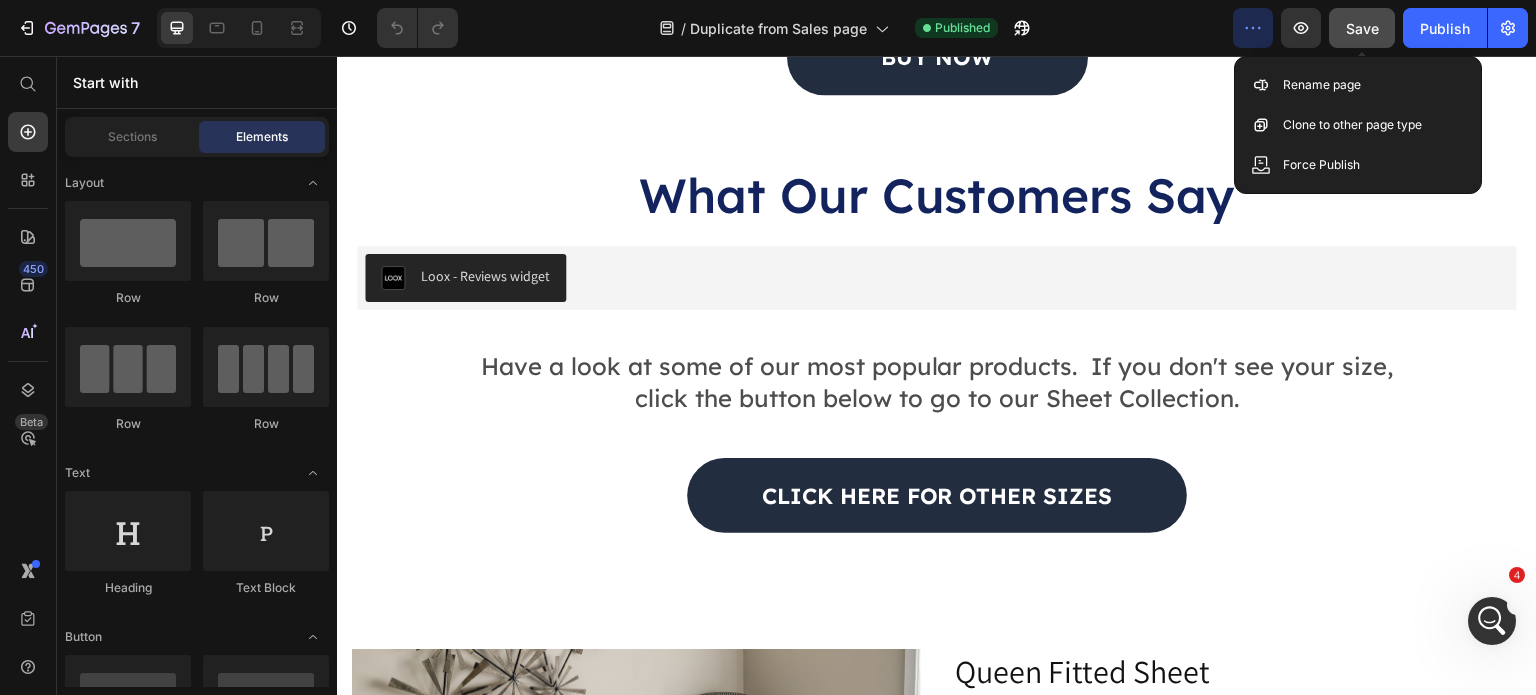 click on "Save" at bounding box center (1362, 28) 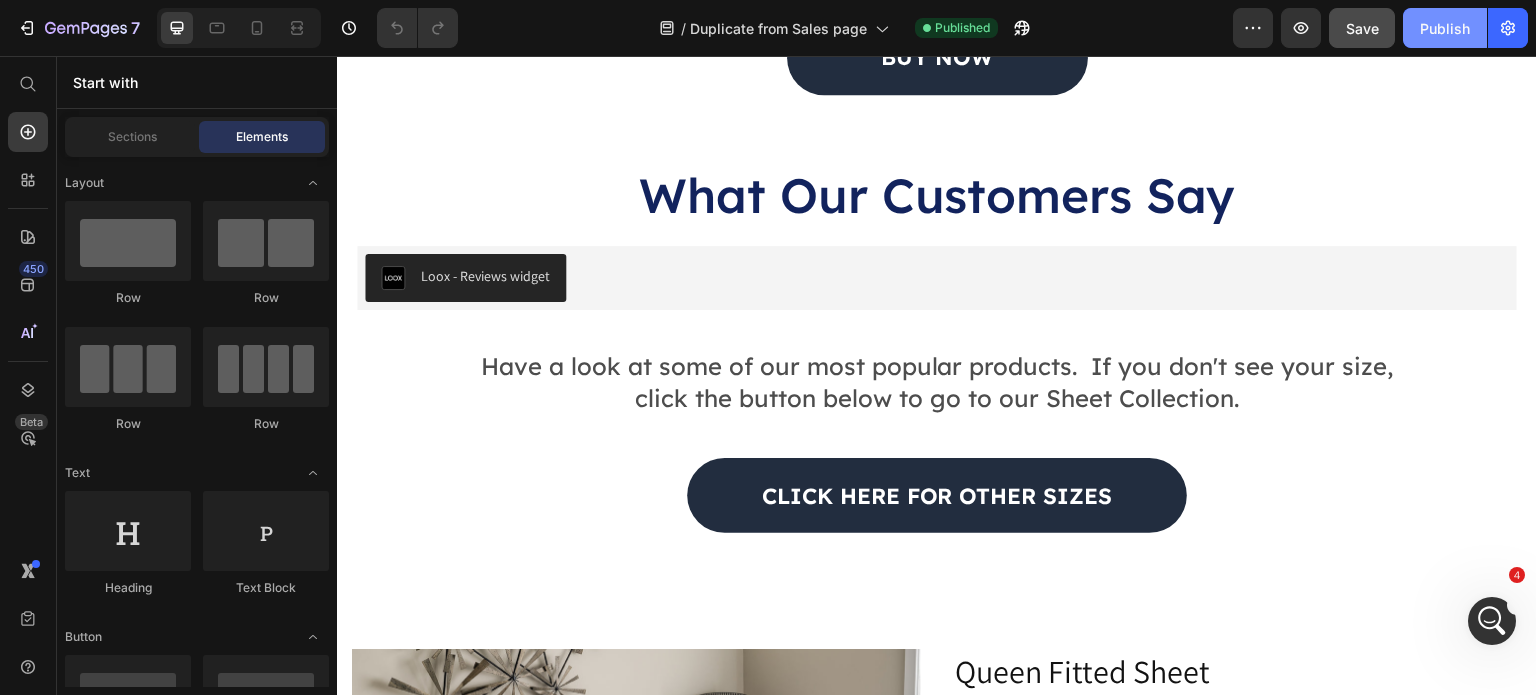 click on "Publish" at bounding box center [1445, 28] 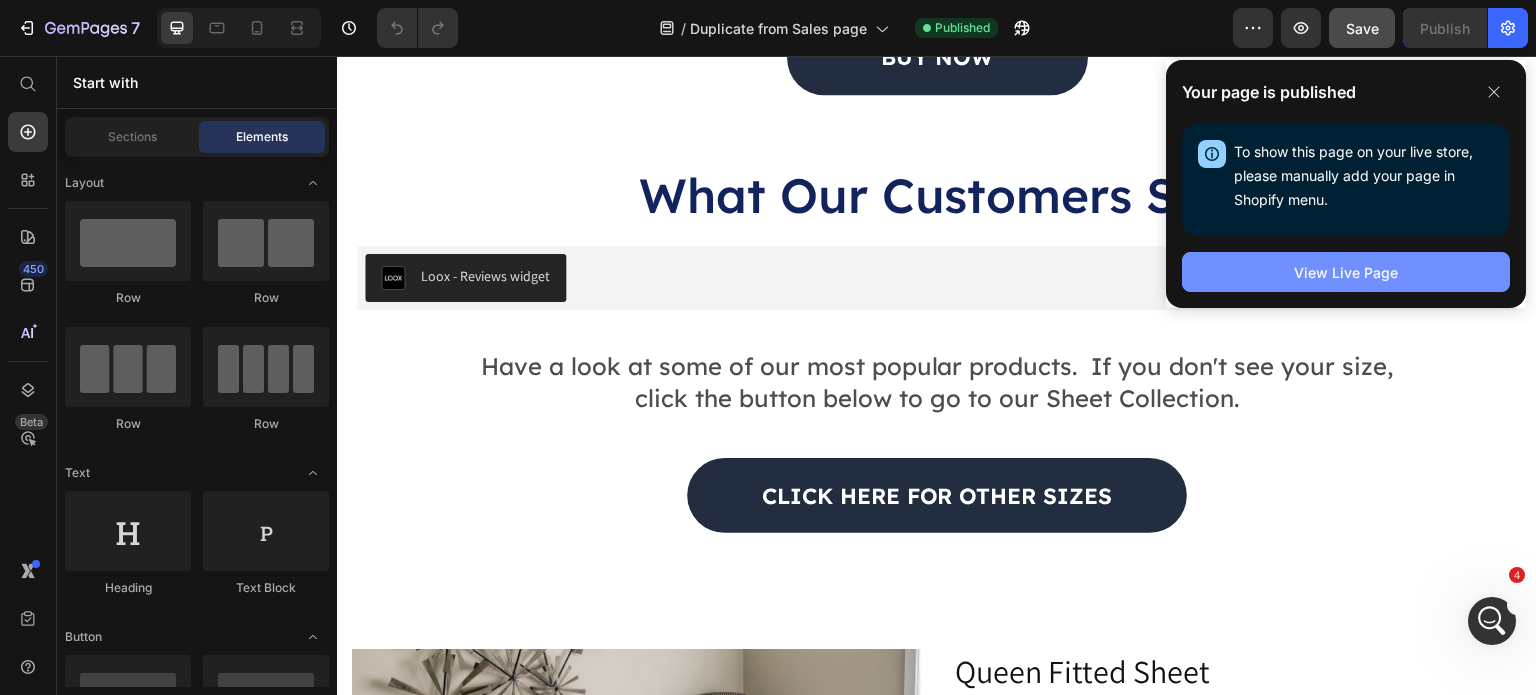 click on "View Live Page" at bounding box center (1346, 272) 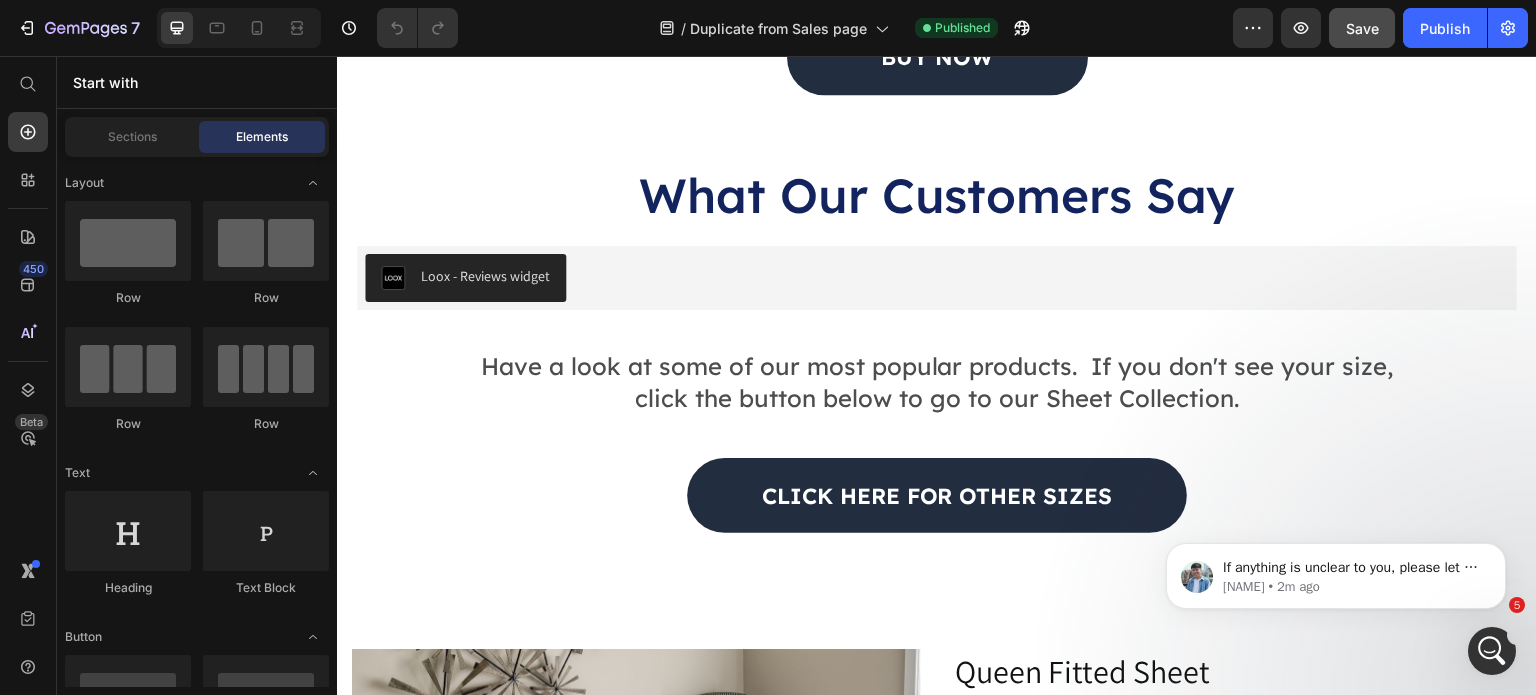 scroll, scrollTop: 0, scrollLeft: 0, axis: both 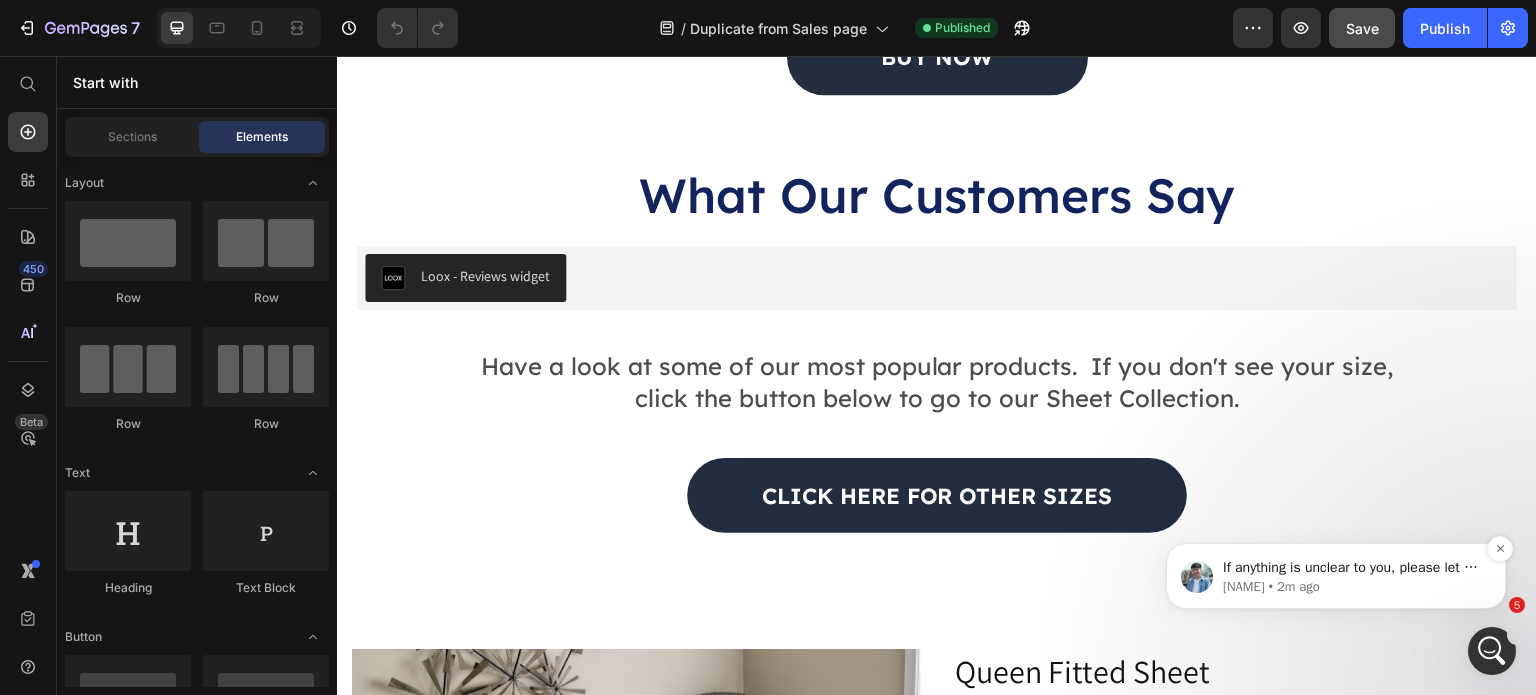click on "Liam • 2m ago" at bounding box center (1352, 587) 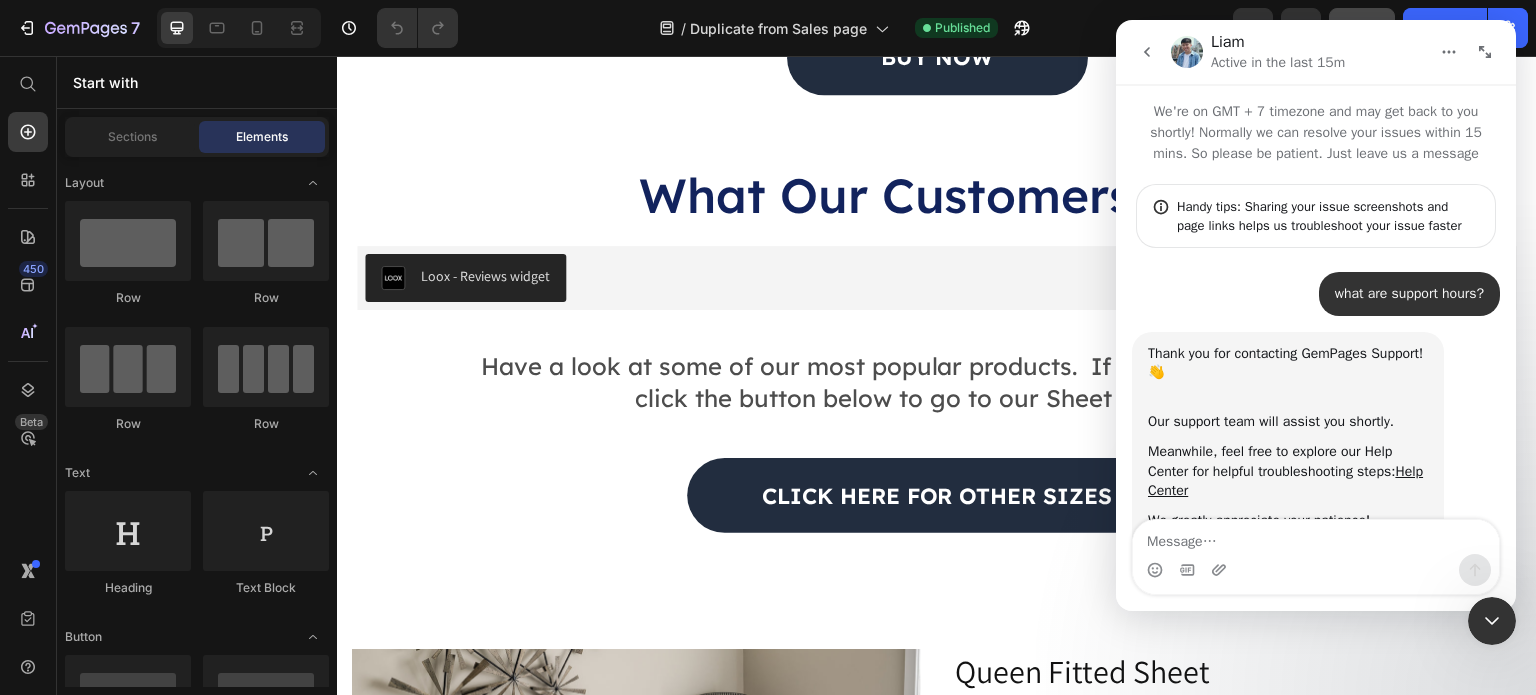 scroll, scrollTop: 835, scrollLeft: 0, axis: vertical 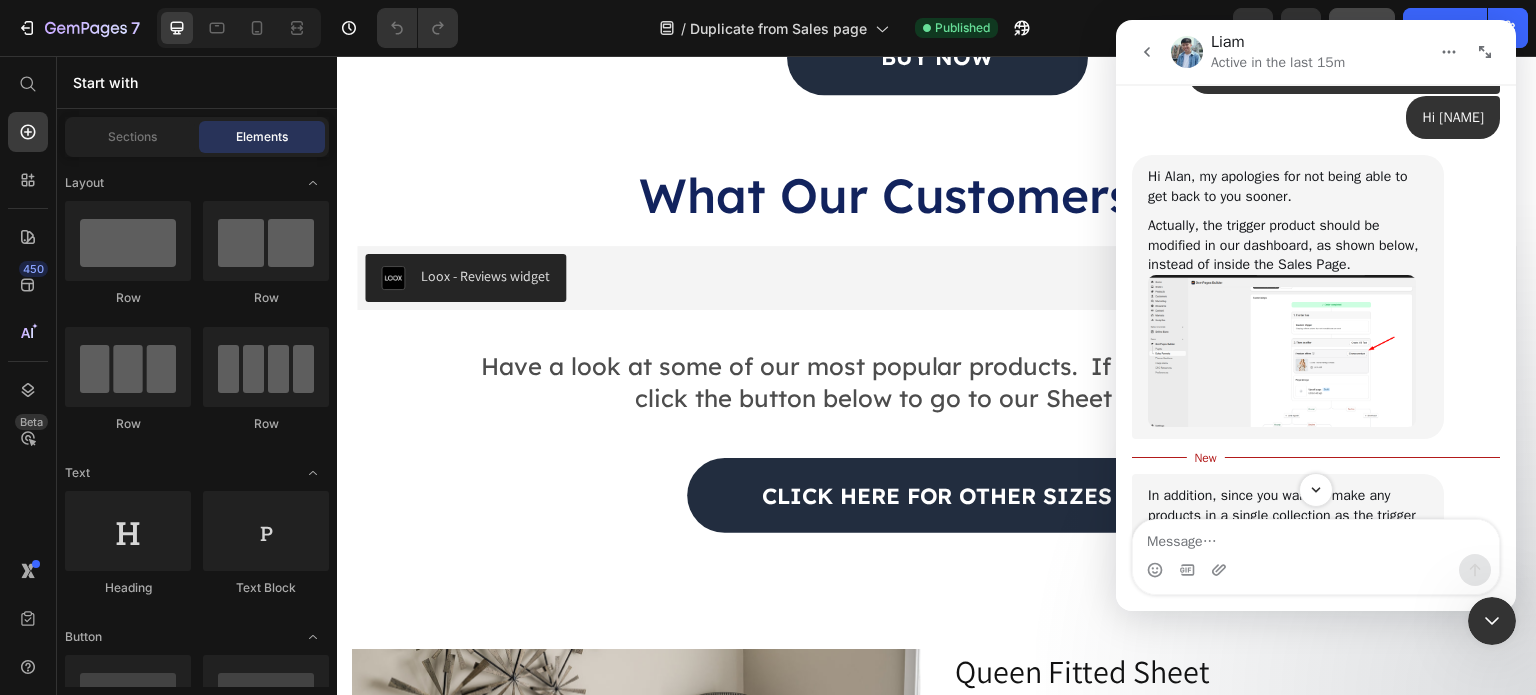 click at bounding box center (1282, 351) 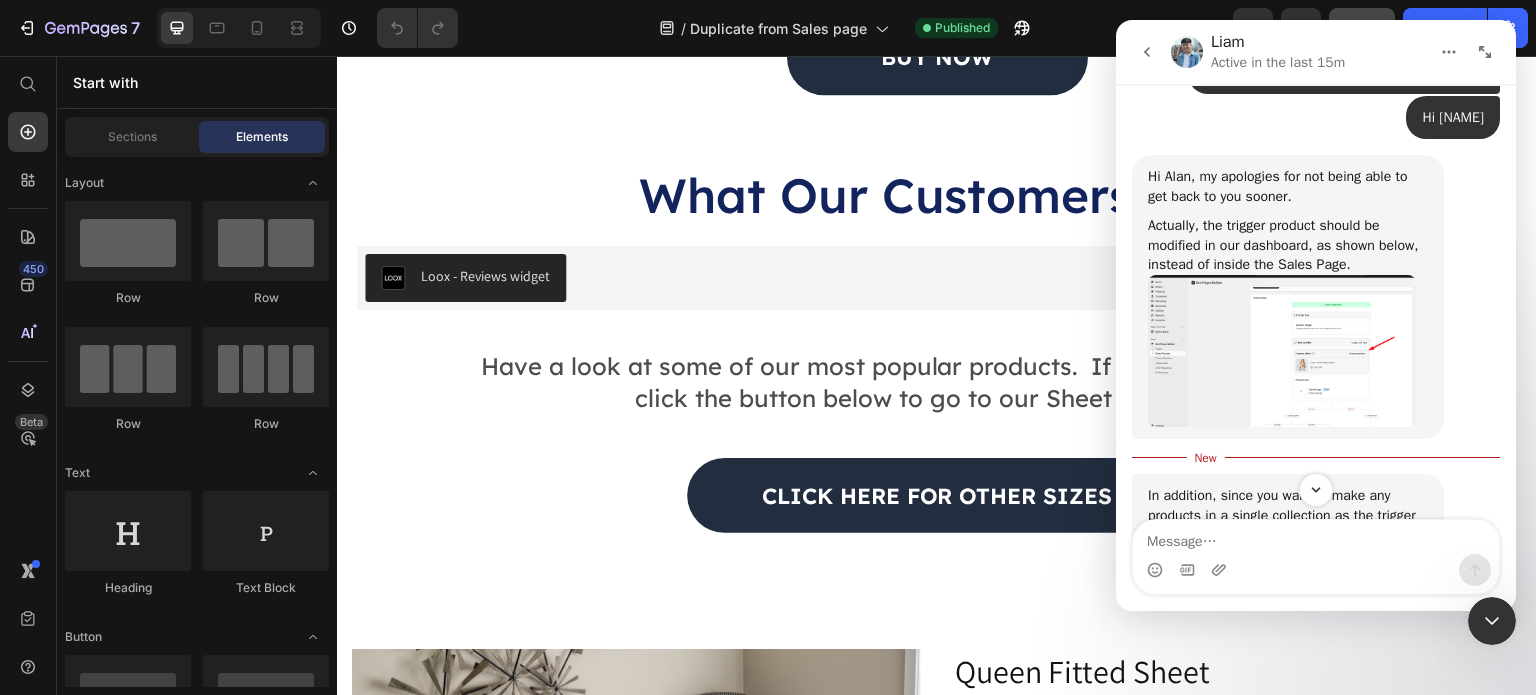 scroll, scrollTop: 0, scrollLeft: 0, axis: both 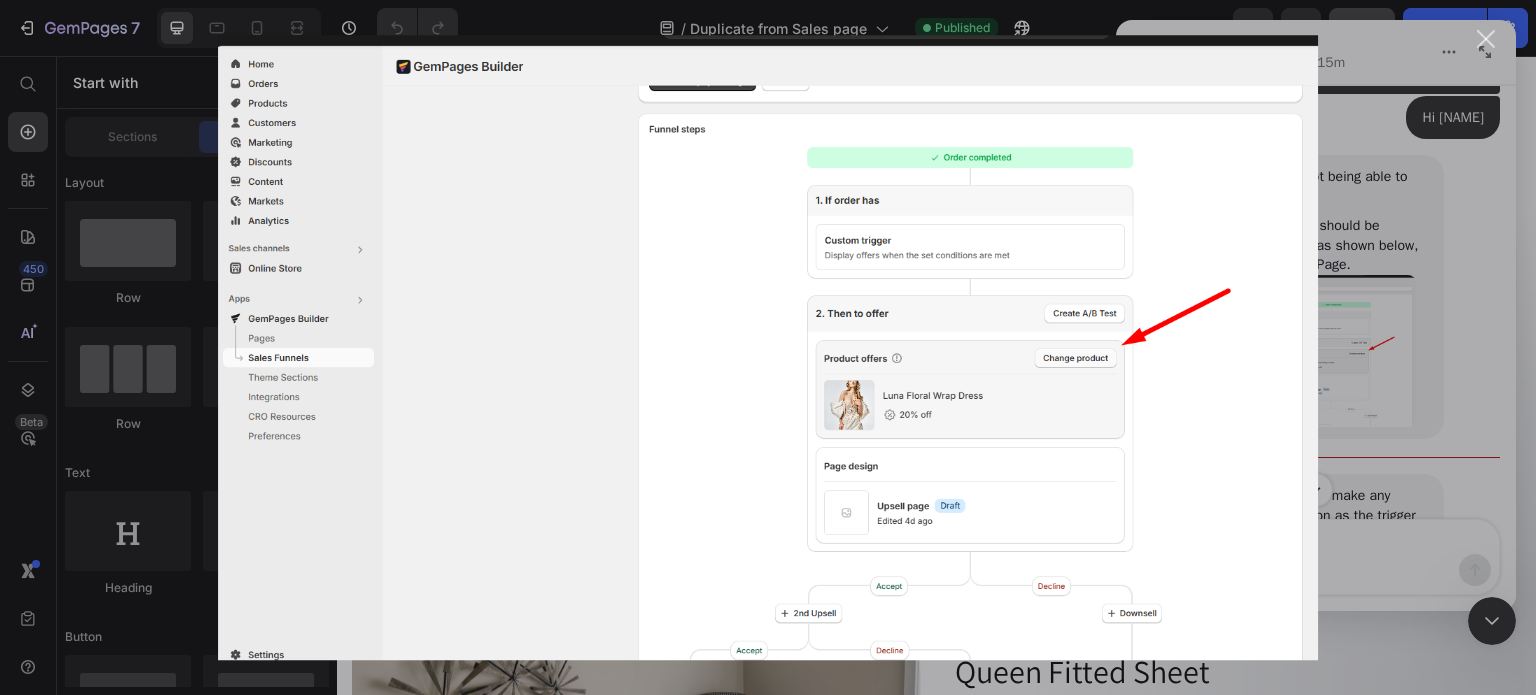 click at bounding box center (768, 348) 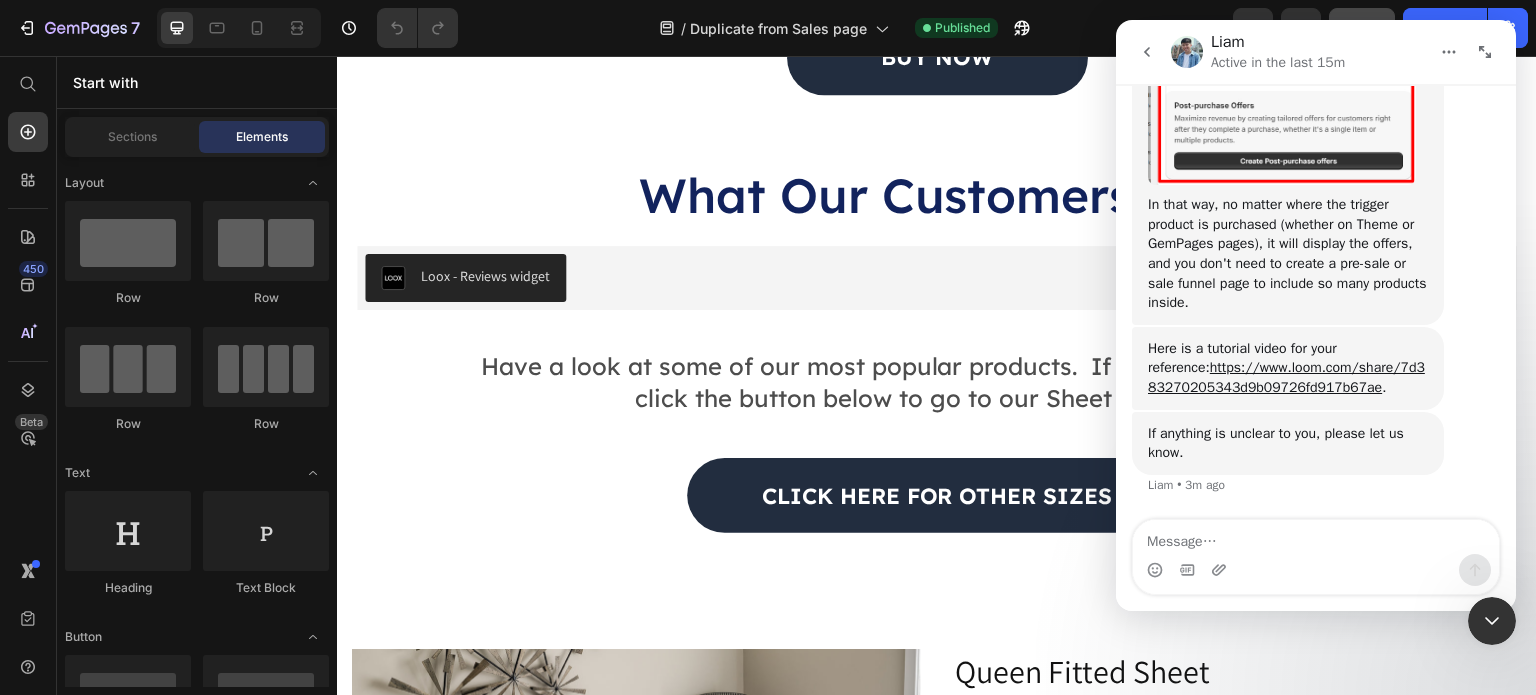 scroll, scrollTop: 5801, scrollLeft: 0, axis: vertical 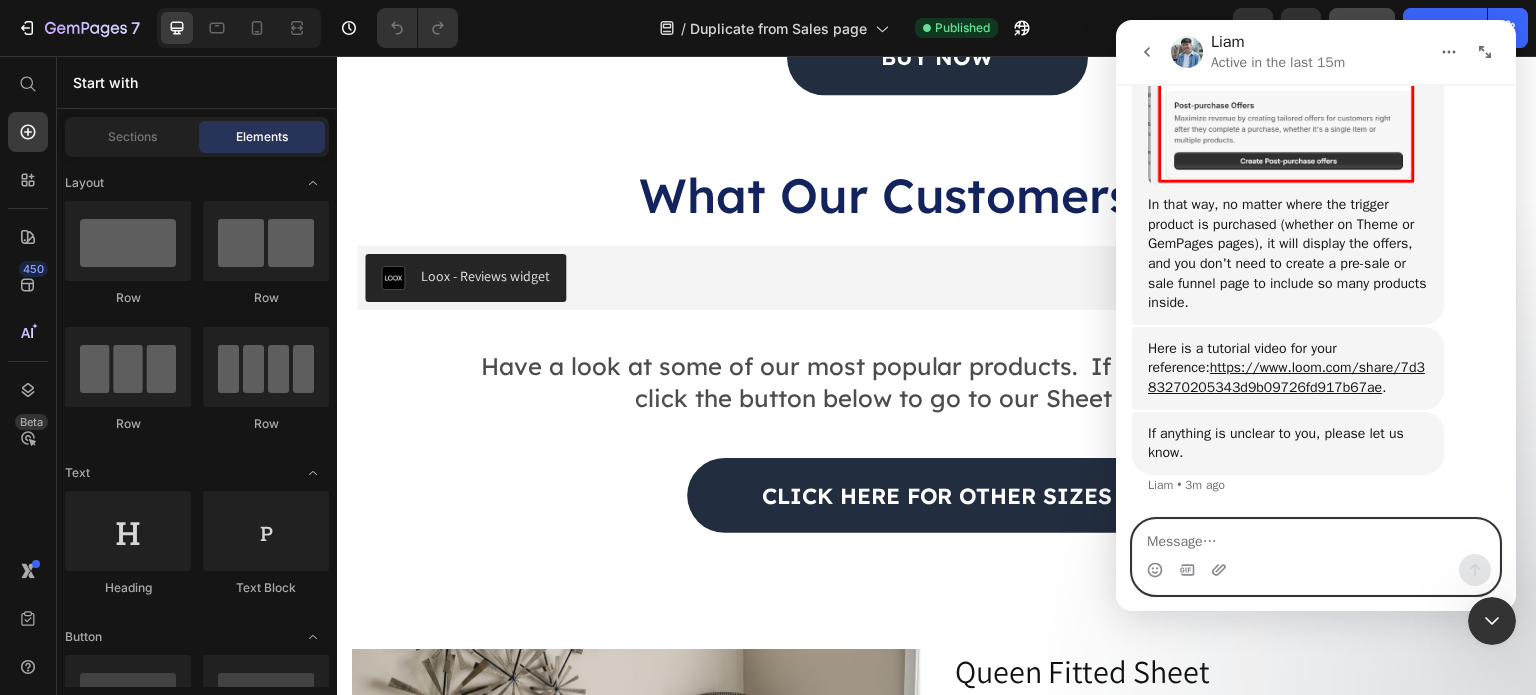 click at bounding box center [1316, 537] 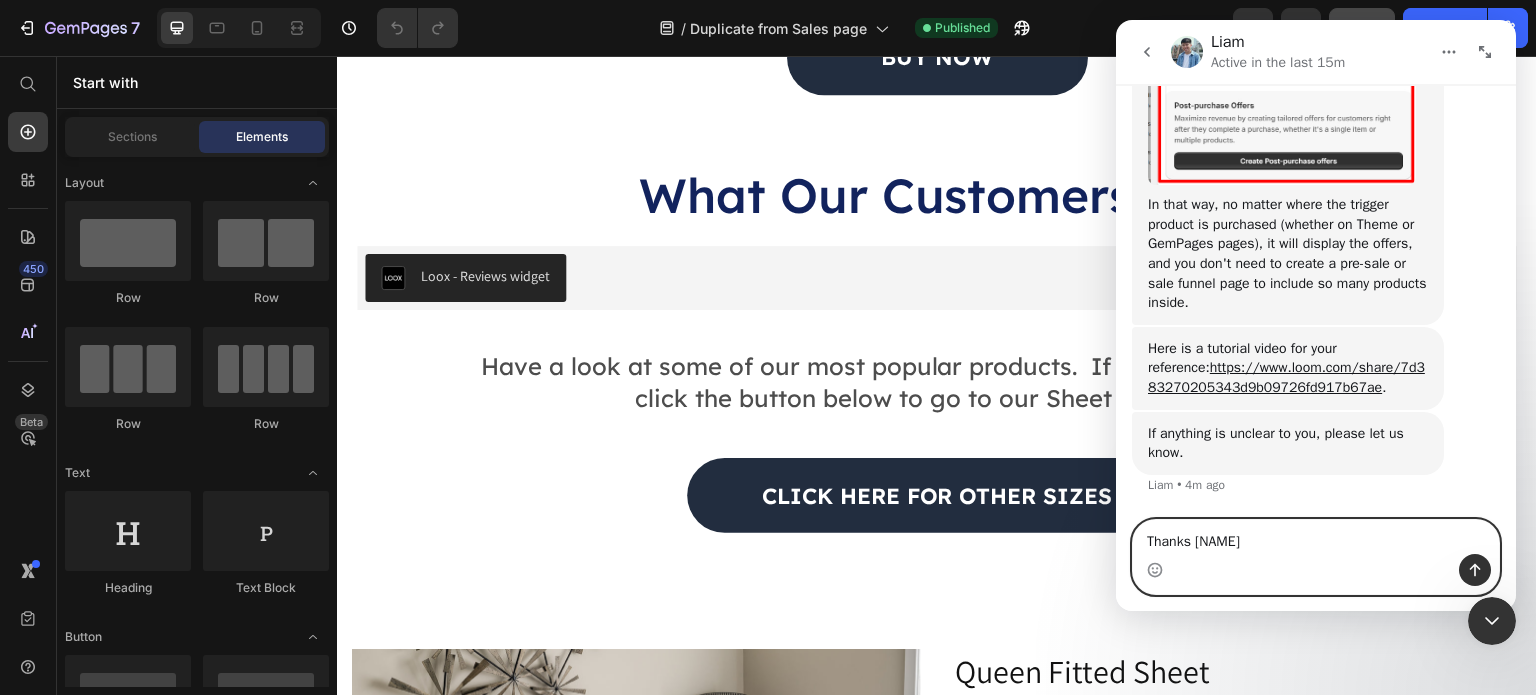 type on "Thanks Liam" 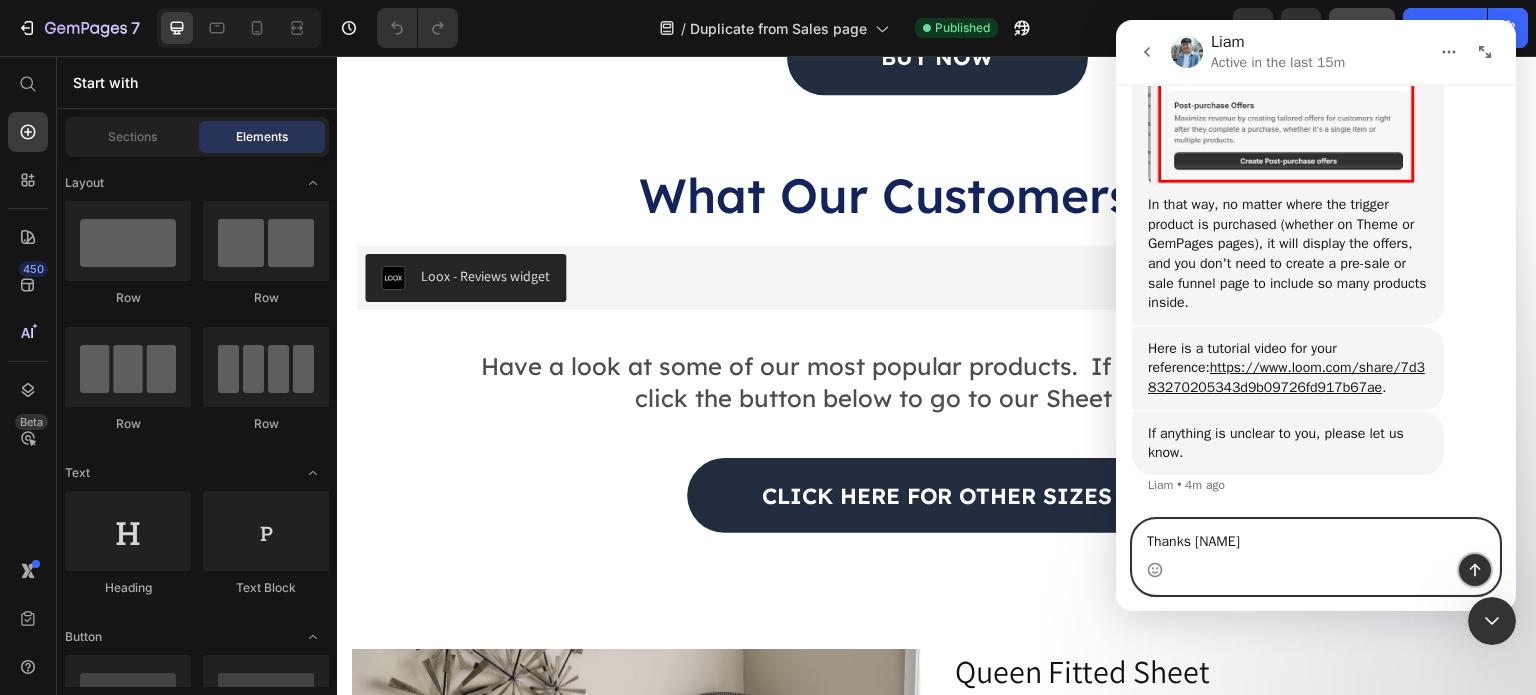 click 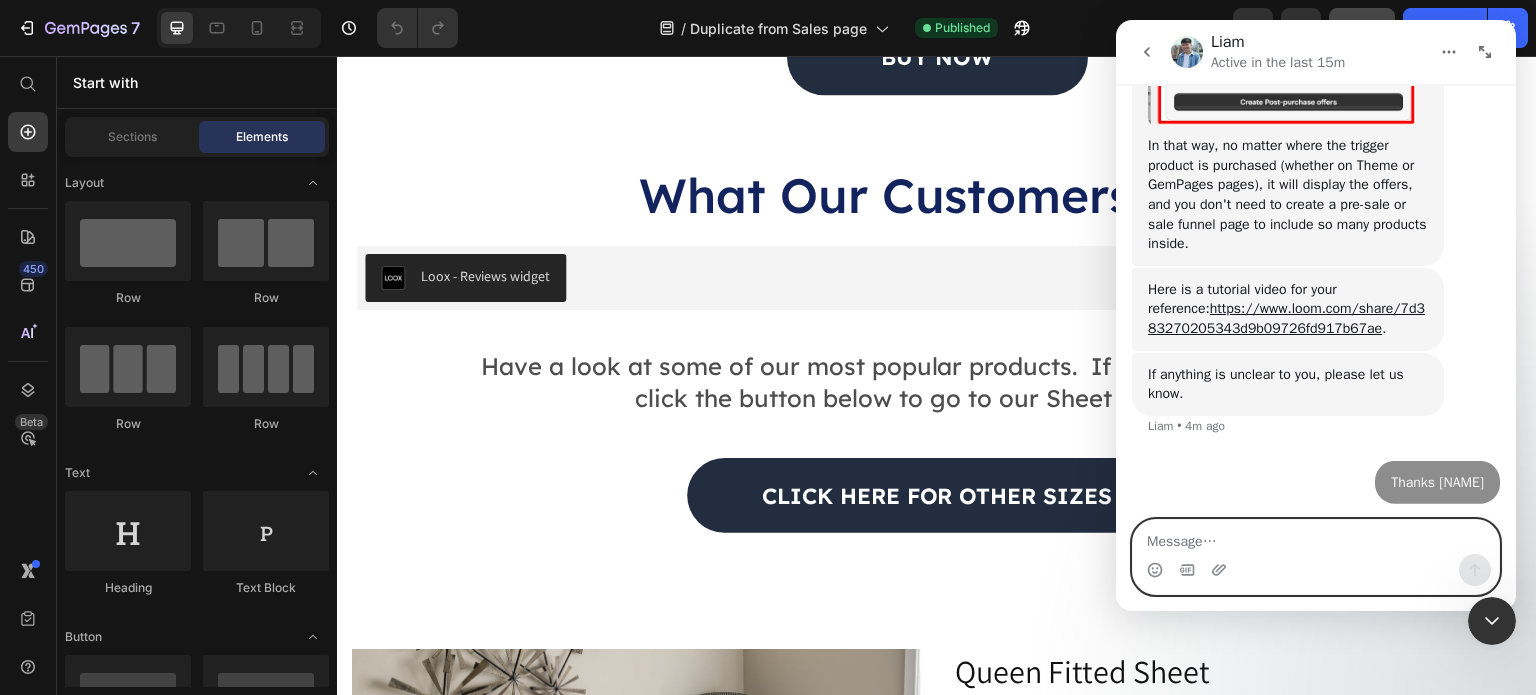 scroll, scrollTop: 2, scrollLeft: 0, axis: vertical 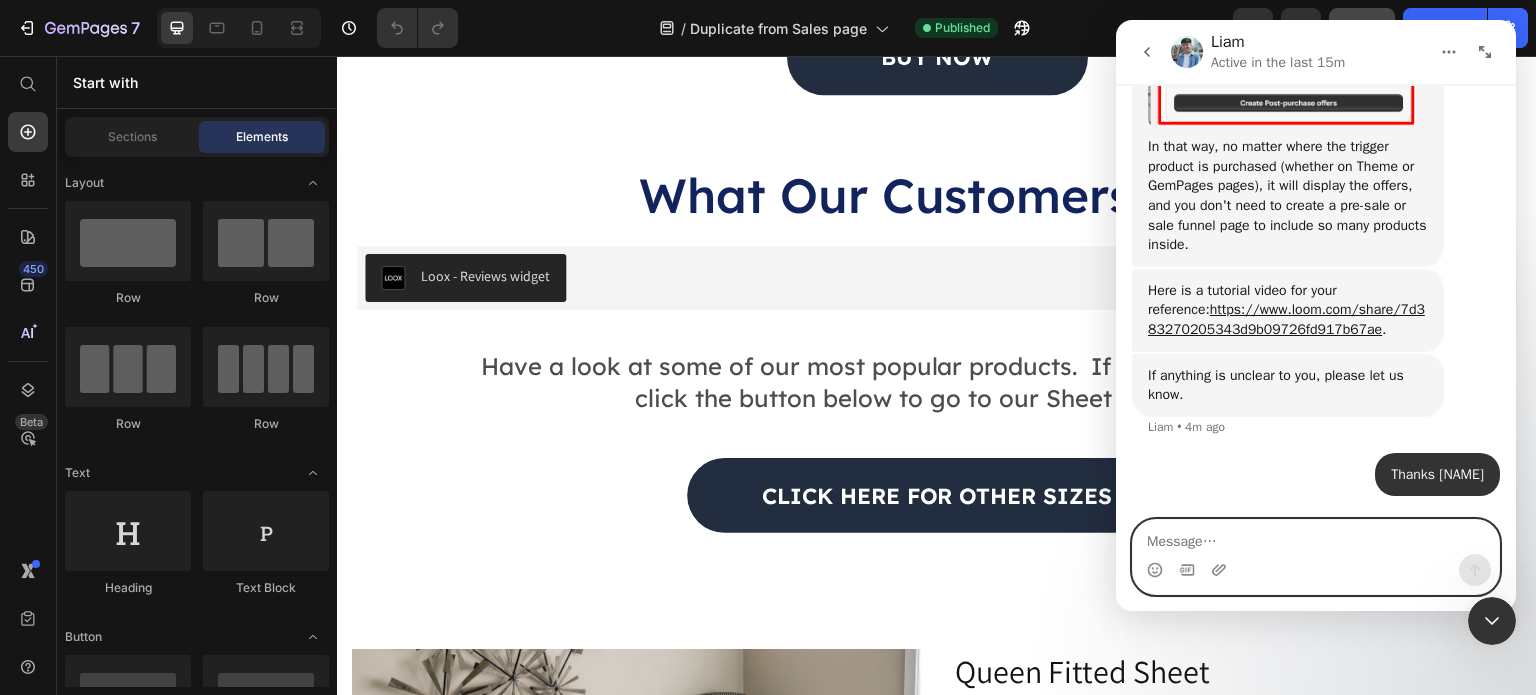 click at bounding box center (1316, 537) 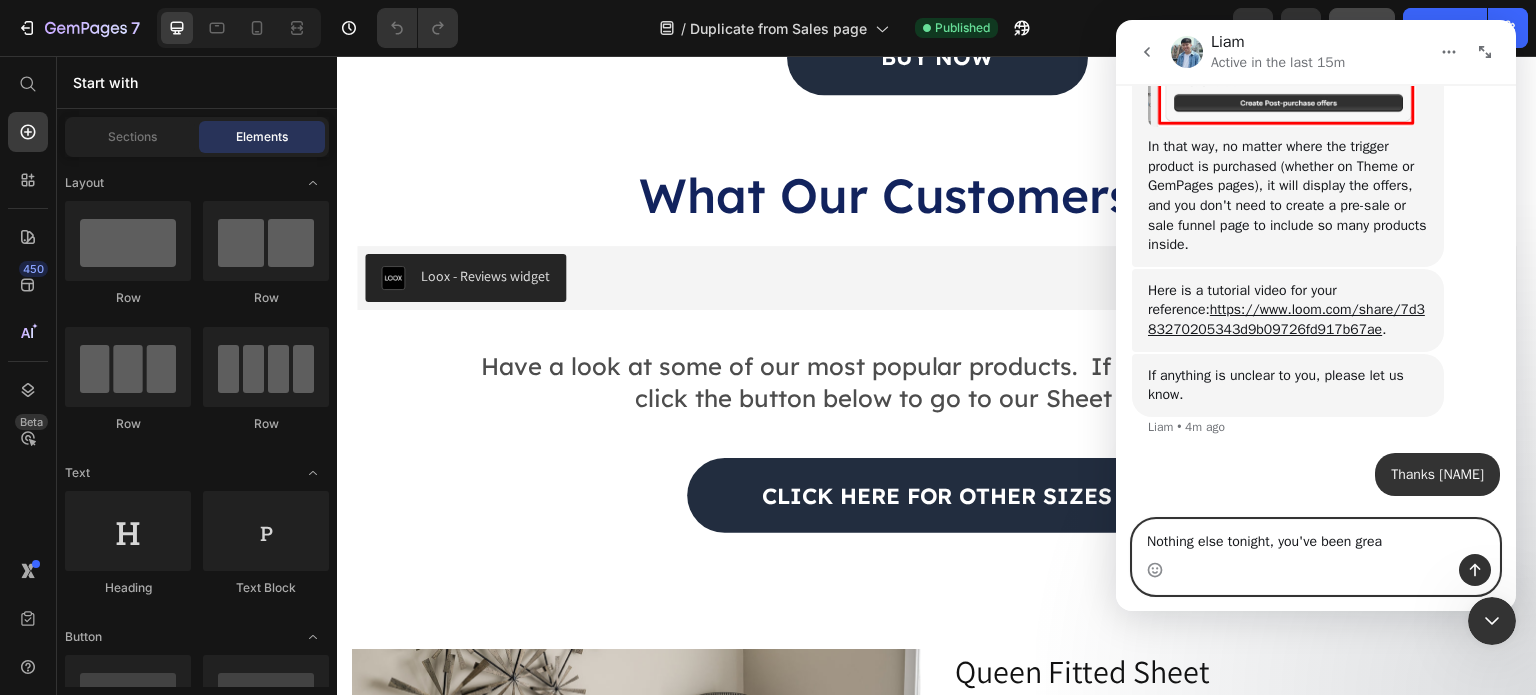 type on "Nothing else tonight, you've been great" 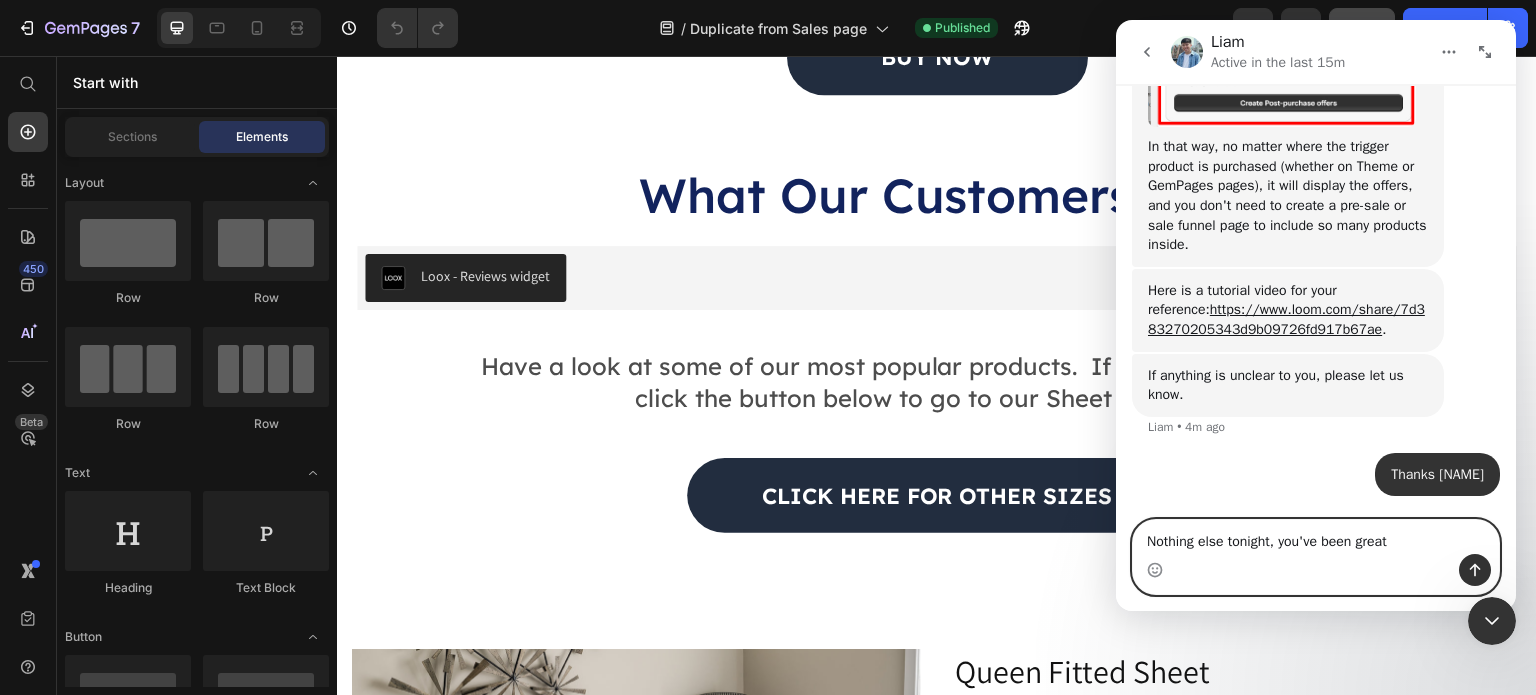 type 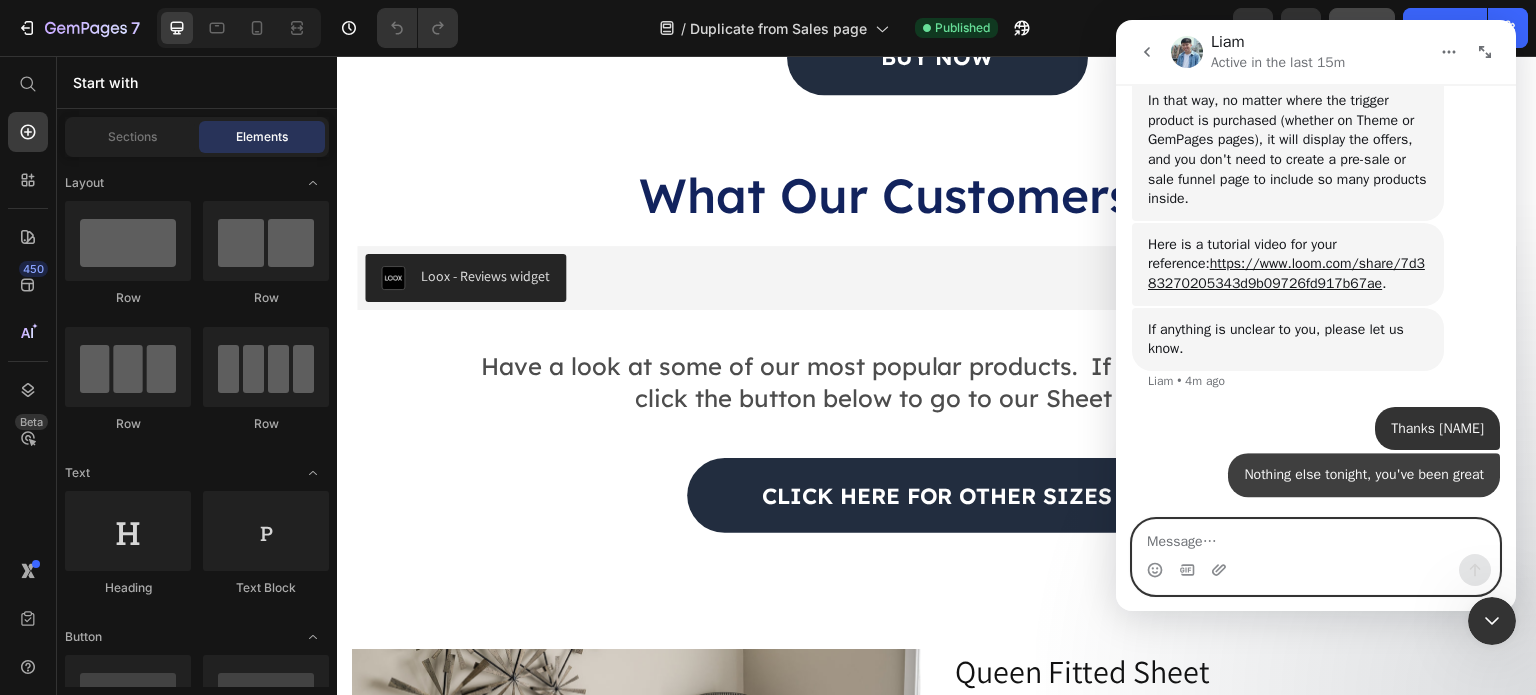 scroll, scrollTop: 5874, scrollLeft: 0, axis: vertical 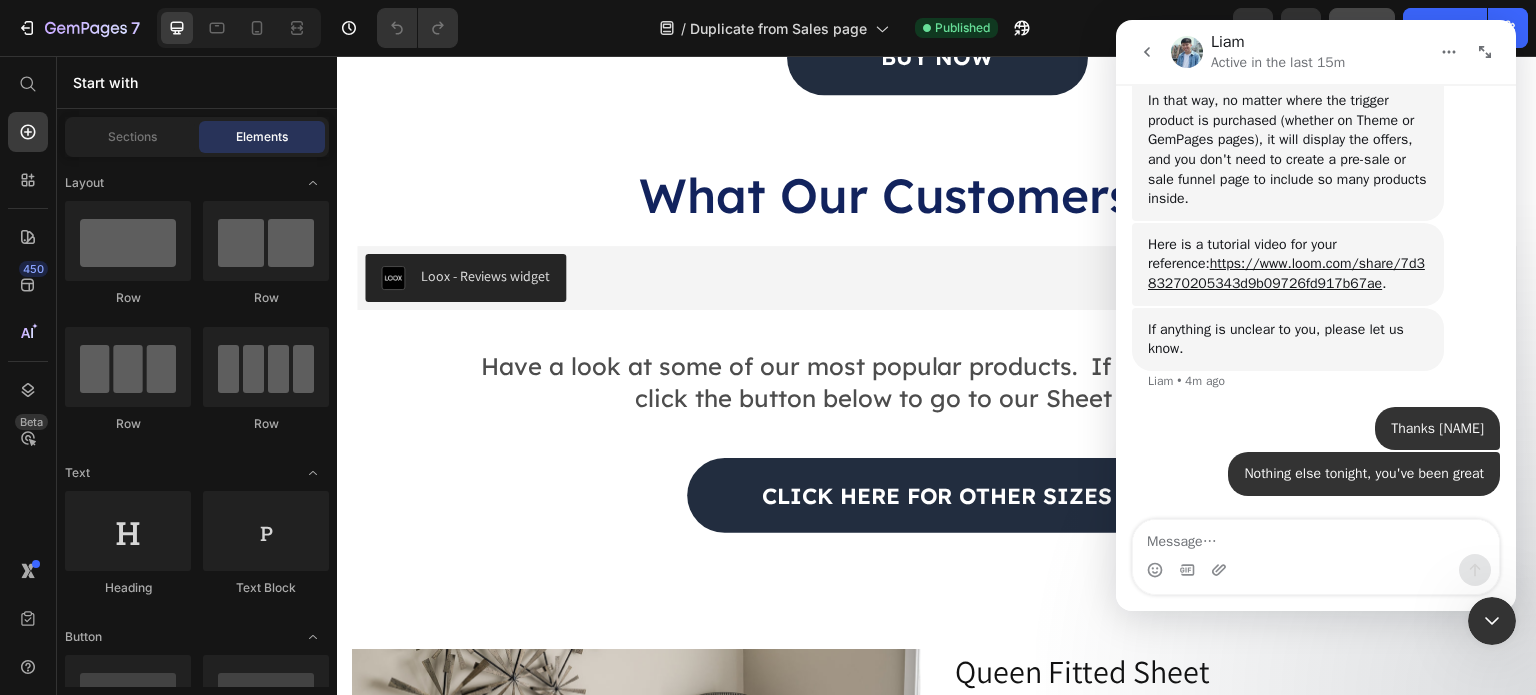 click 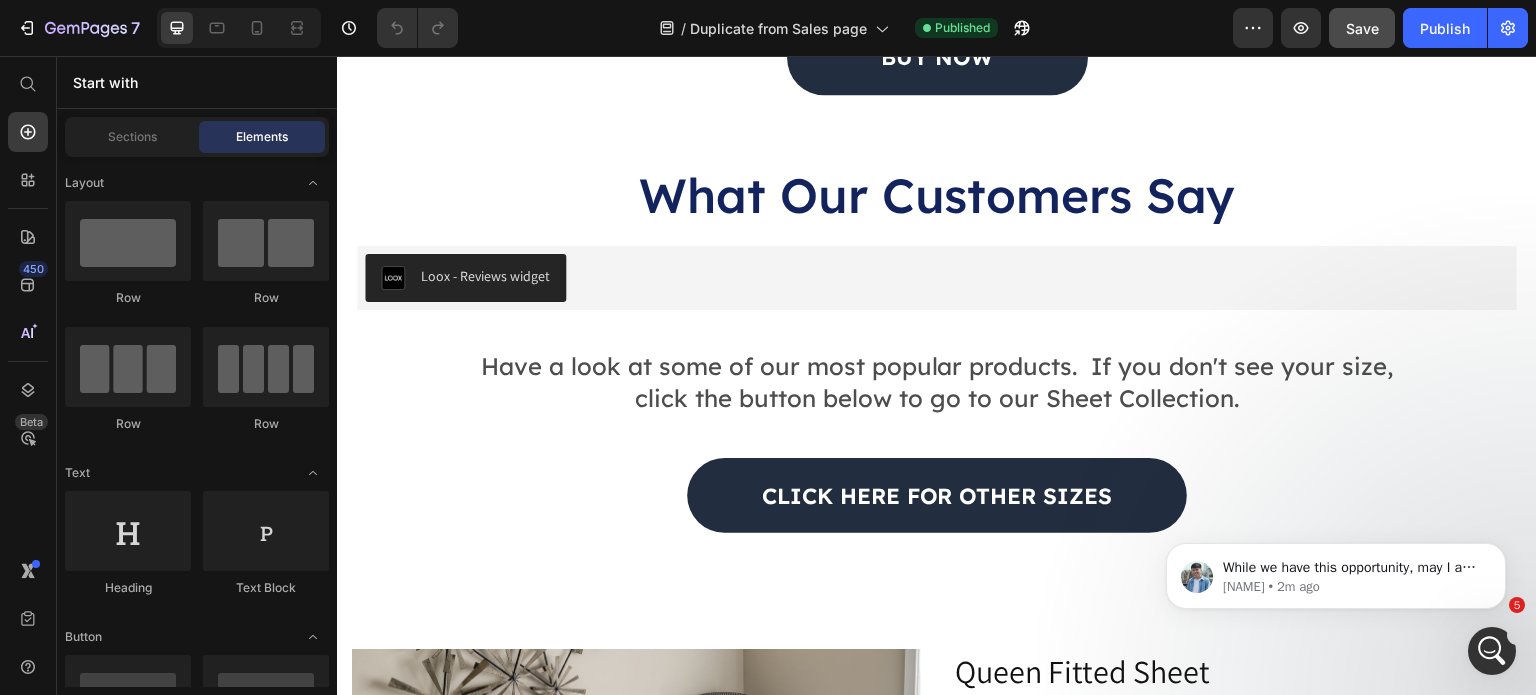 scroll, scrollTop: 6211, scrollLeft: 0, axis: vertical 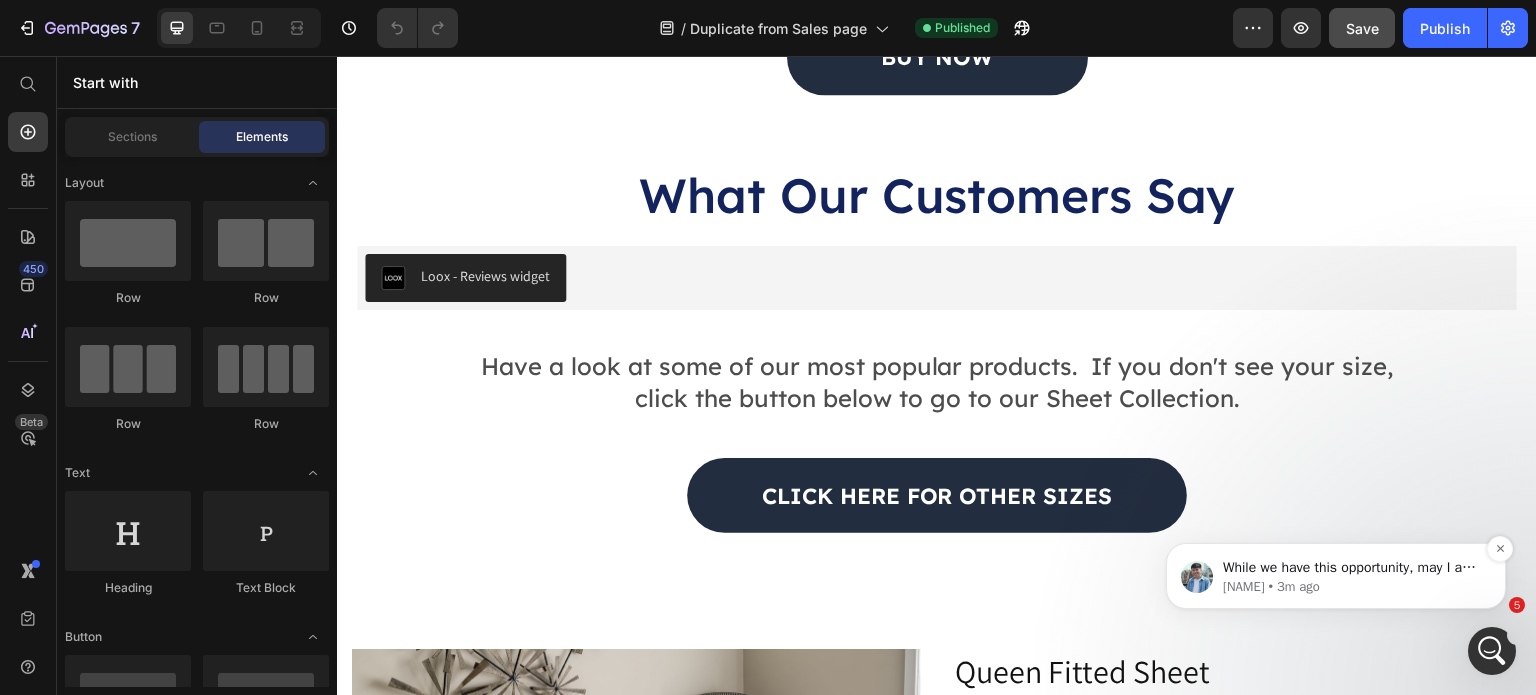 click on "While we have this opportunity, may I ask for a small favor? Would you be willing to take a minute to provide feedback on our product and the support you have received? If you are open to it, here is the link: https://apps.shopify.com/gempages#modal-show=ReviewListingModal.    Thank you for taking the time to consider this." at bounding box center (1352, 568) 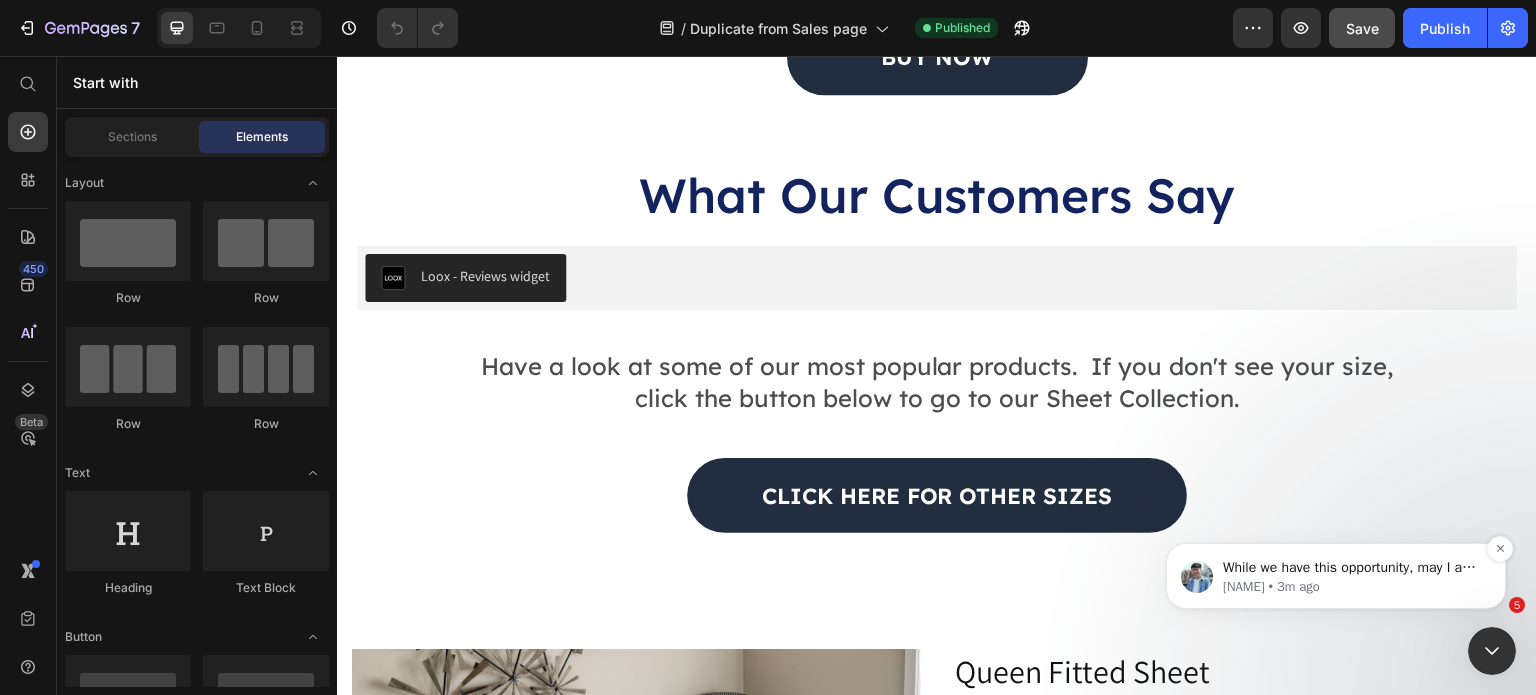 scroll, scrollTop: 0, scrollLeft: 0, axis: both 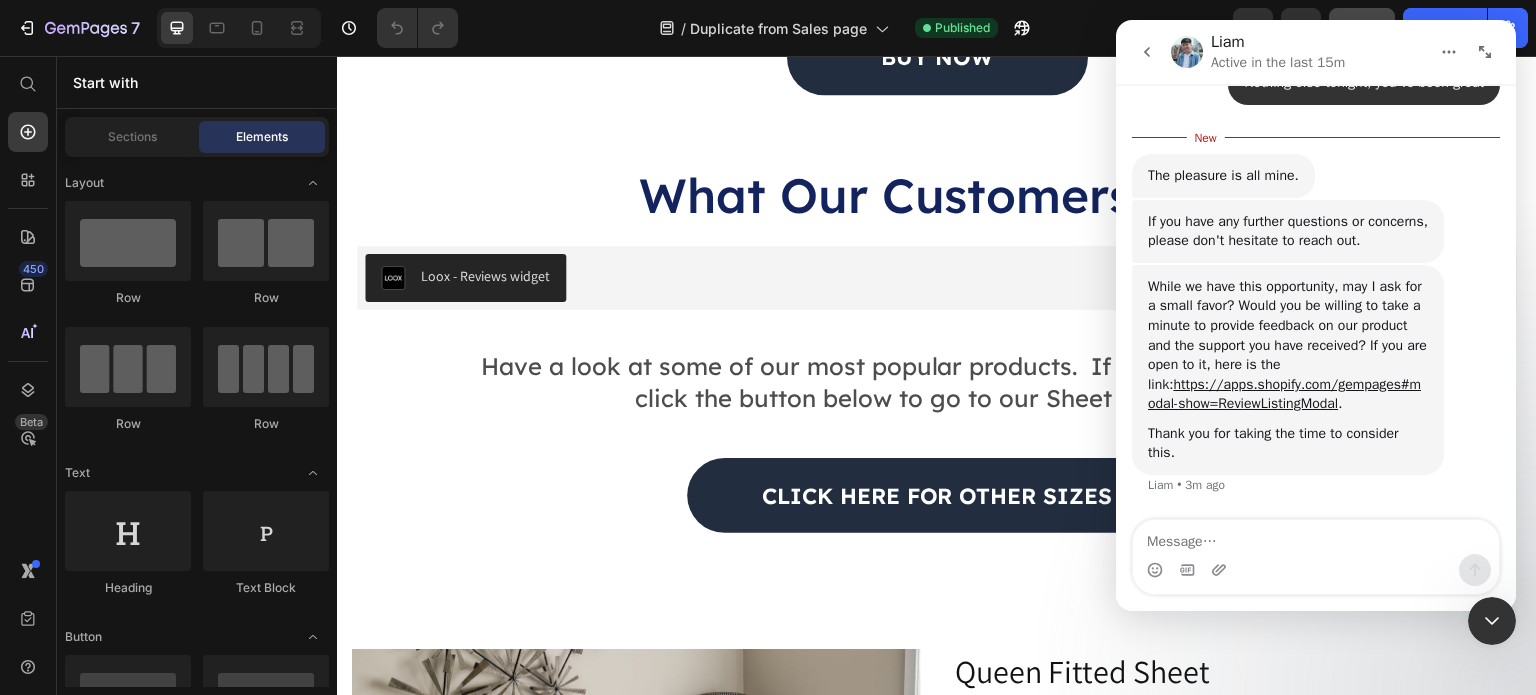 click at bounding box center [1316, 537] 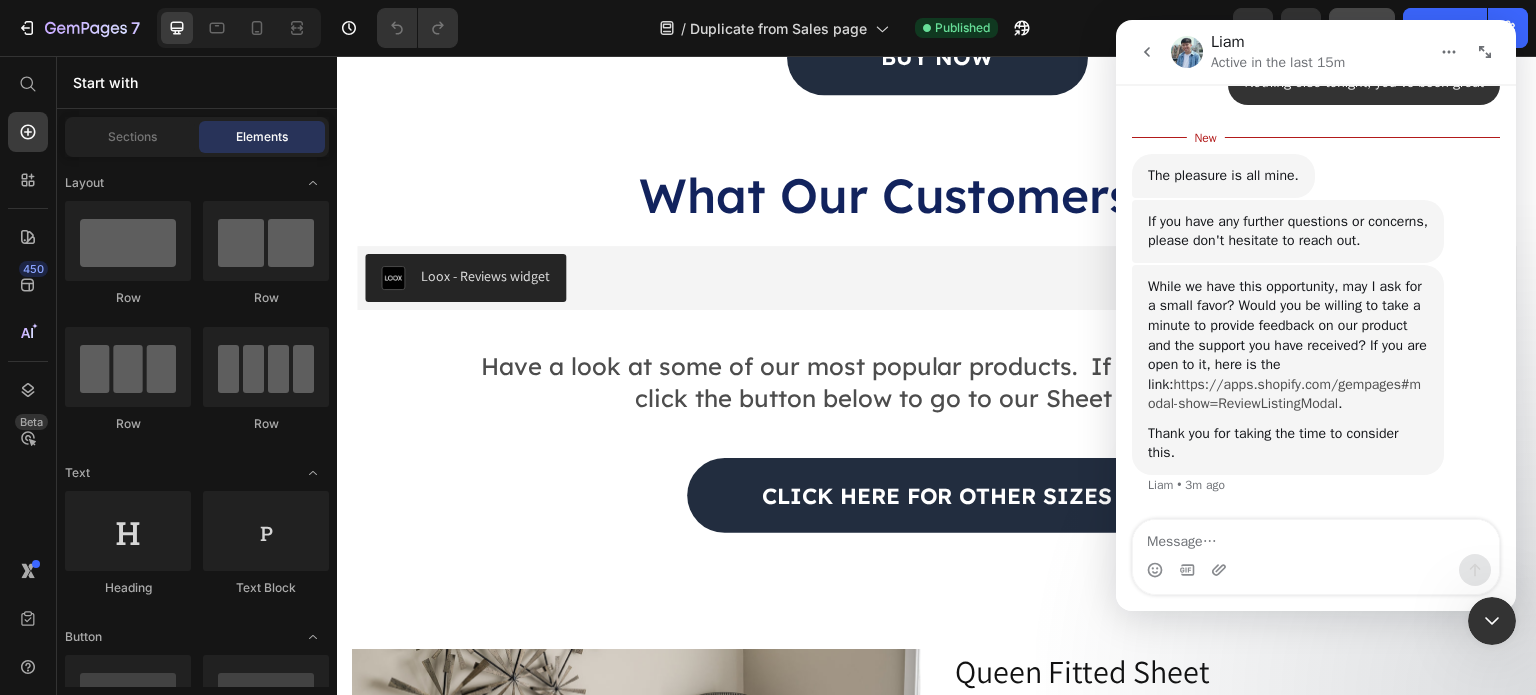 click on "https://apps.shopify.com/gempages#modal-show=ReviewListingModal" at bounding box center [1284, 394] 